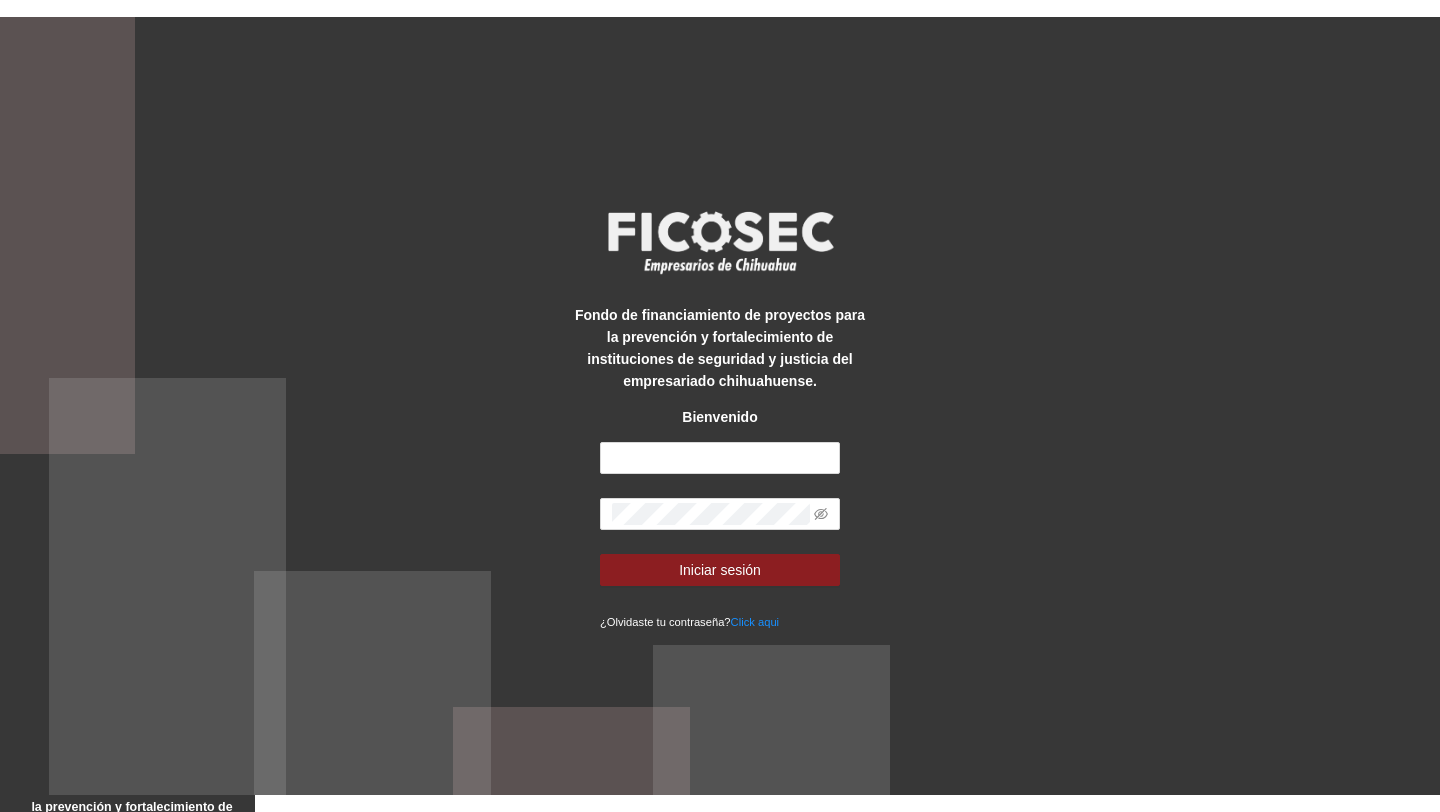 scroll, scrollTop: 0, scrollLeft: 0, axis: both 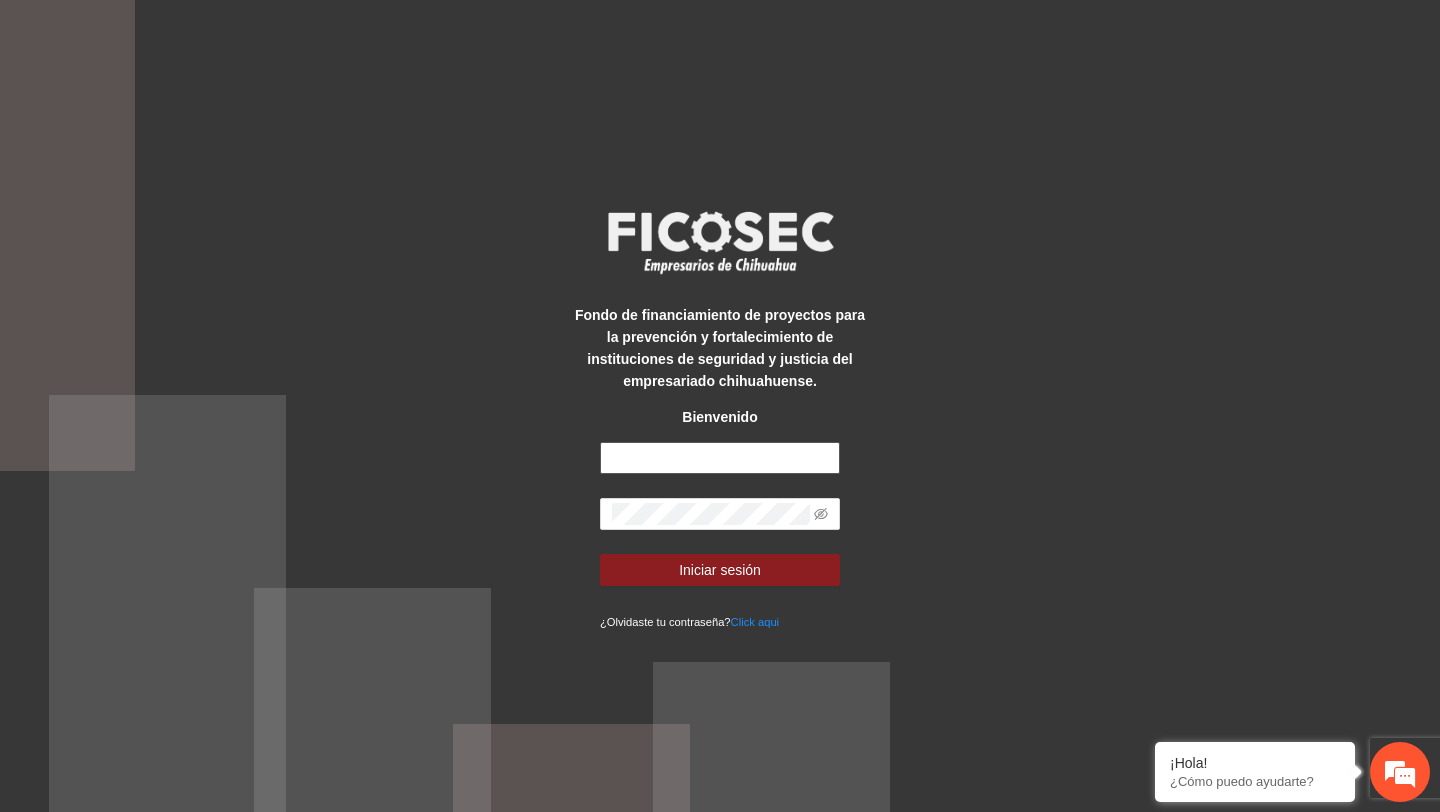 click at bounding box center (720, 458) 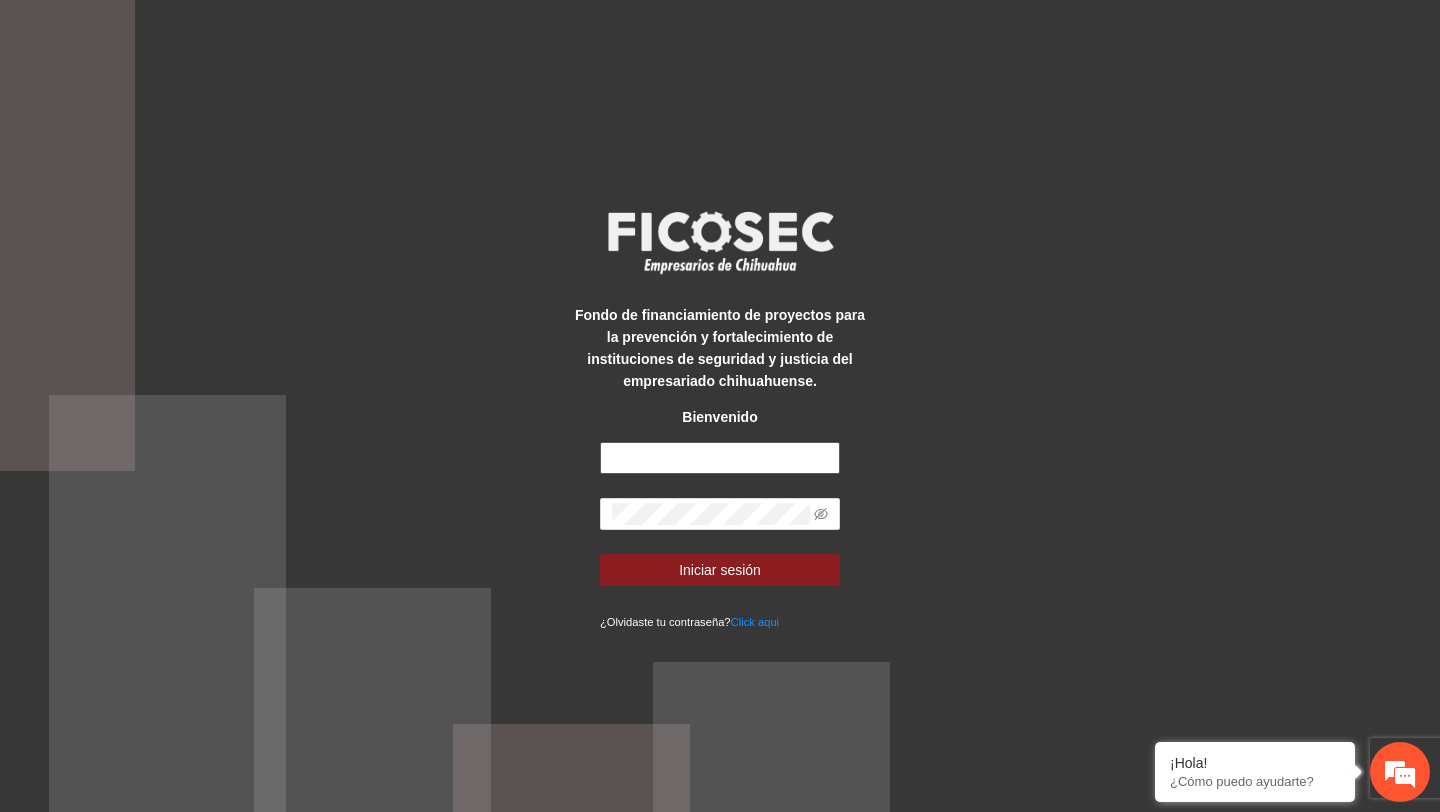 type on "**********" 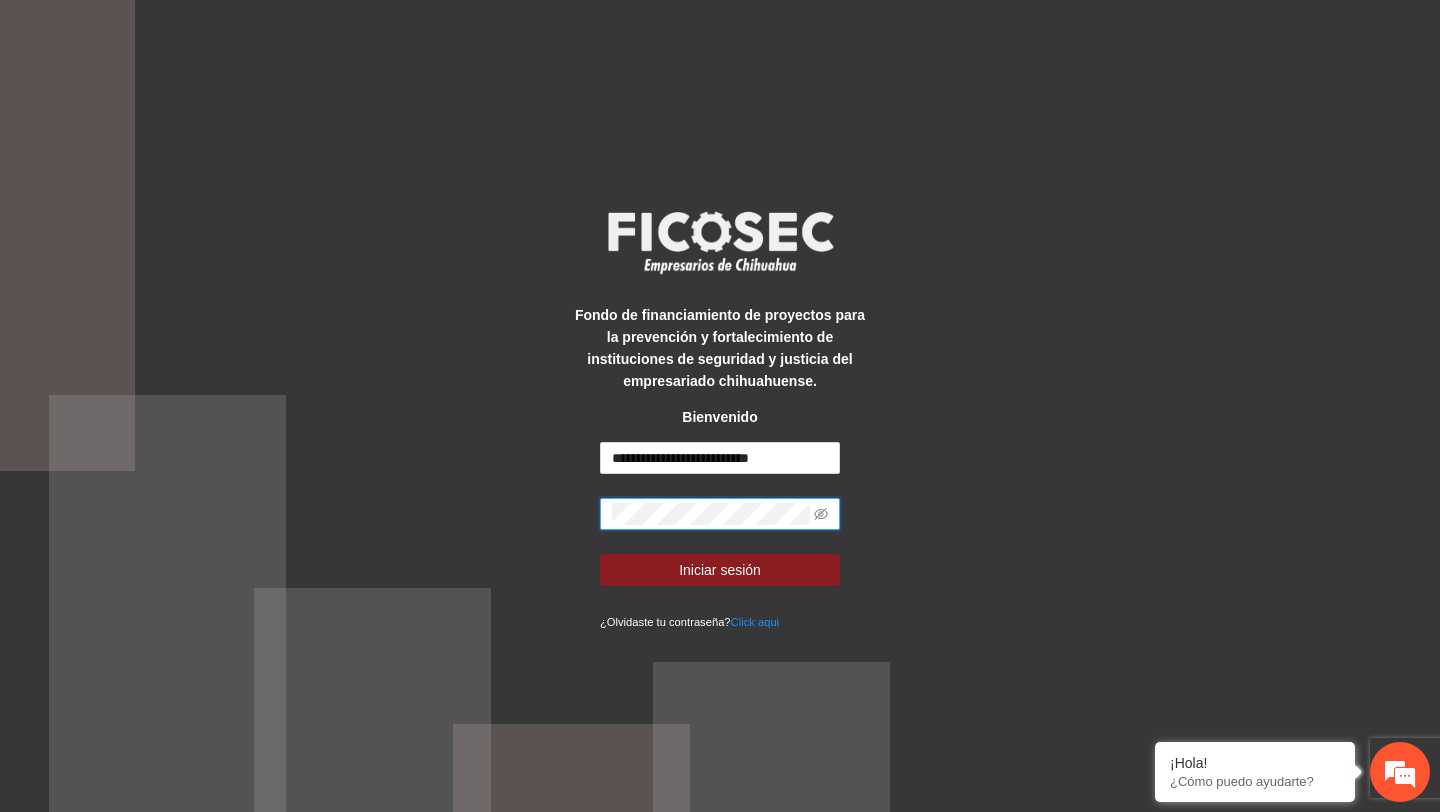 scroll, scrollTop: 0, scrollLeft: 0, axis: both 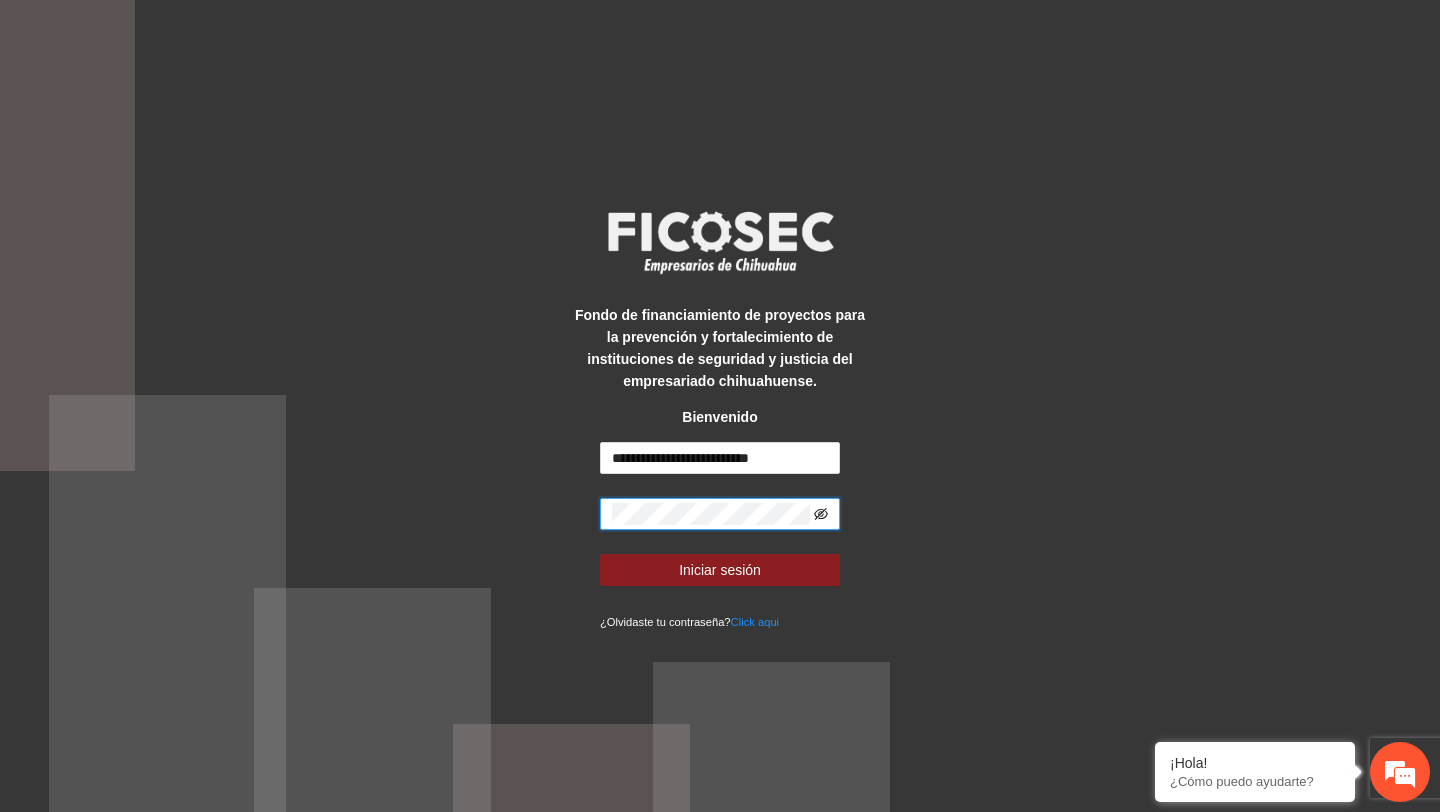click 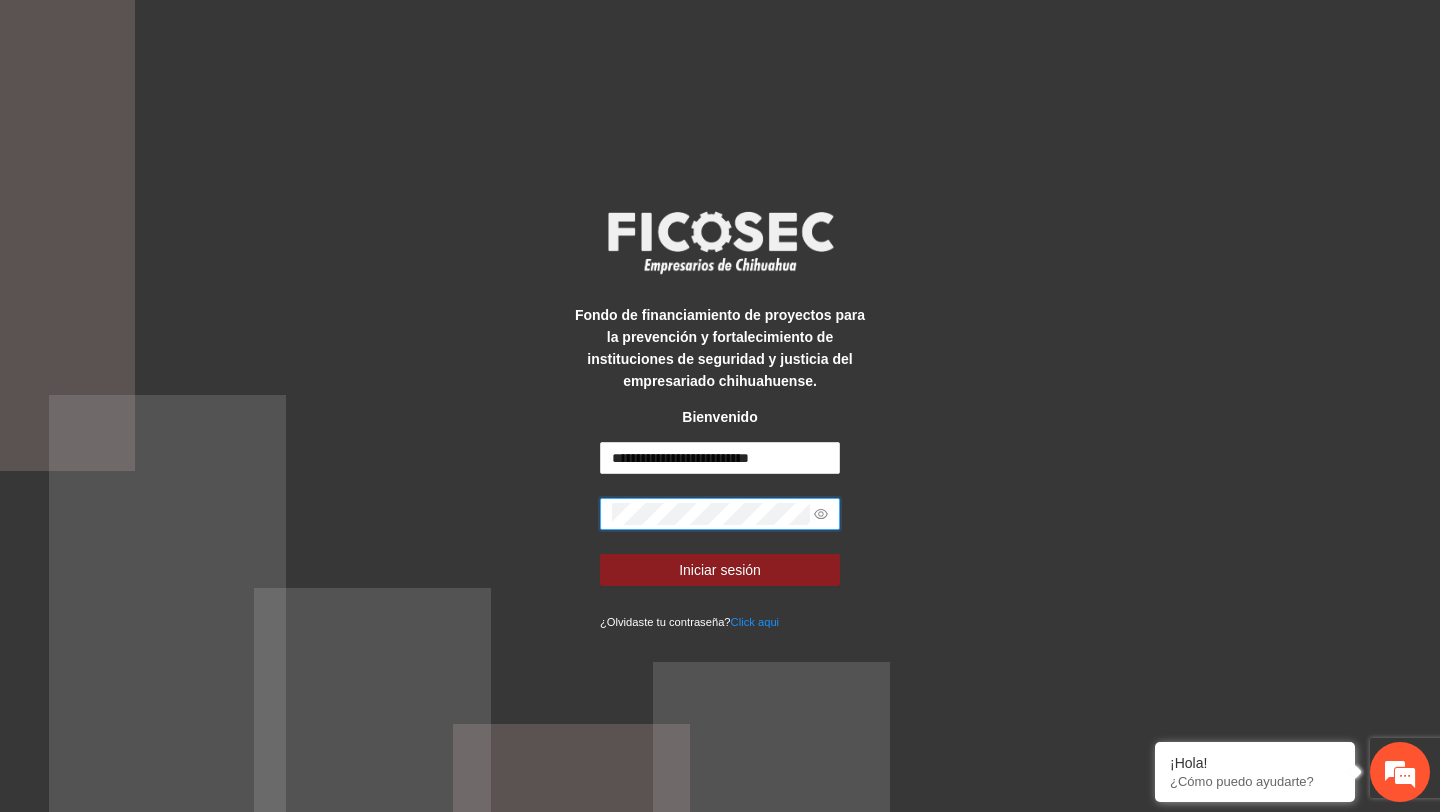 click on "Iniciar sesión" at bounding box center (720, 570) 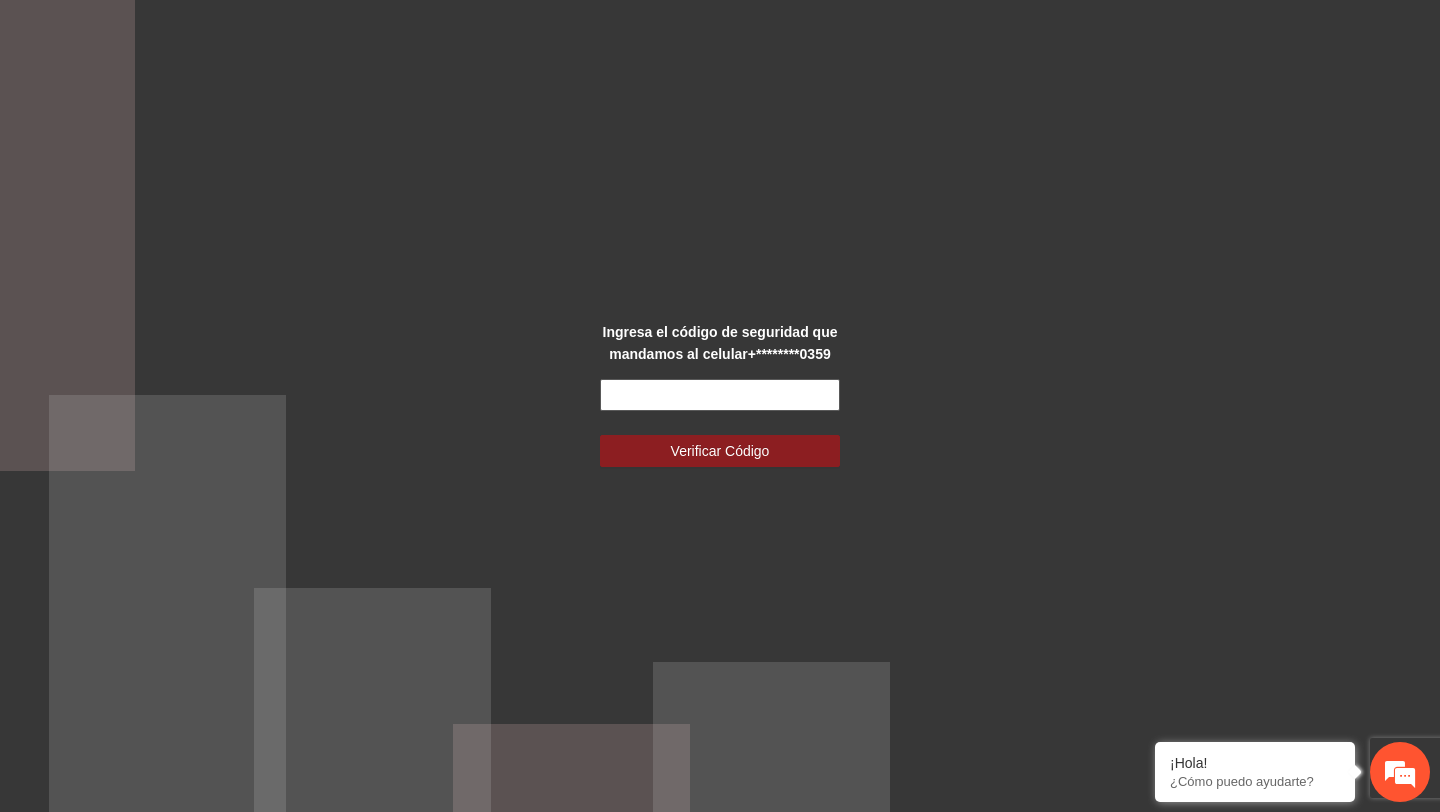 click at bounding box center (720, 395) 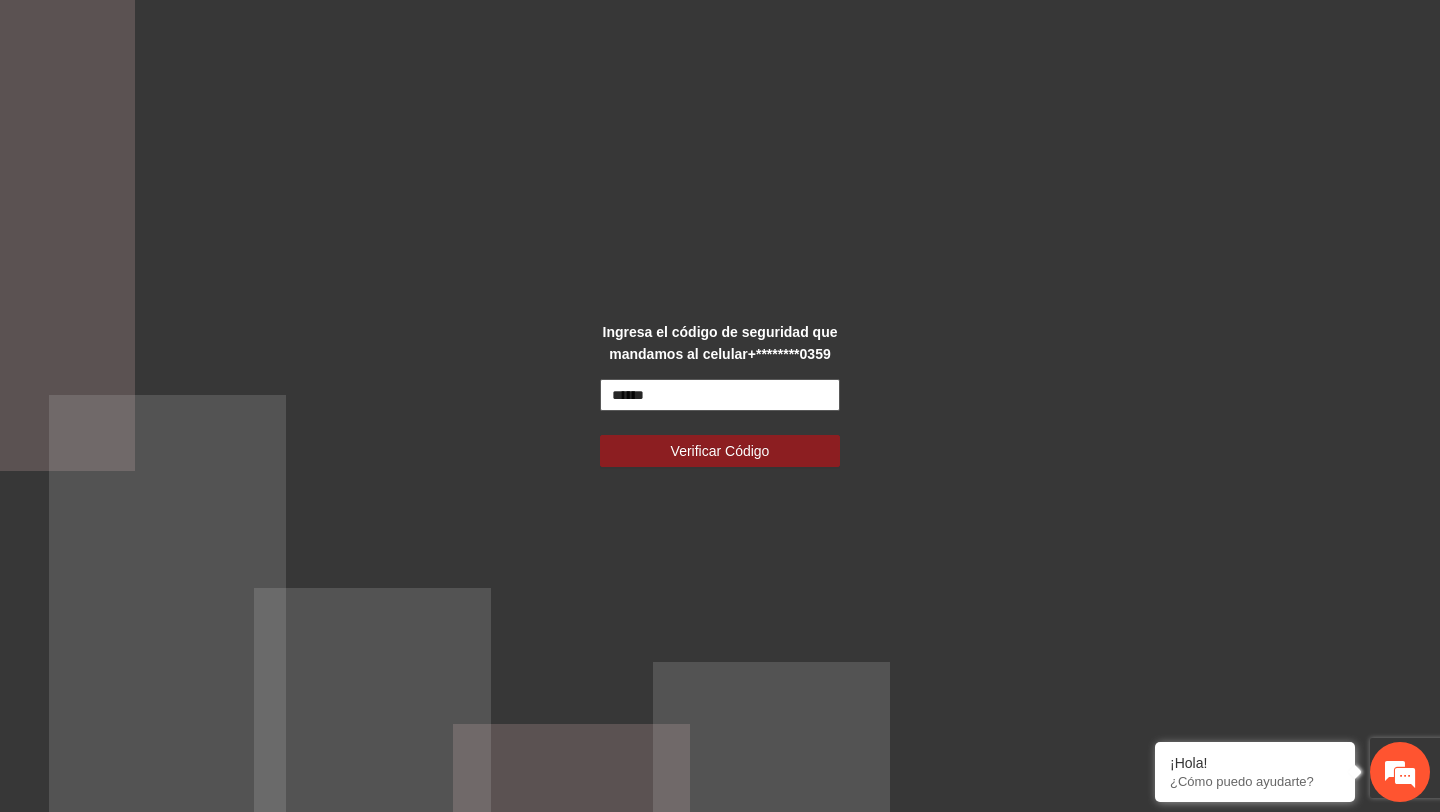 type on "******" 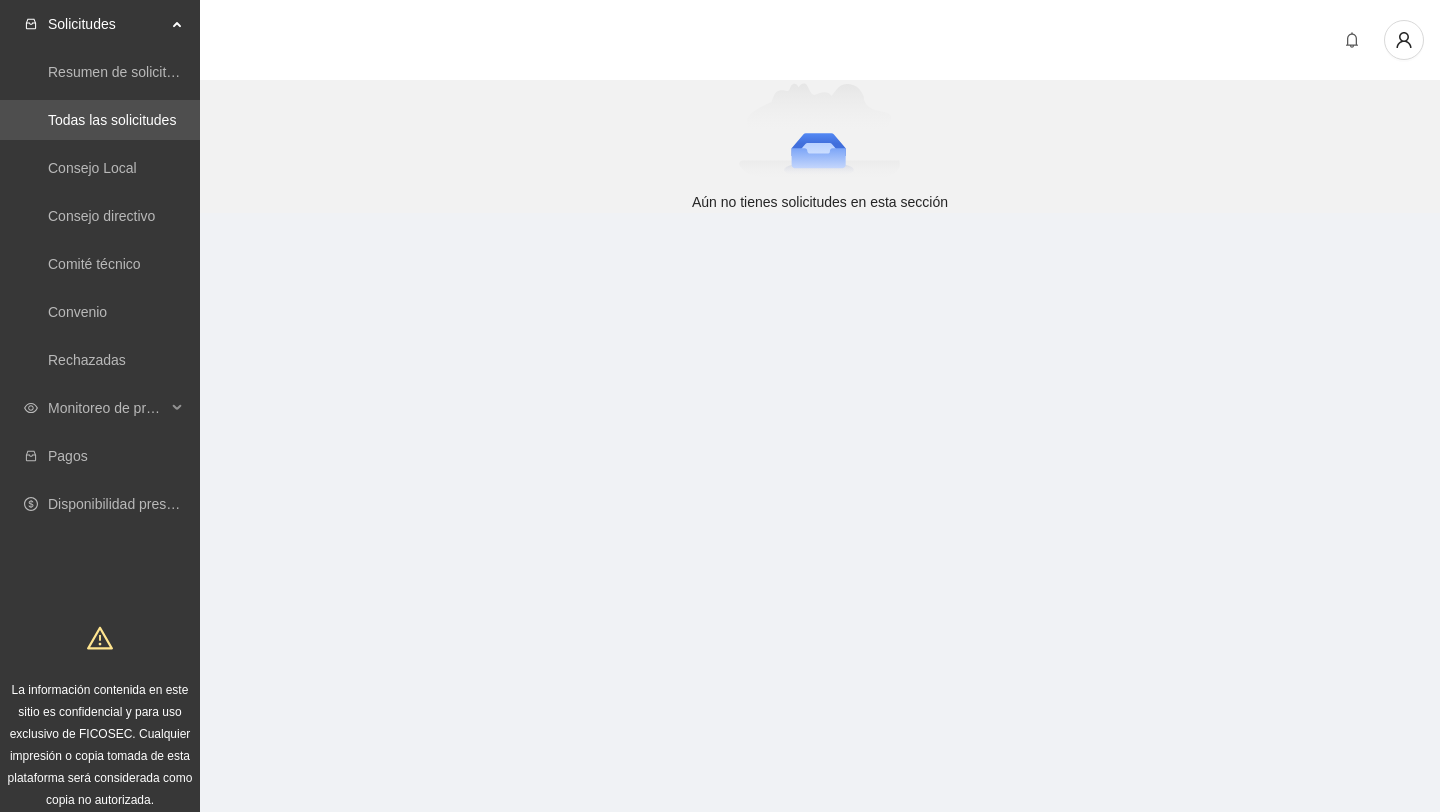 scroll, scrollTop: 0, scrollLeft: 0, axis: both 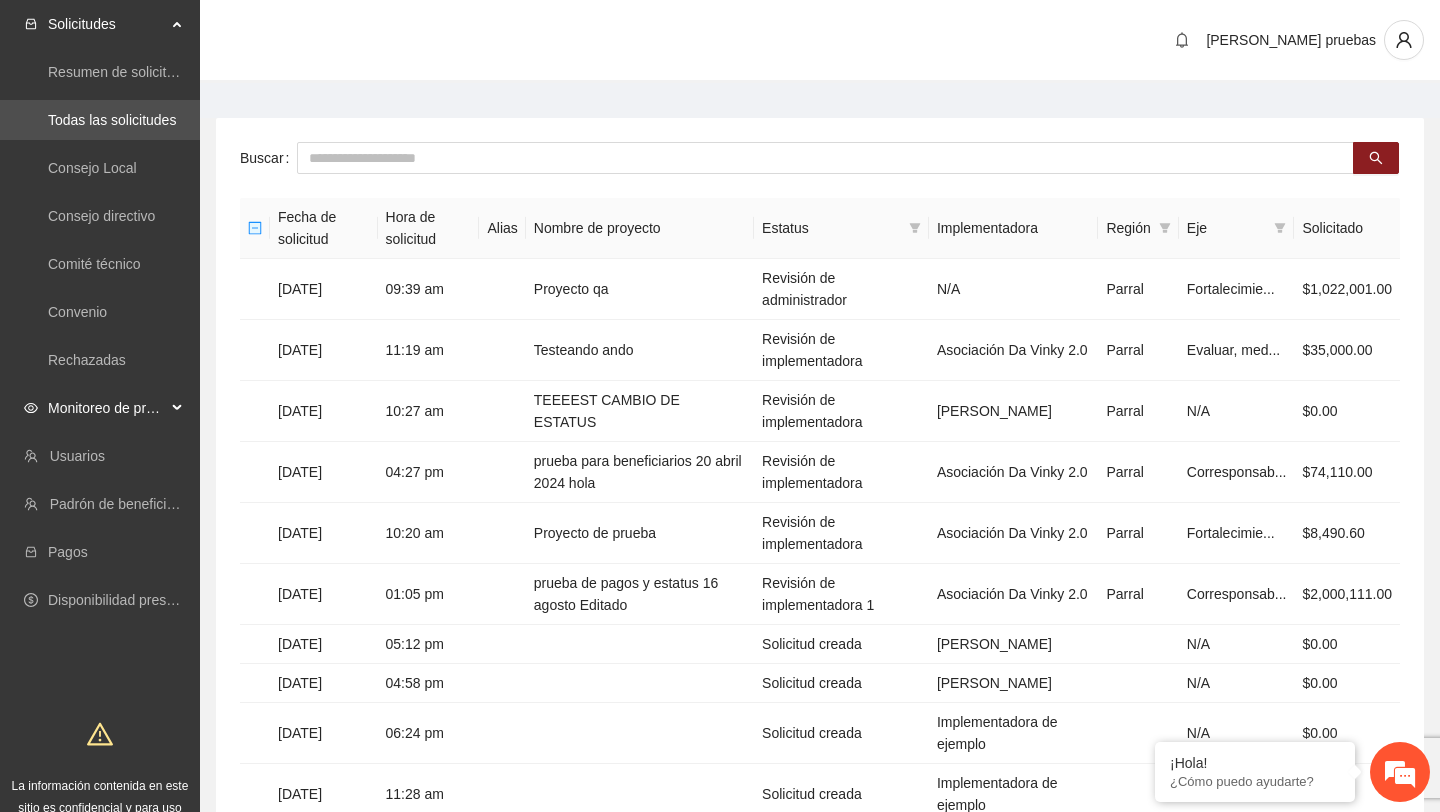 click on "Monitoreo de proyectos" at bounding box center [107, 408] 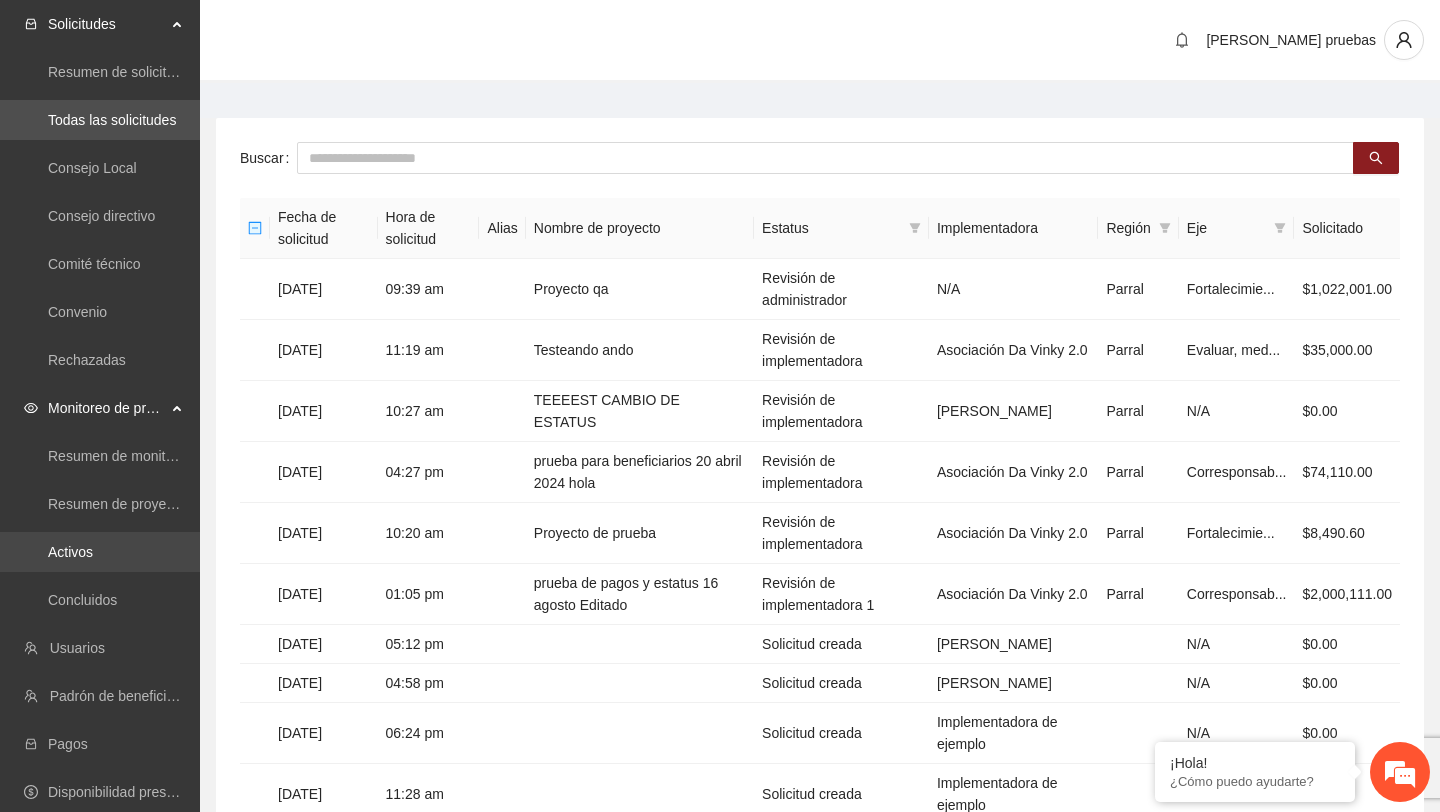 click on "Activos" at bounding box center (70, 552) 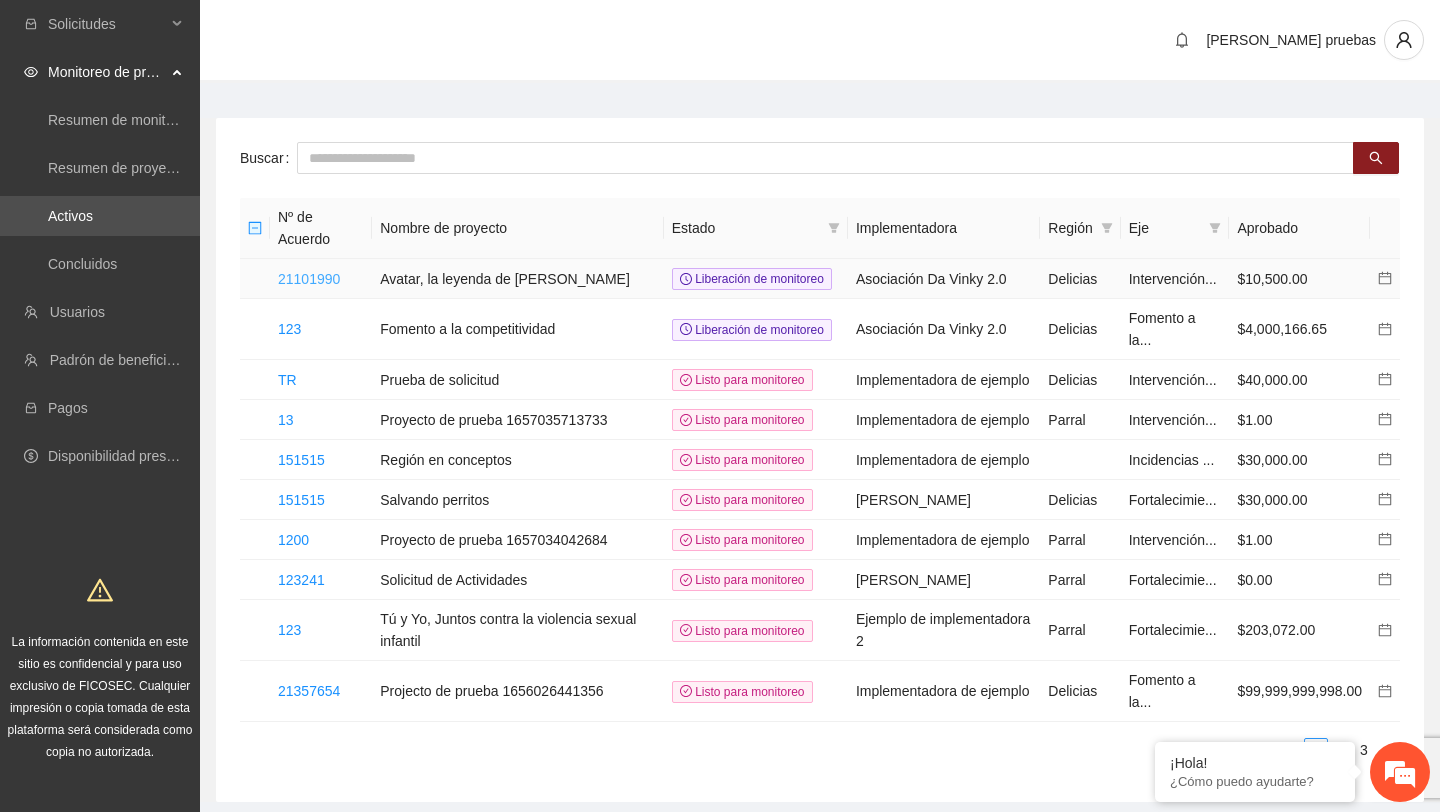 click on "21101990" at bounding box center [309, 279] 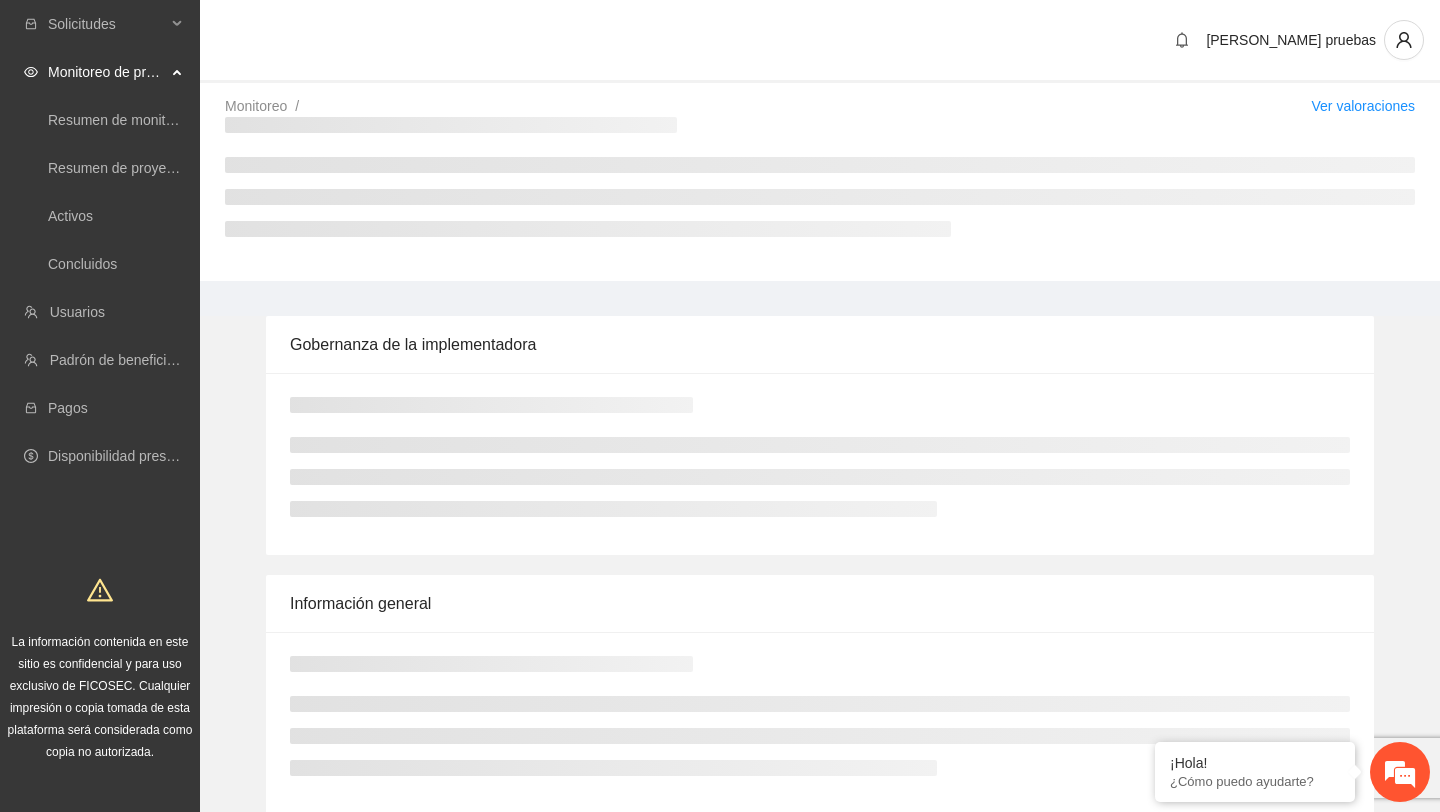 scroll, scrollTop: 0, scrollLeft: 0, axis: both 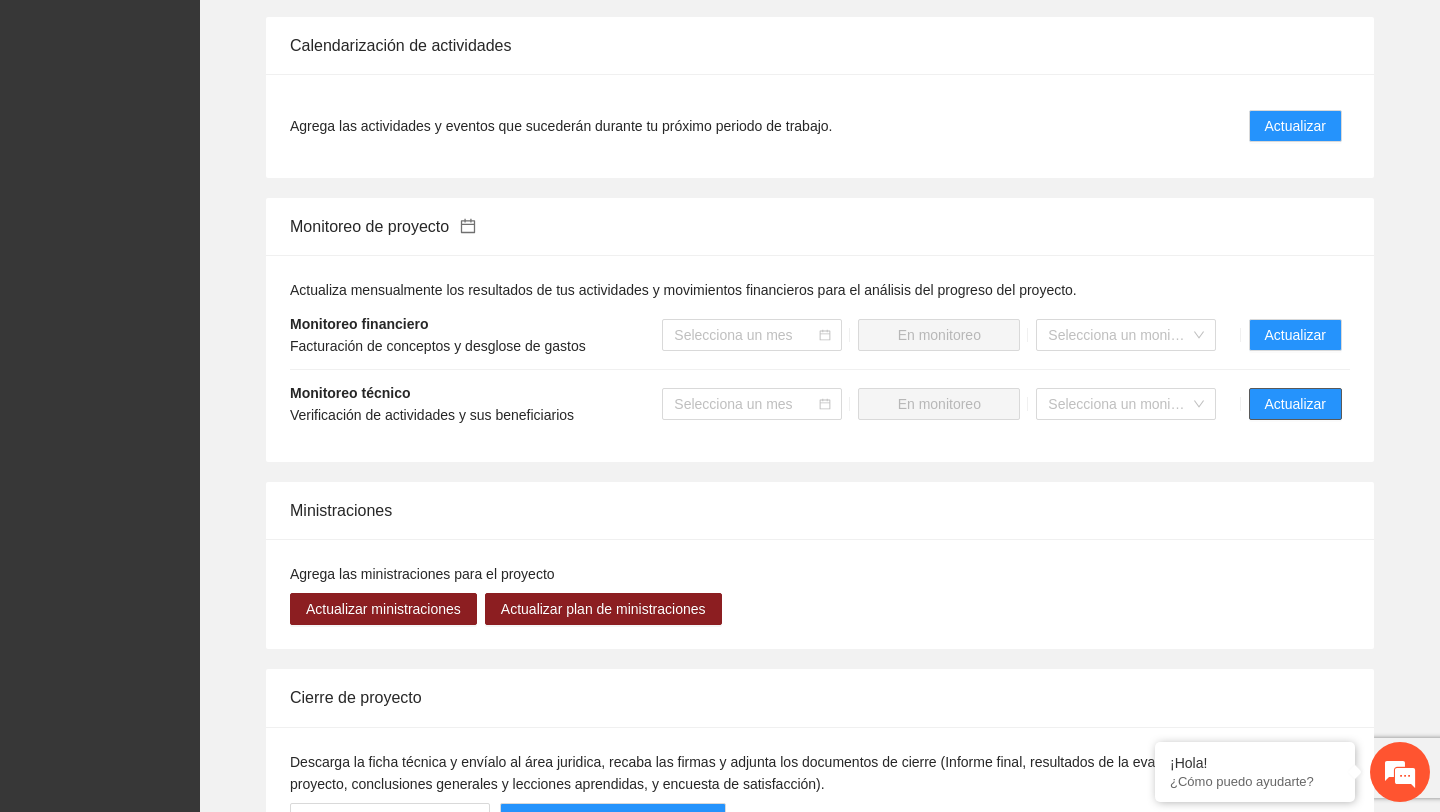 click on "Actualizar" at bounding box center (1295, 404) 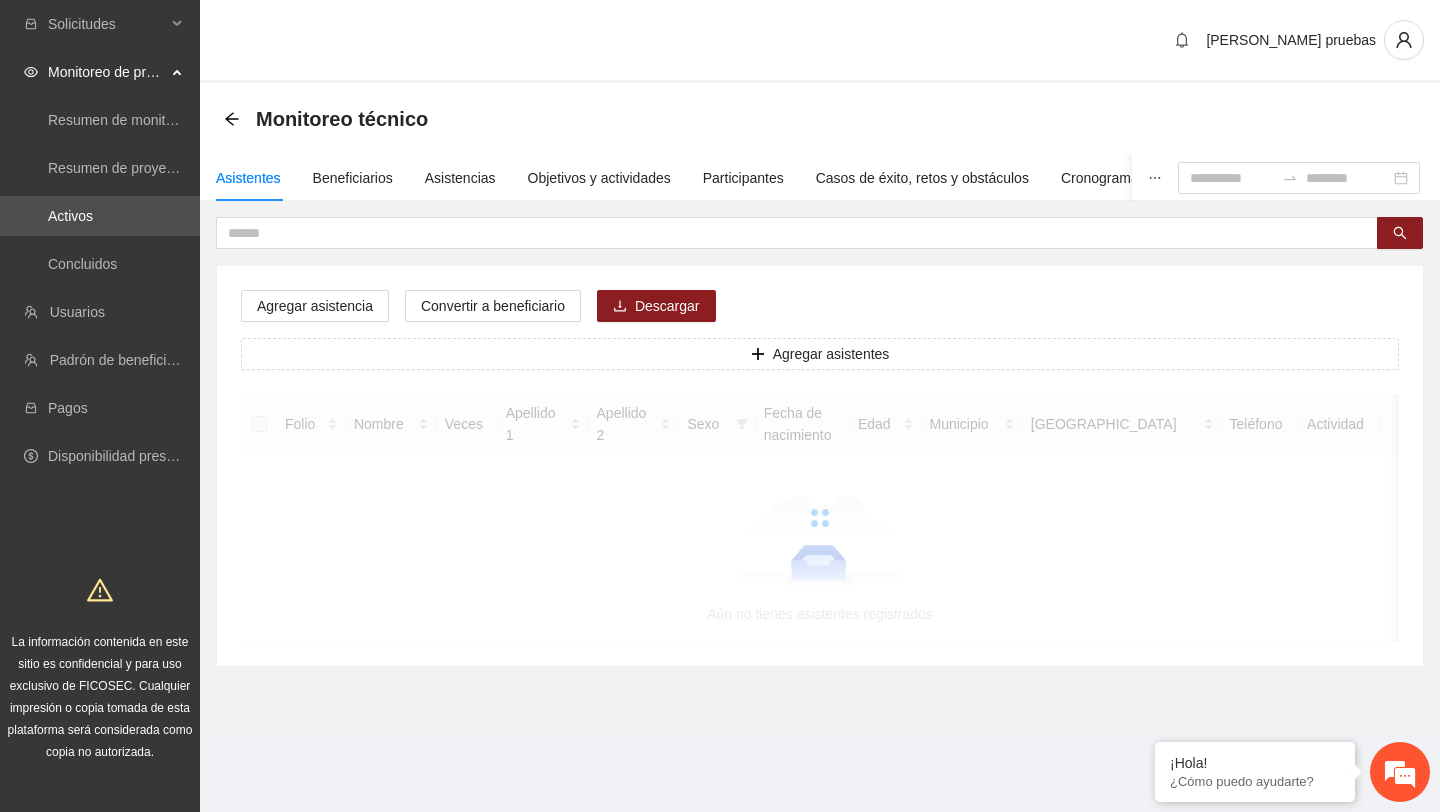 scroll, scrollTop: 0, scrollLeft: 0, axis: both 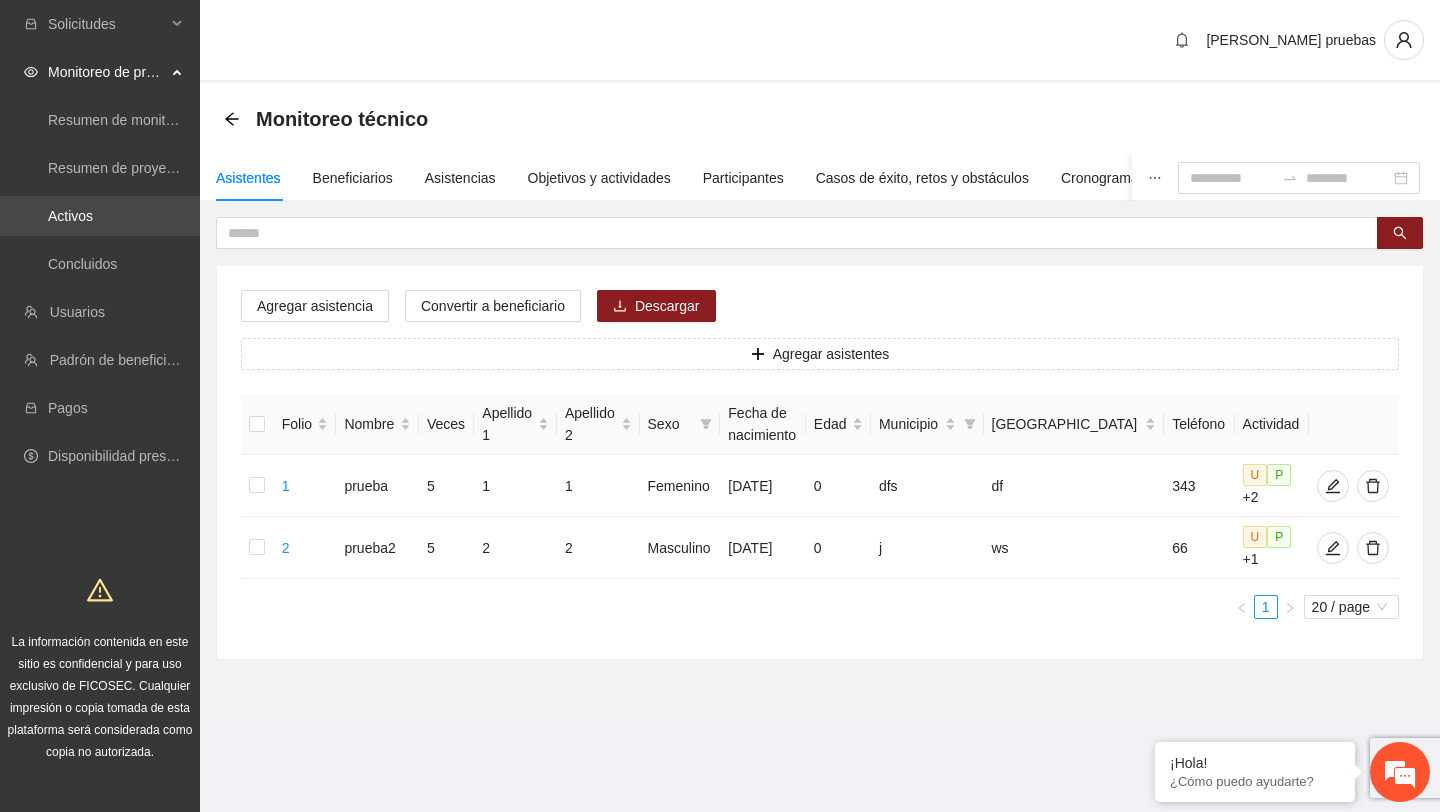 click on "Activos" at bounding box center [70, 216] 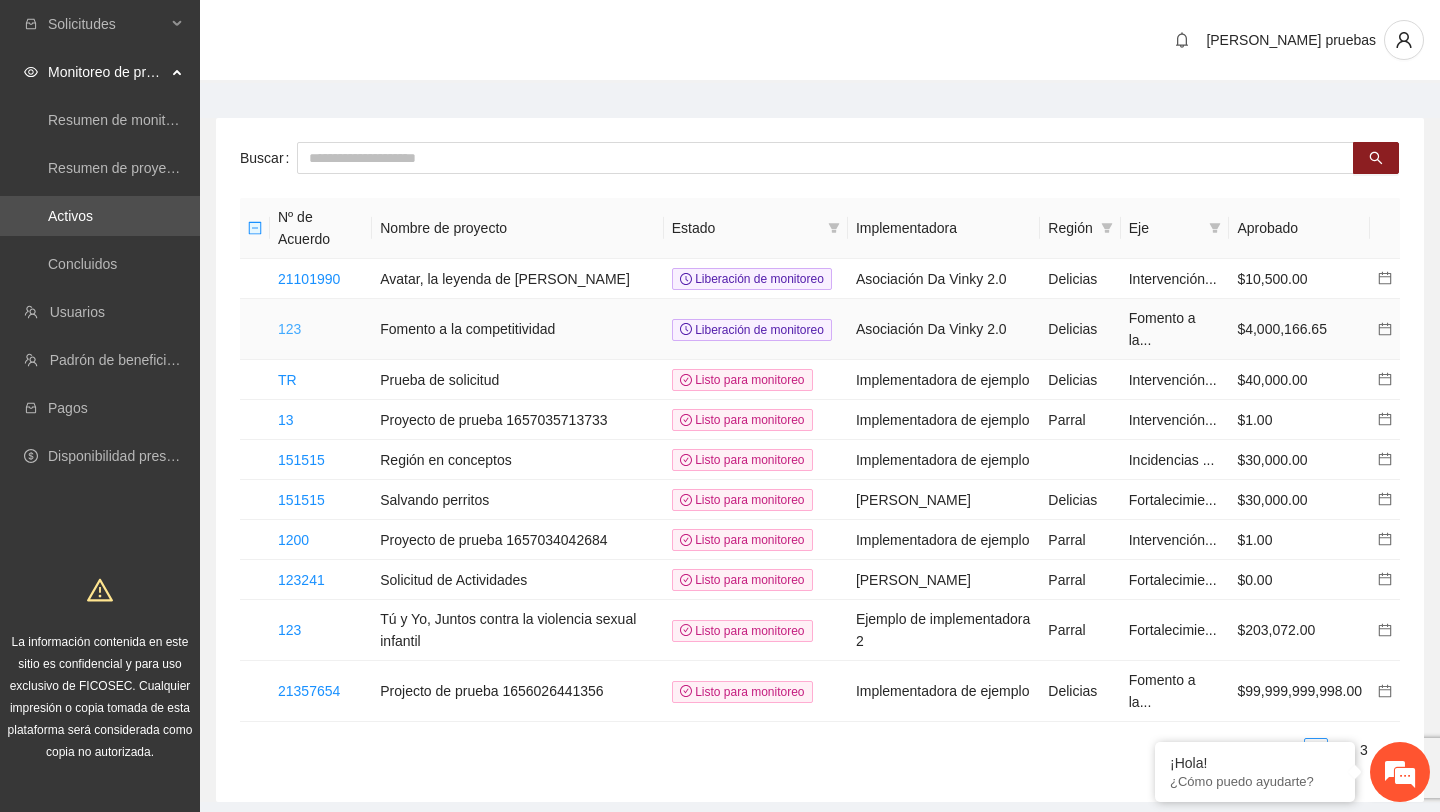 click on "123" at bounding box center [289, 329] 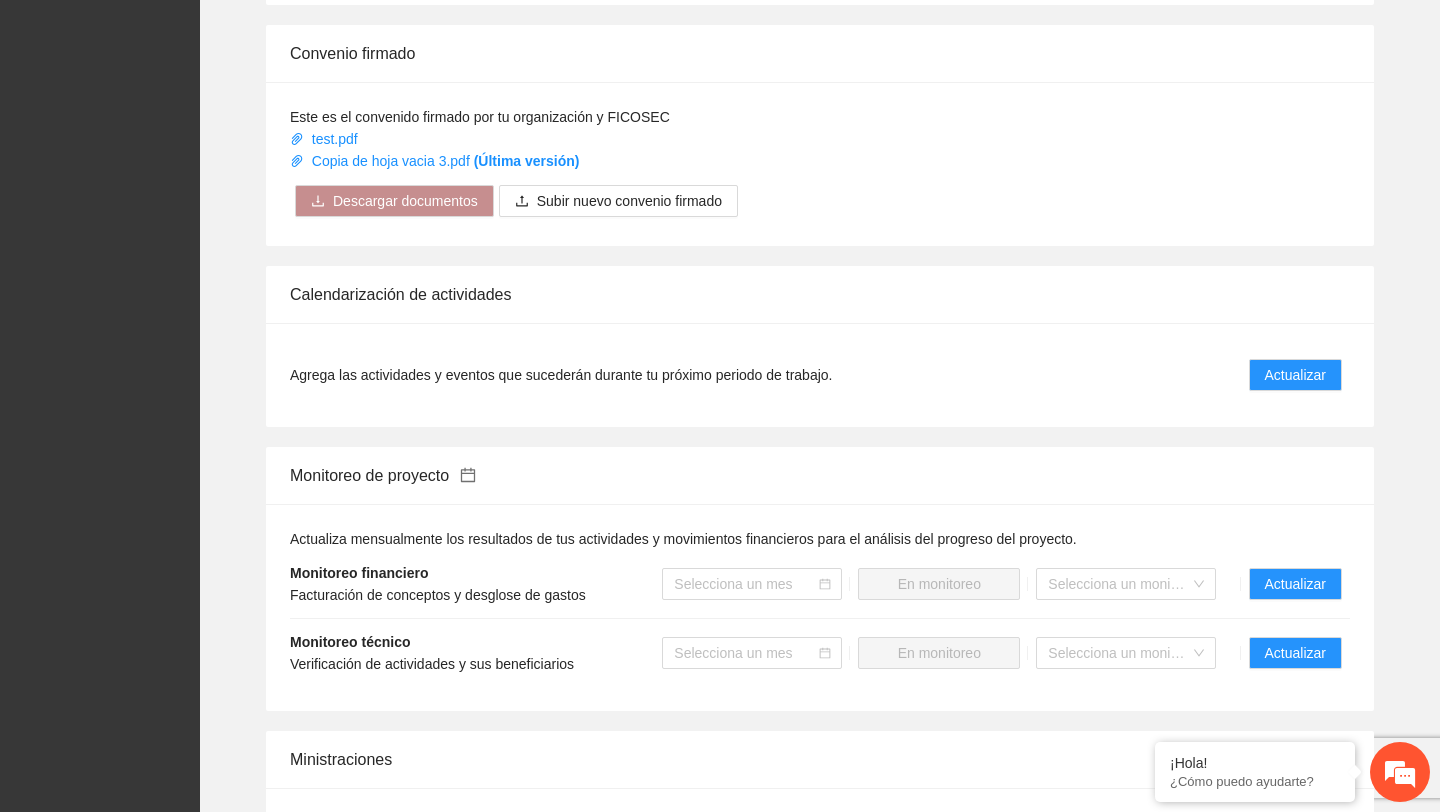 scroll, scrollTop: 1196, scrollLeft: 0, axis: vertical 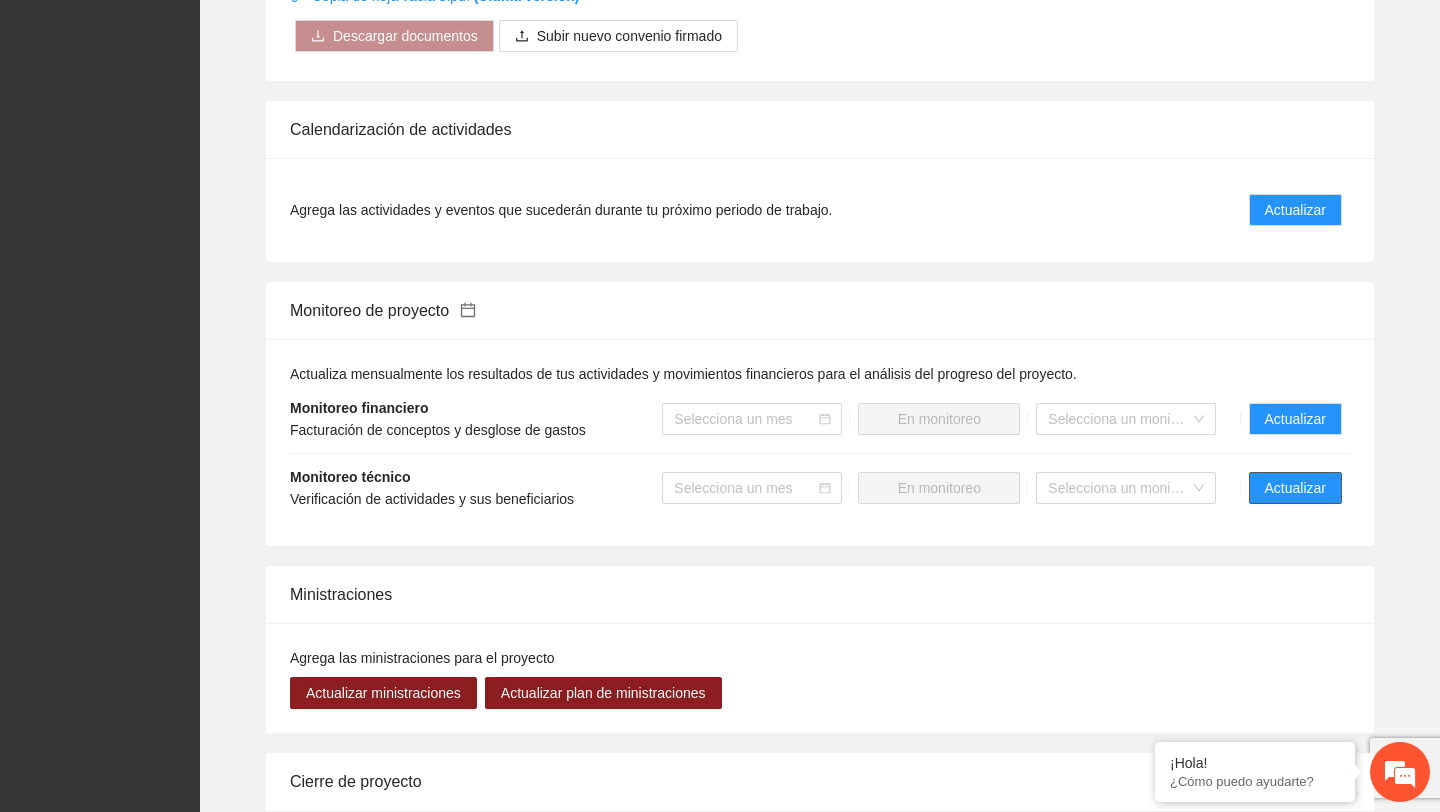 click on "Actualizar" at bounding box center [1295, 488] 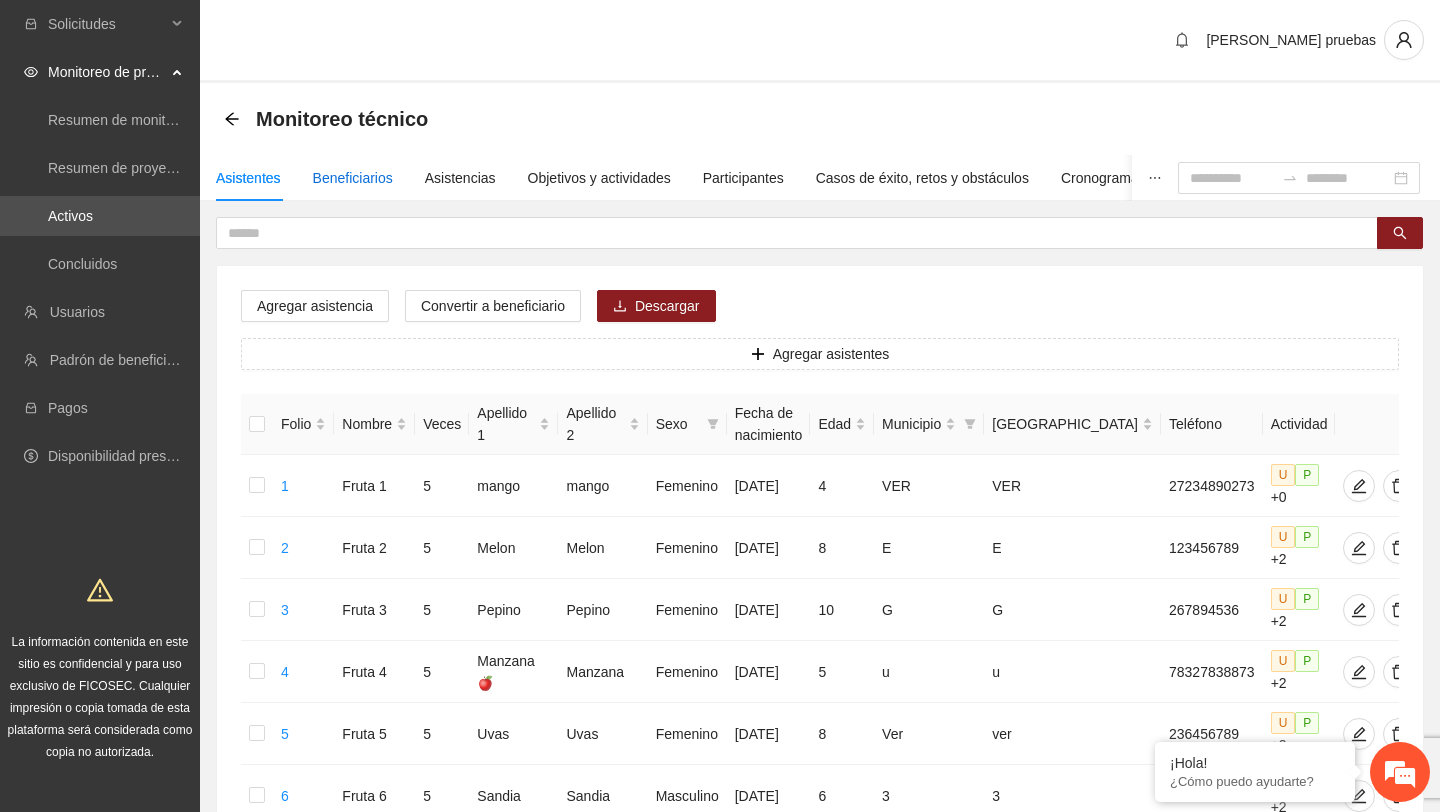 click on "Beneficiarios" at bounding box center [353, 178] 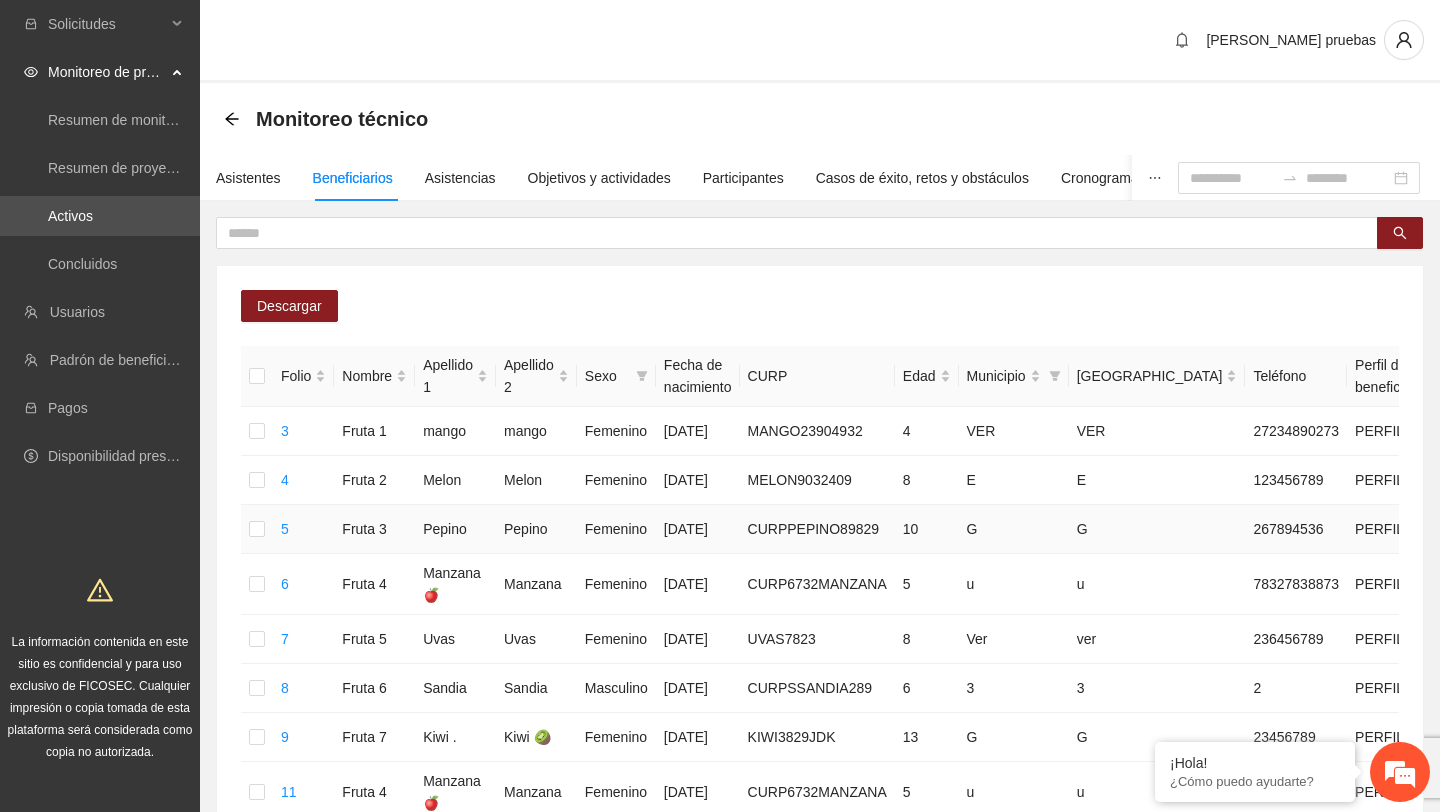 scroll, scrollTop: 0, scrollLeft: 295, axis: horizontal 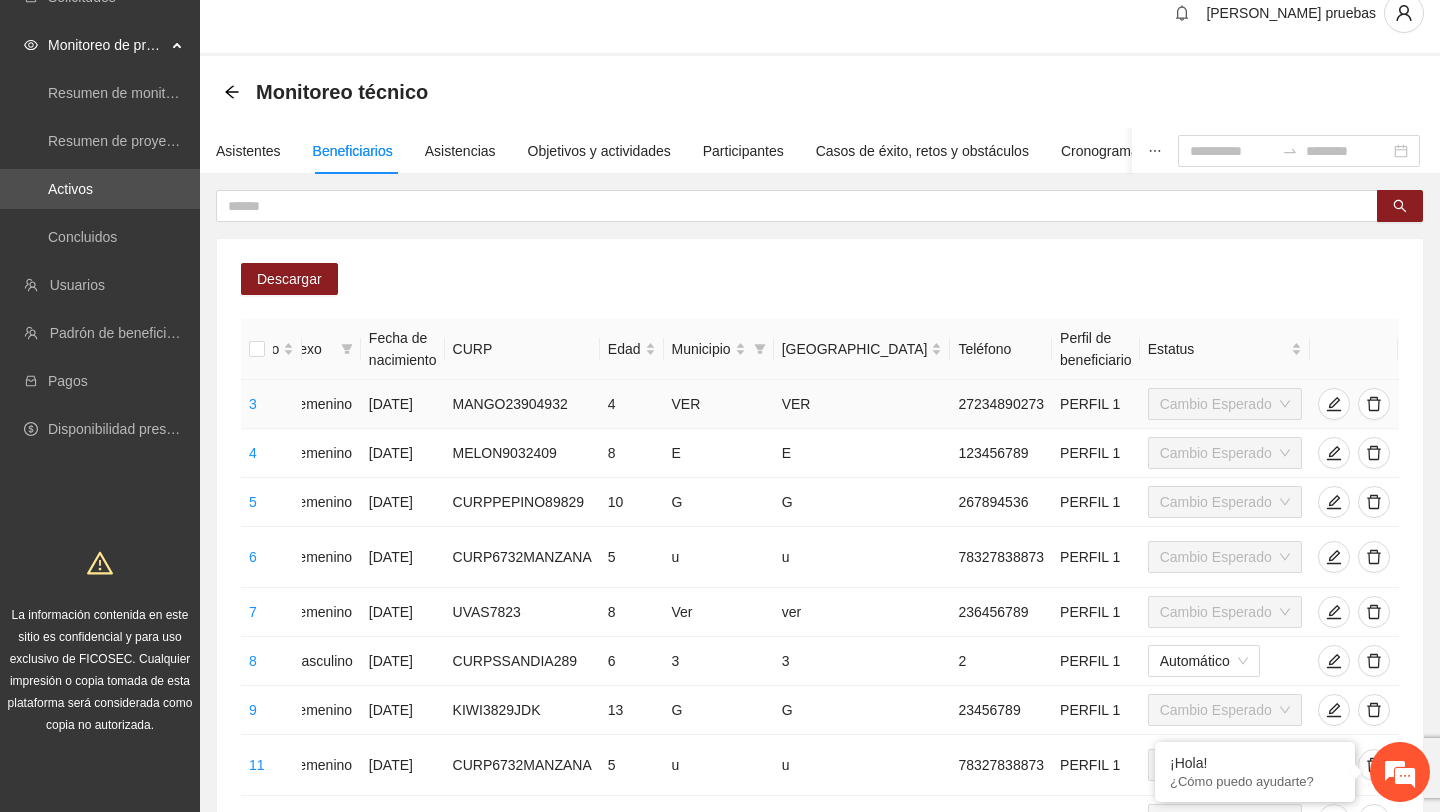 click at bounding box center [1422, 404] 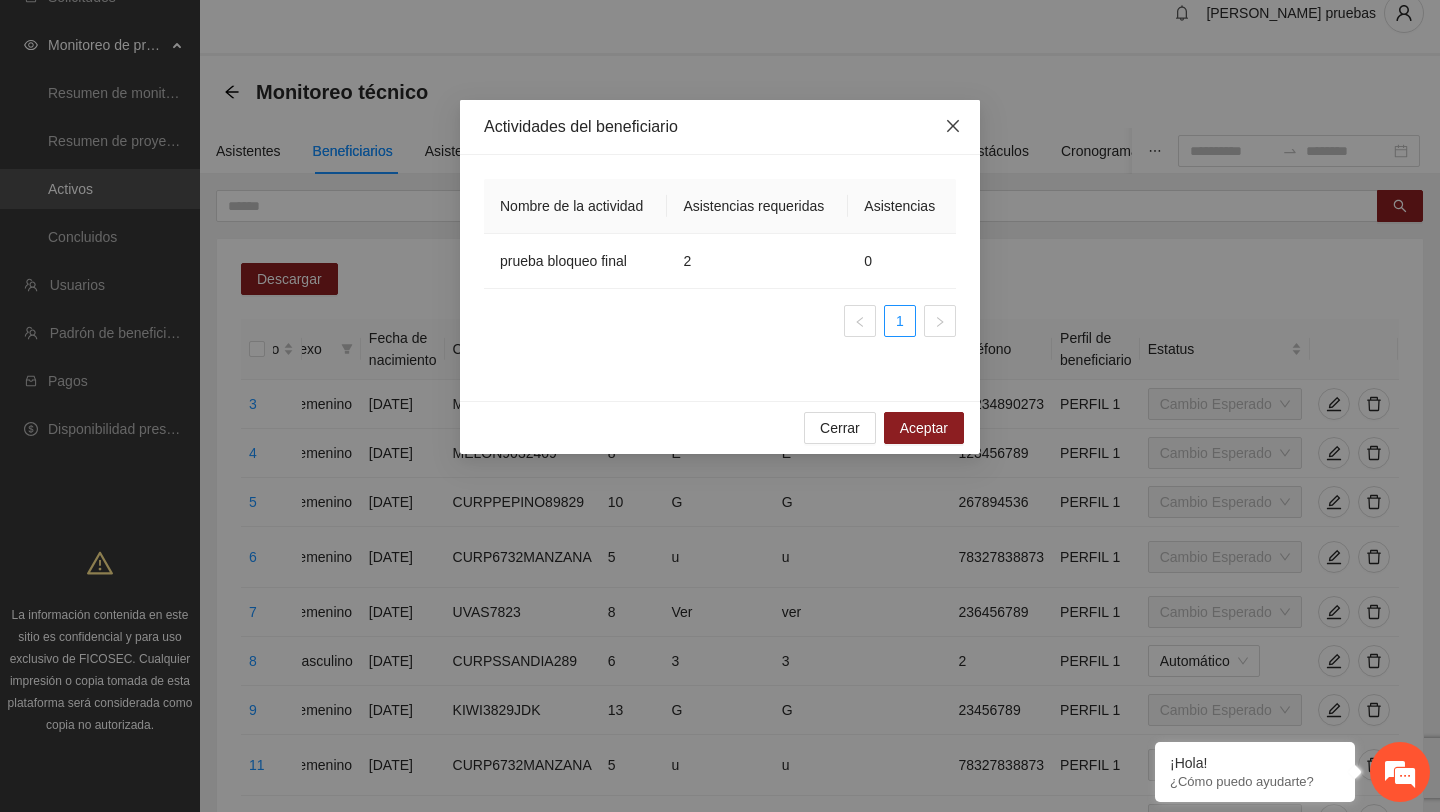 click at bounding box center [953, 127] 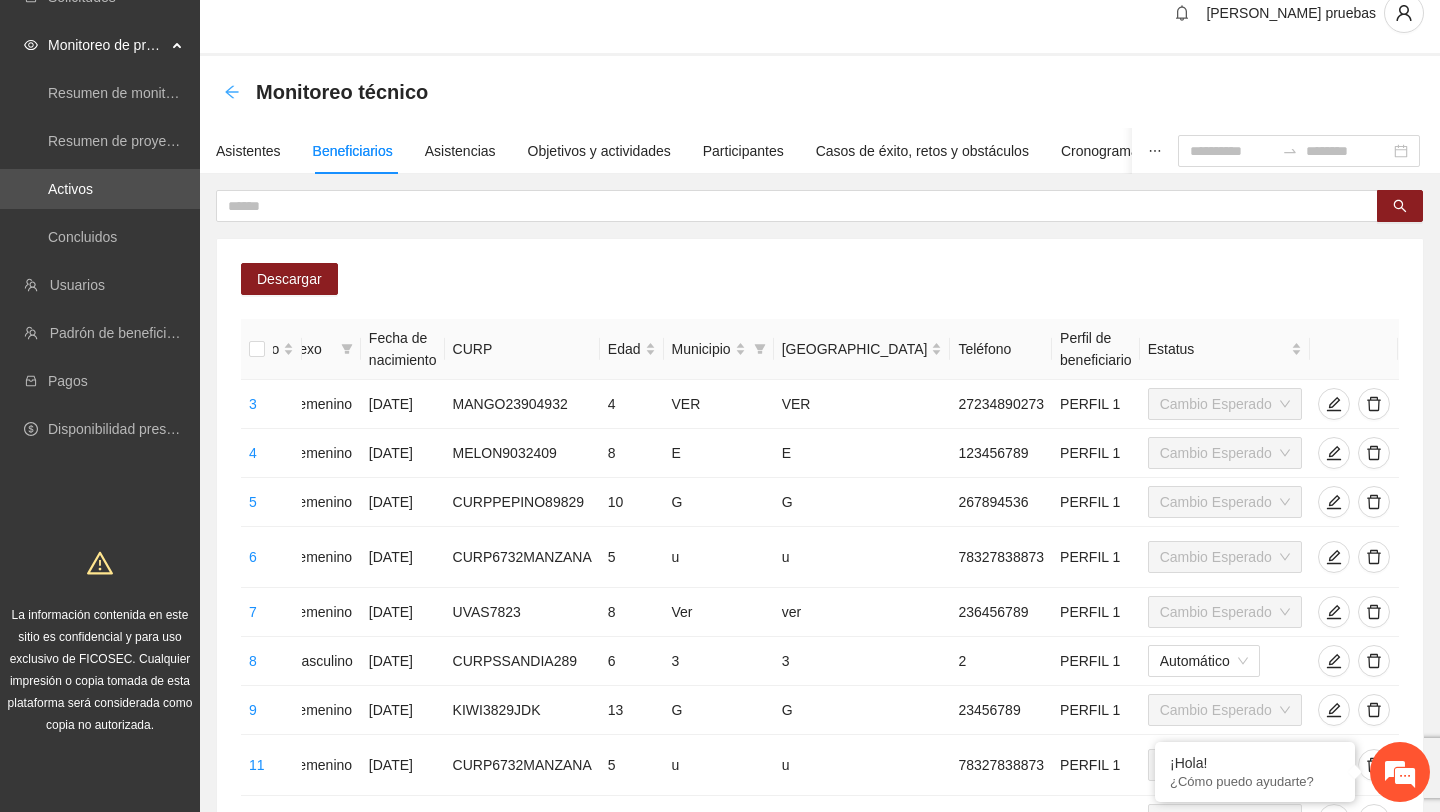 click 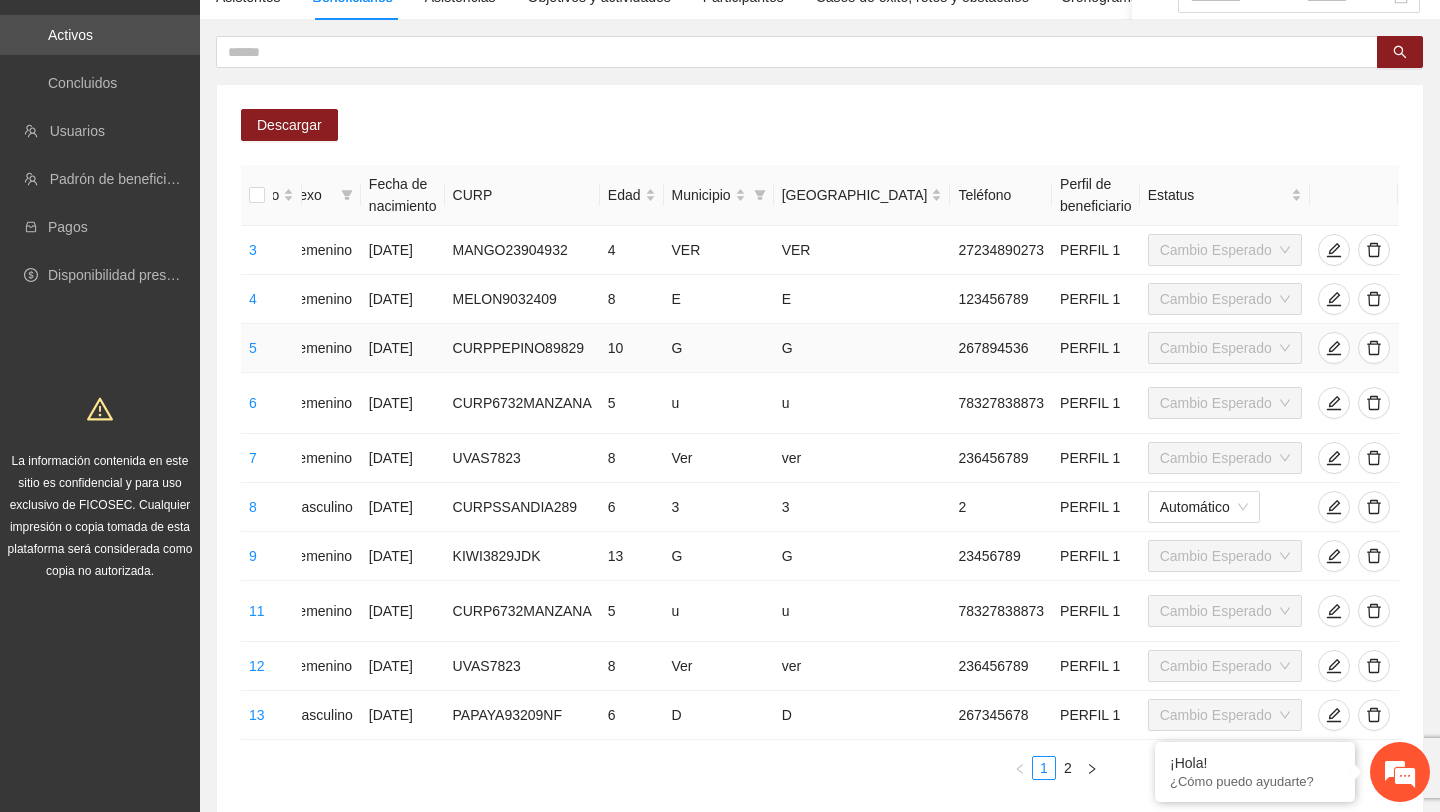scroll, scrollTop: 0, scrollLeft: 0, axis: both 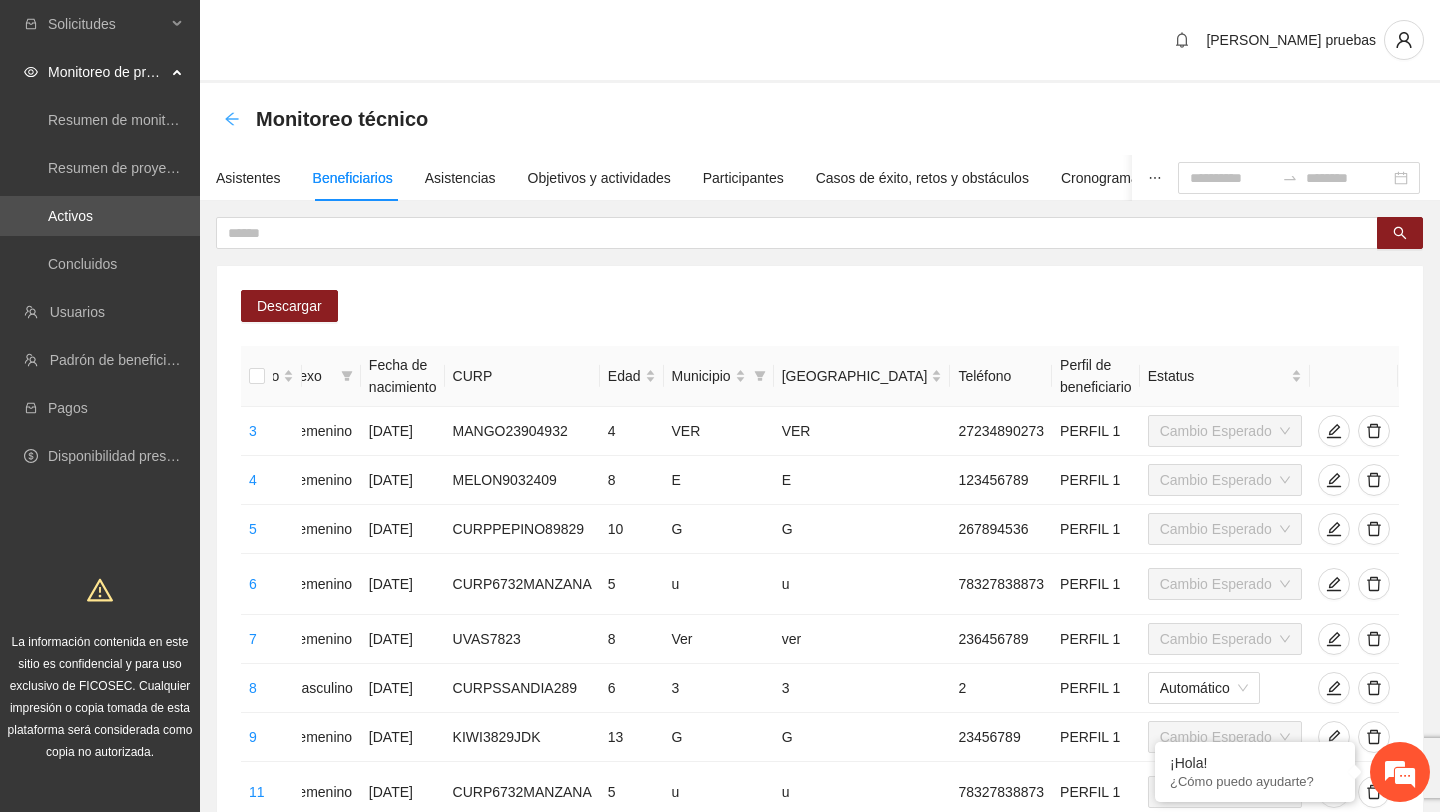 click 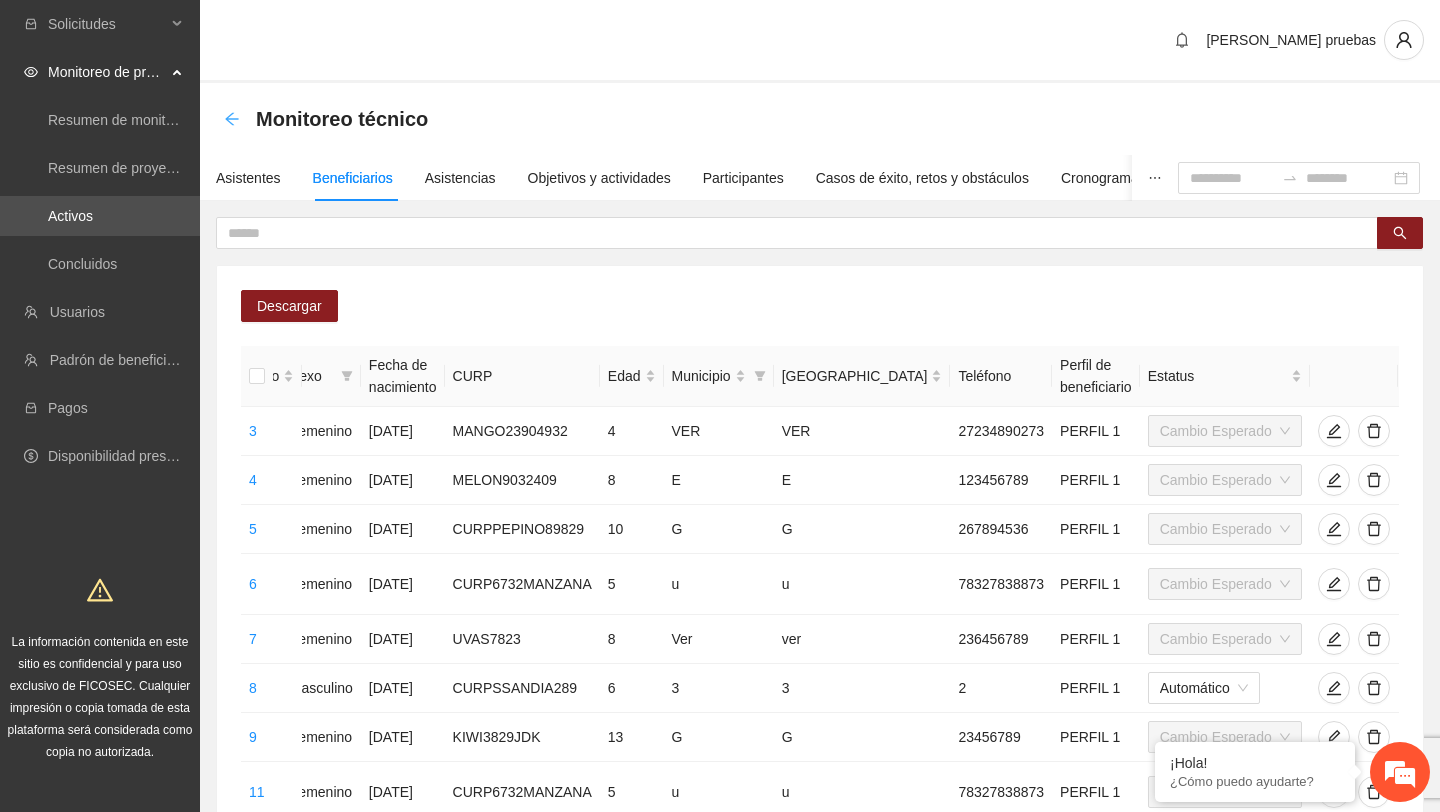 click 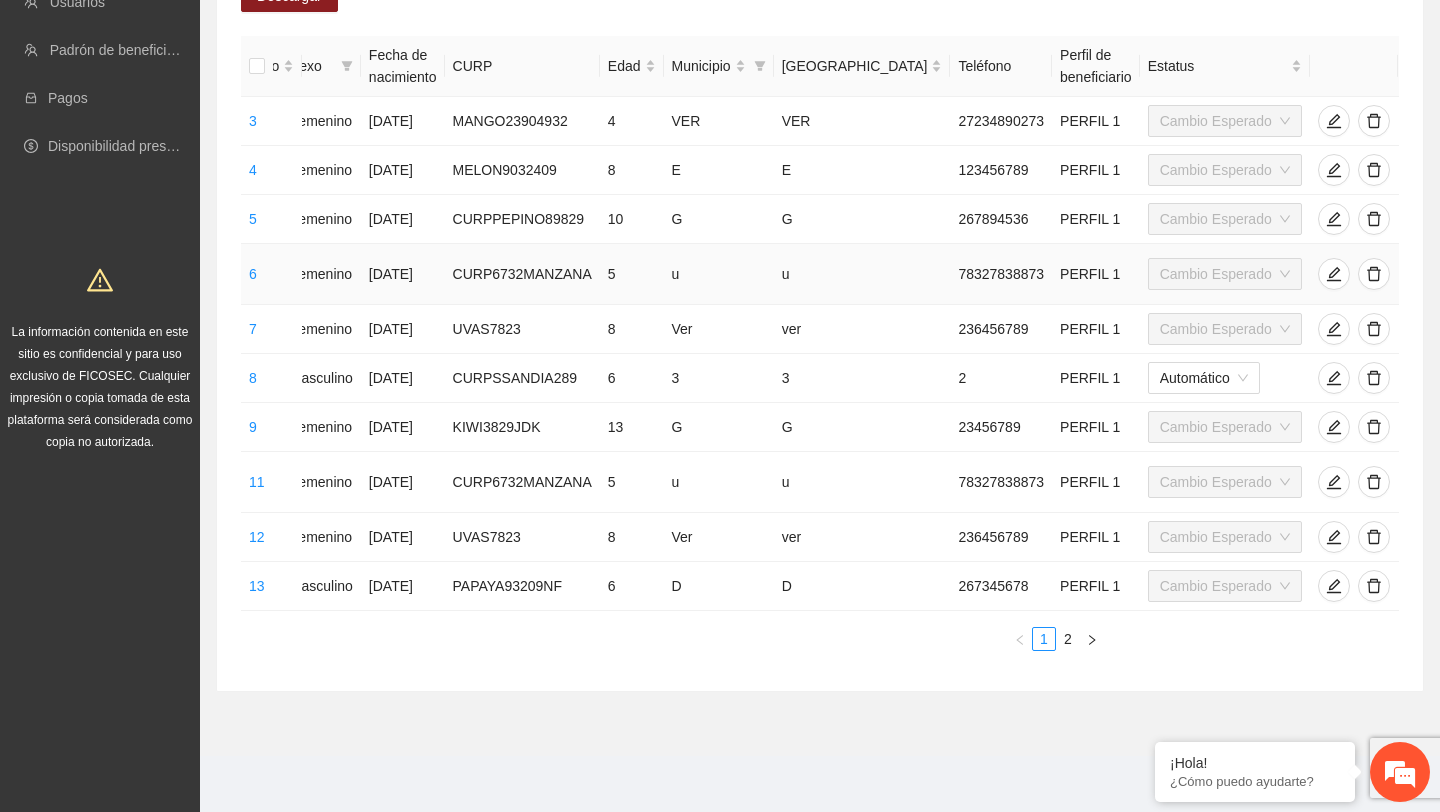 scroll, scrollTop: 0, scrollLeft: 0, axis: both 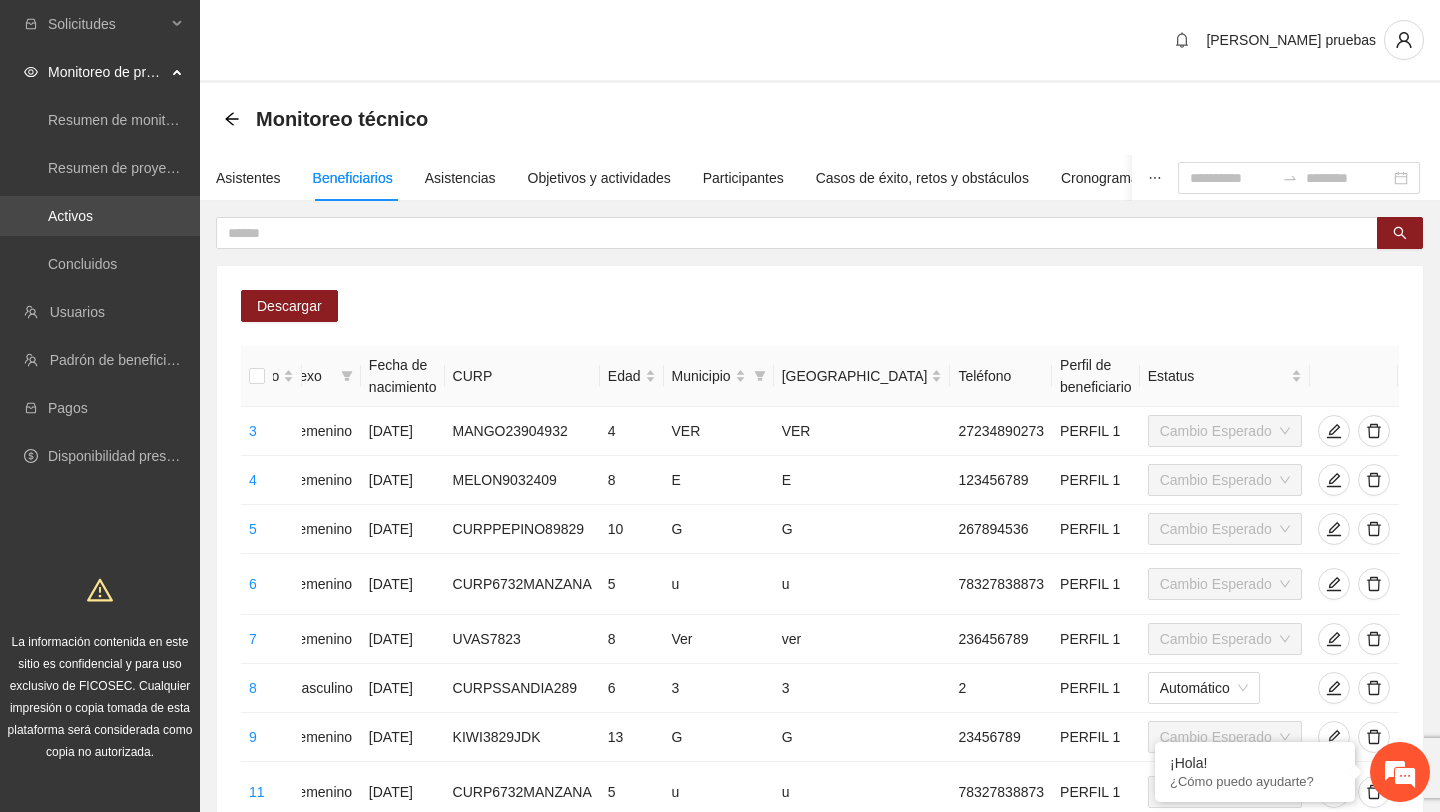 click on "Activos" at bounding box center [70, 216] 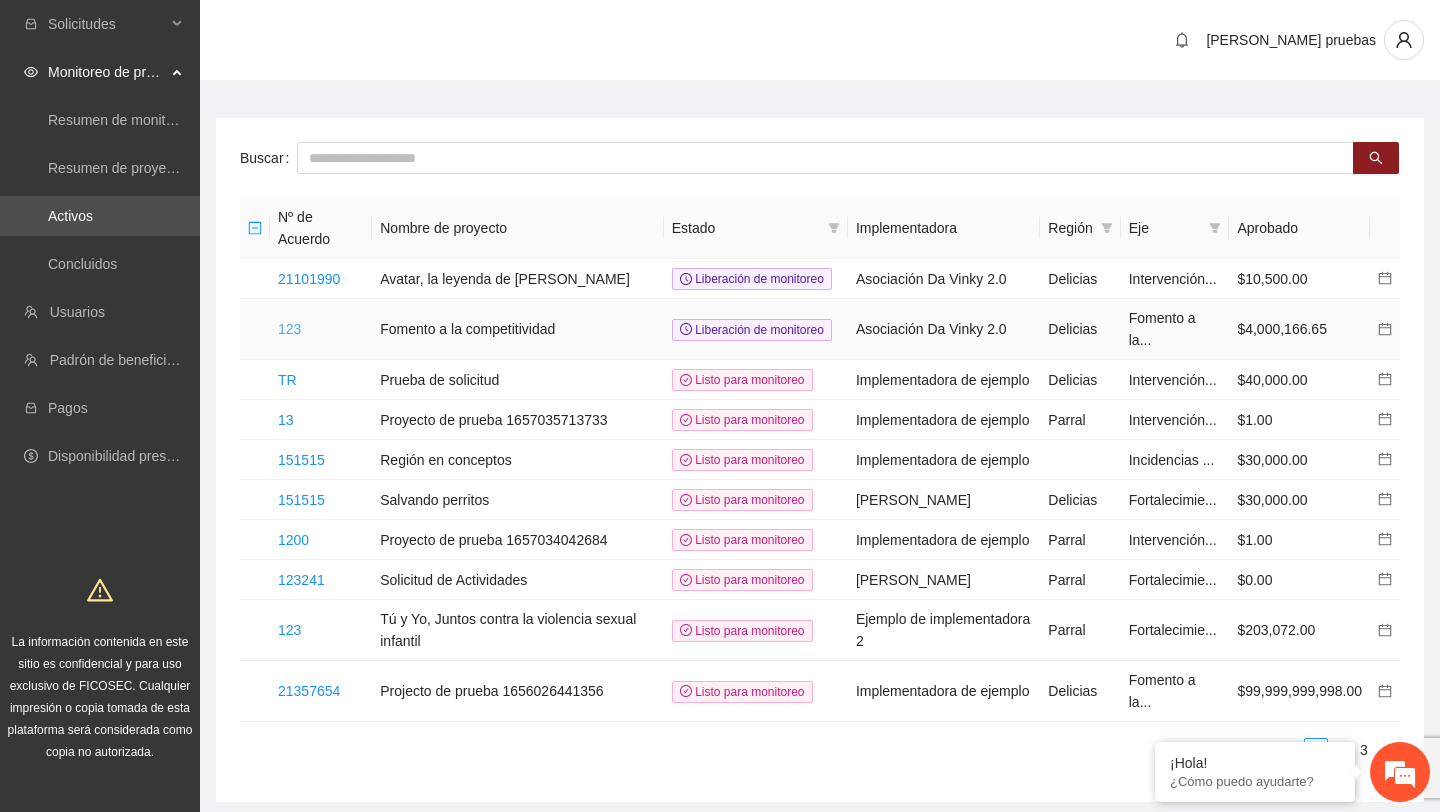 click on "123" at bounding box center [289, 329] 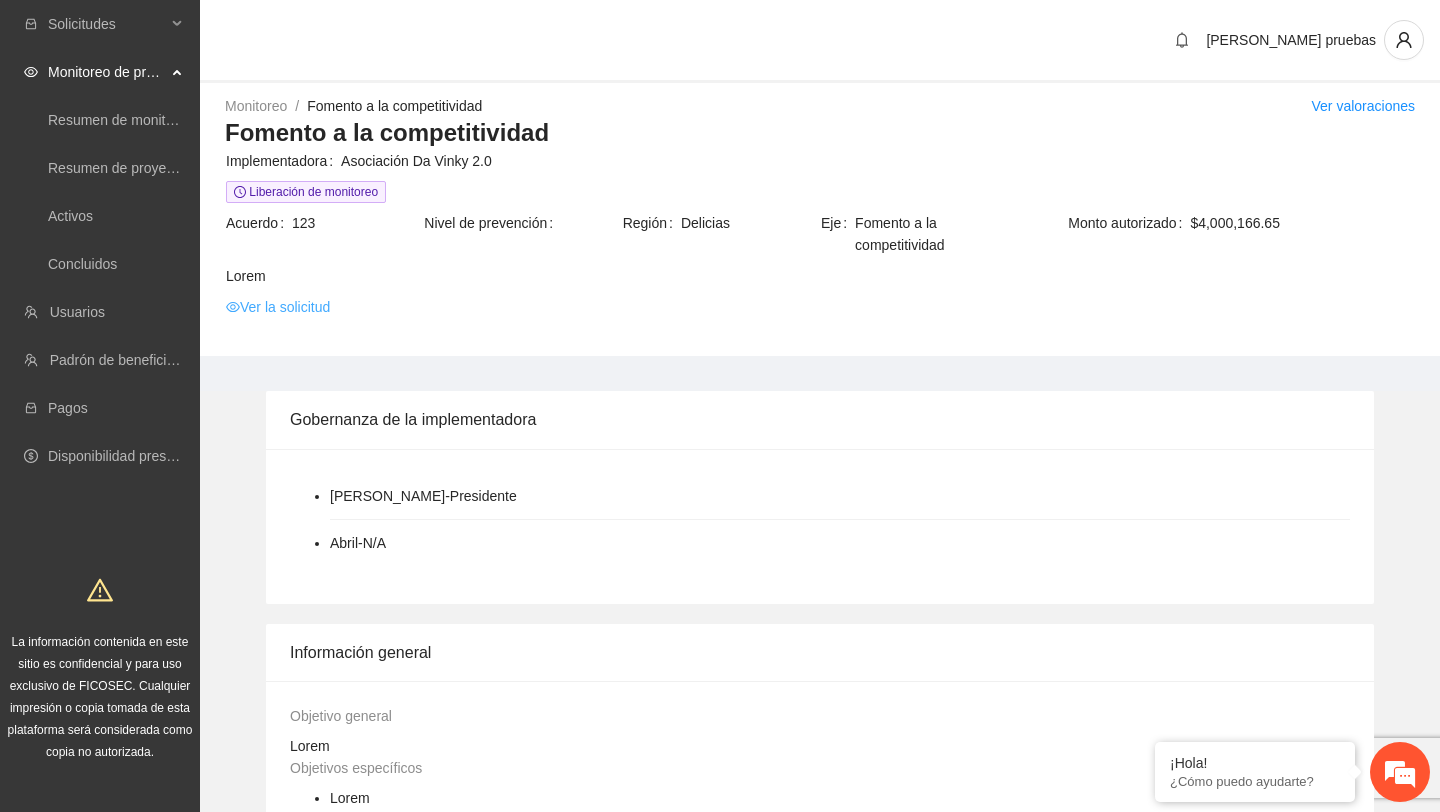 click on "Ver la solicitud" at bounding box center (278, 307) 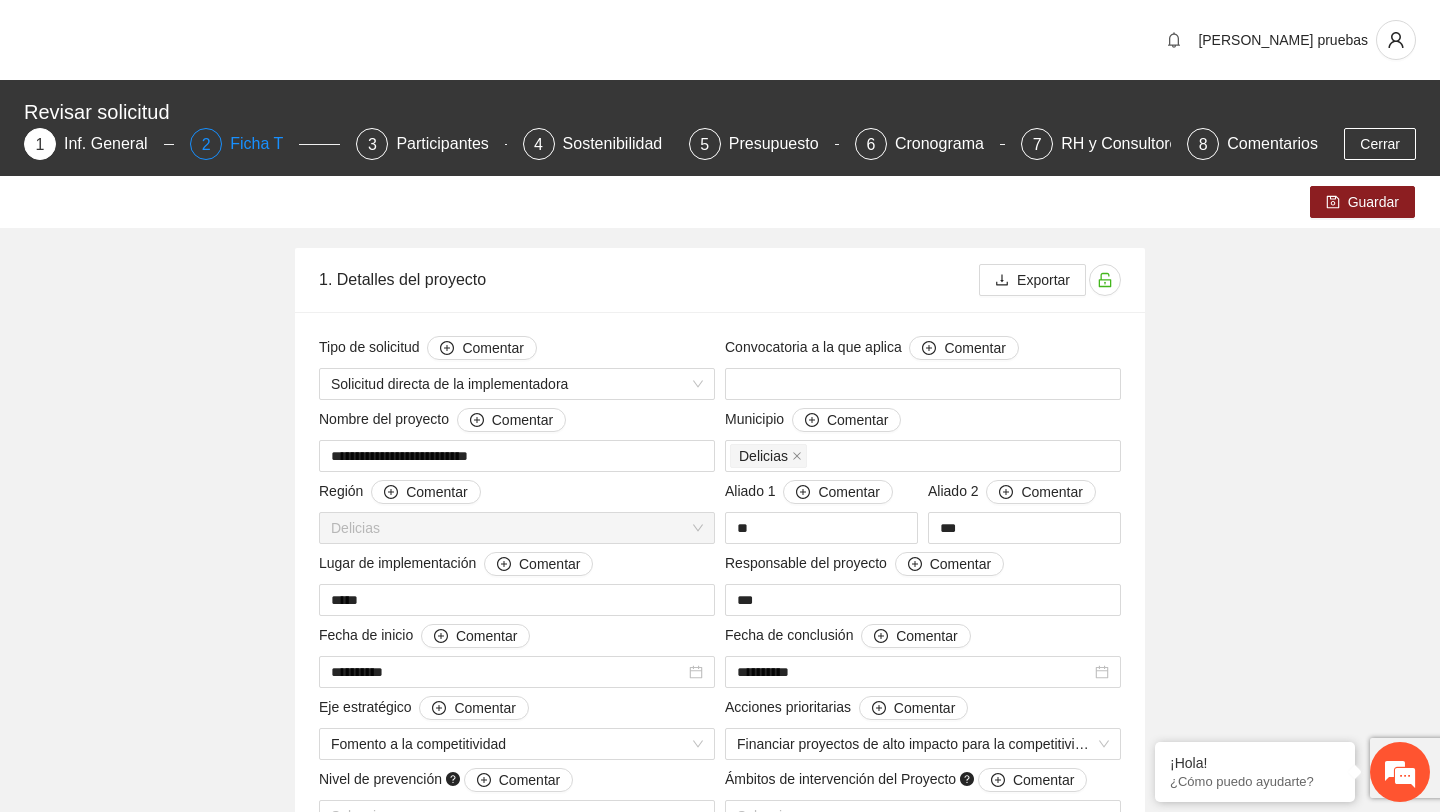 click on "Ficha T" at bounding box center [264, 144] 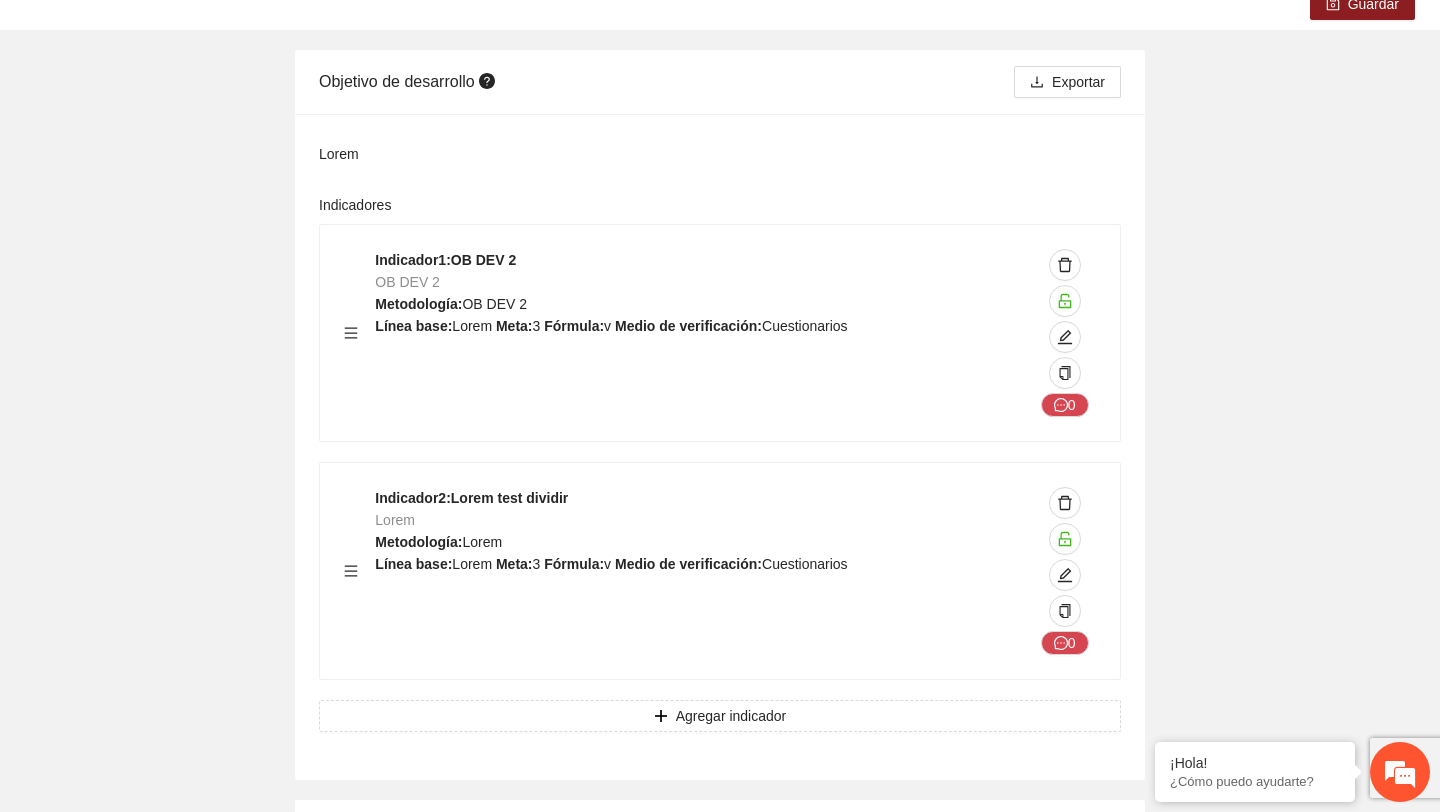scroll, scrollTop: 105, scrollLeft: 0, axis: vertical 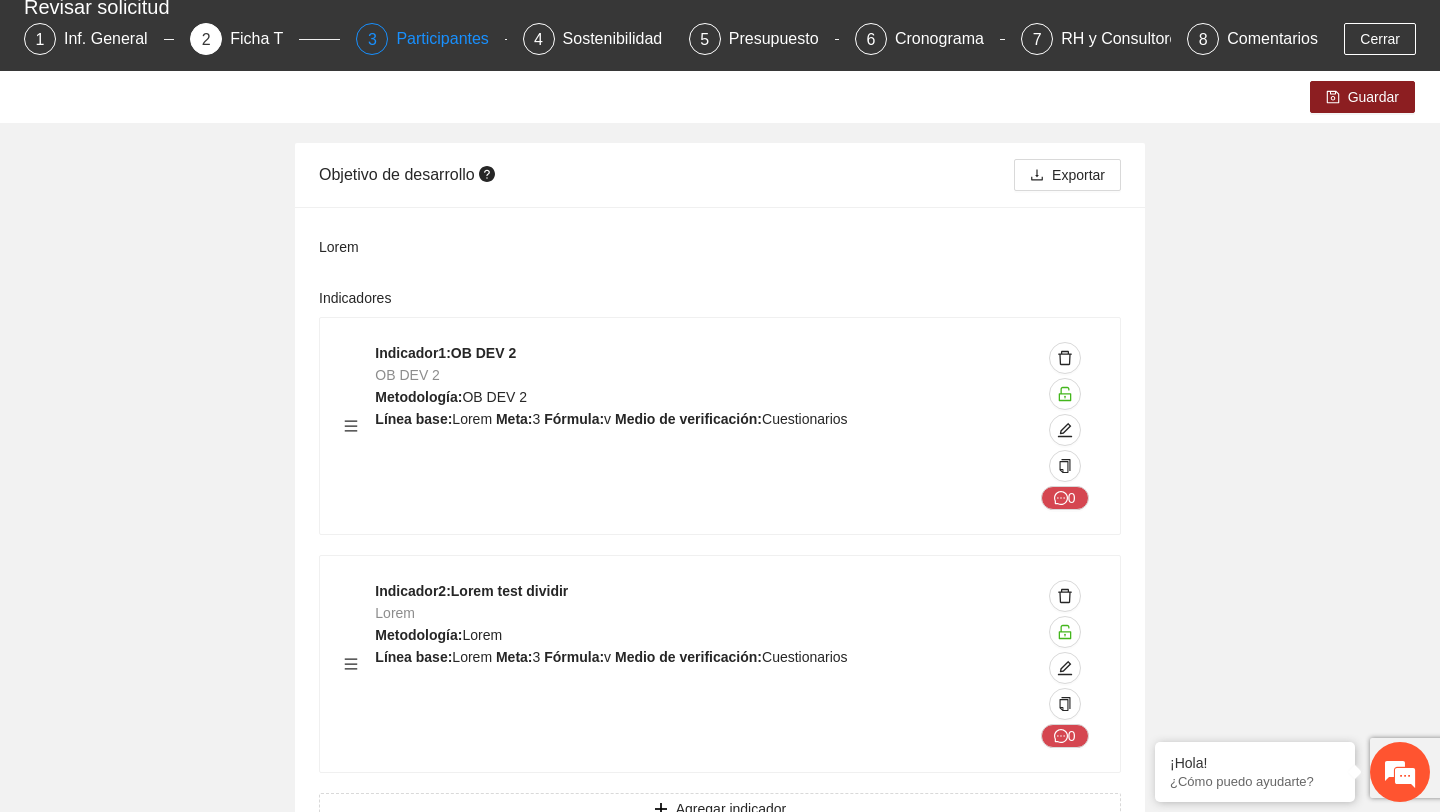 click on "Participantes" at bounding box center [450, 39] 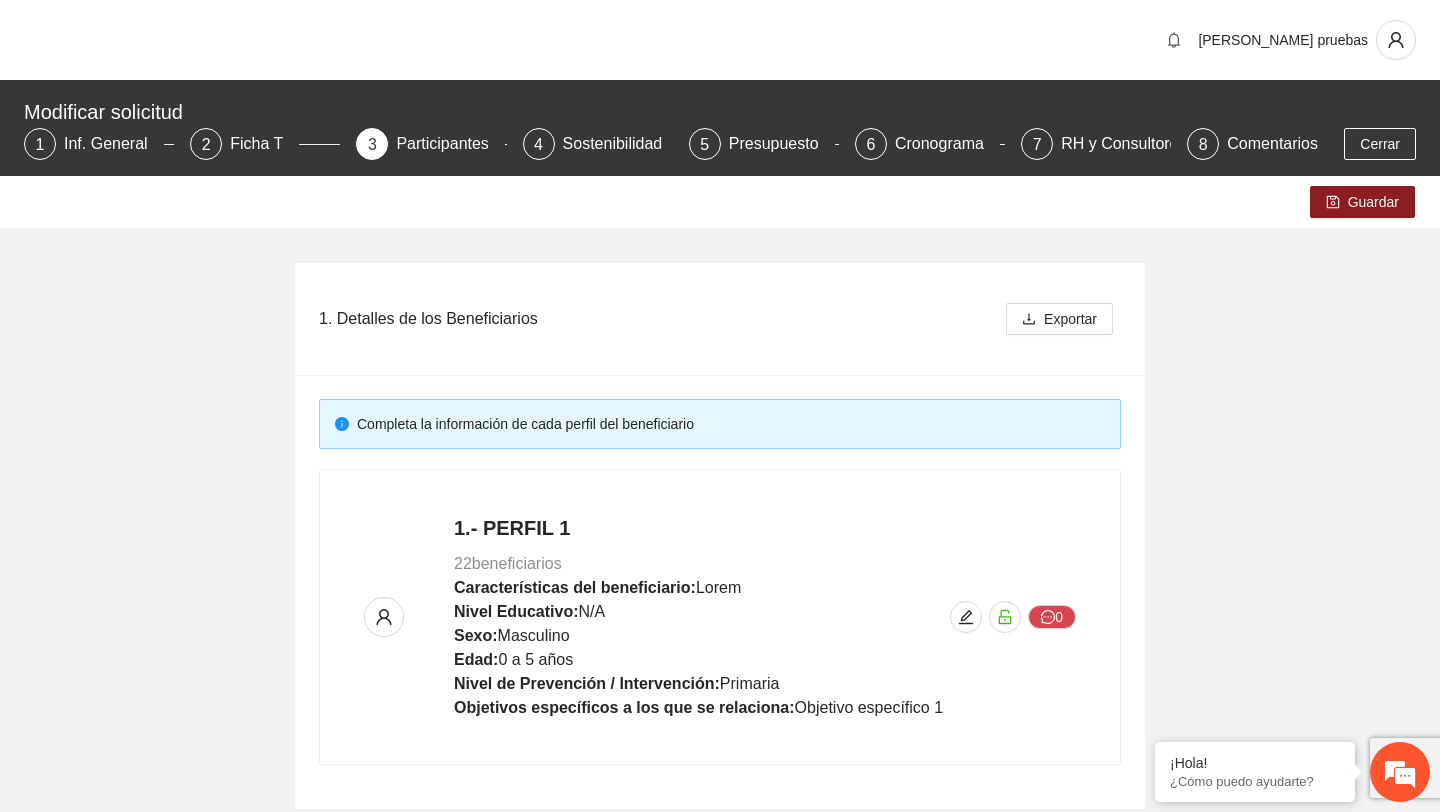 scroll, scrollTop: 97, scrollLeft: 0, axis: vertical 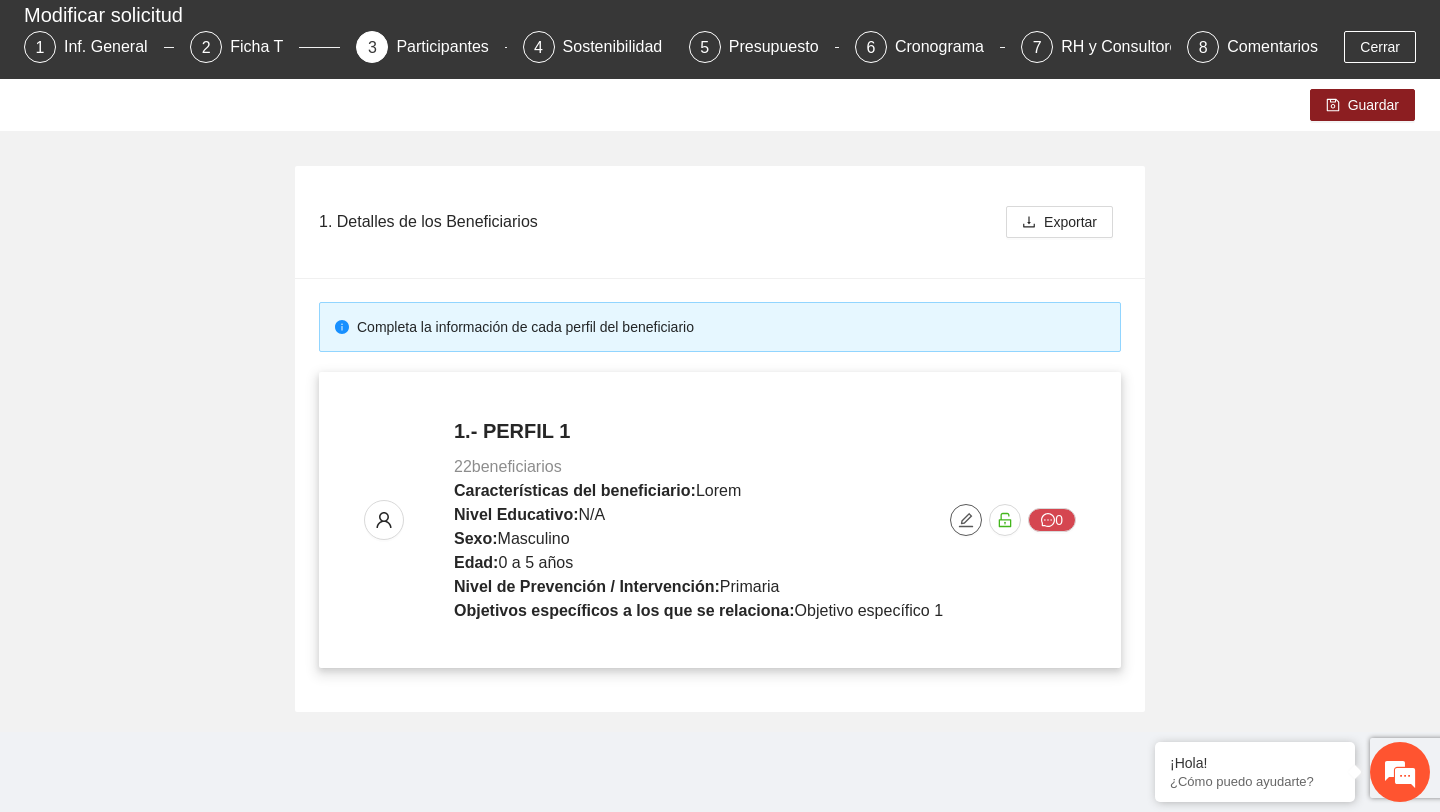 click 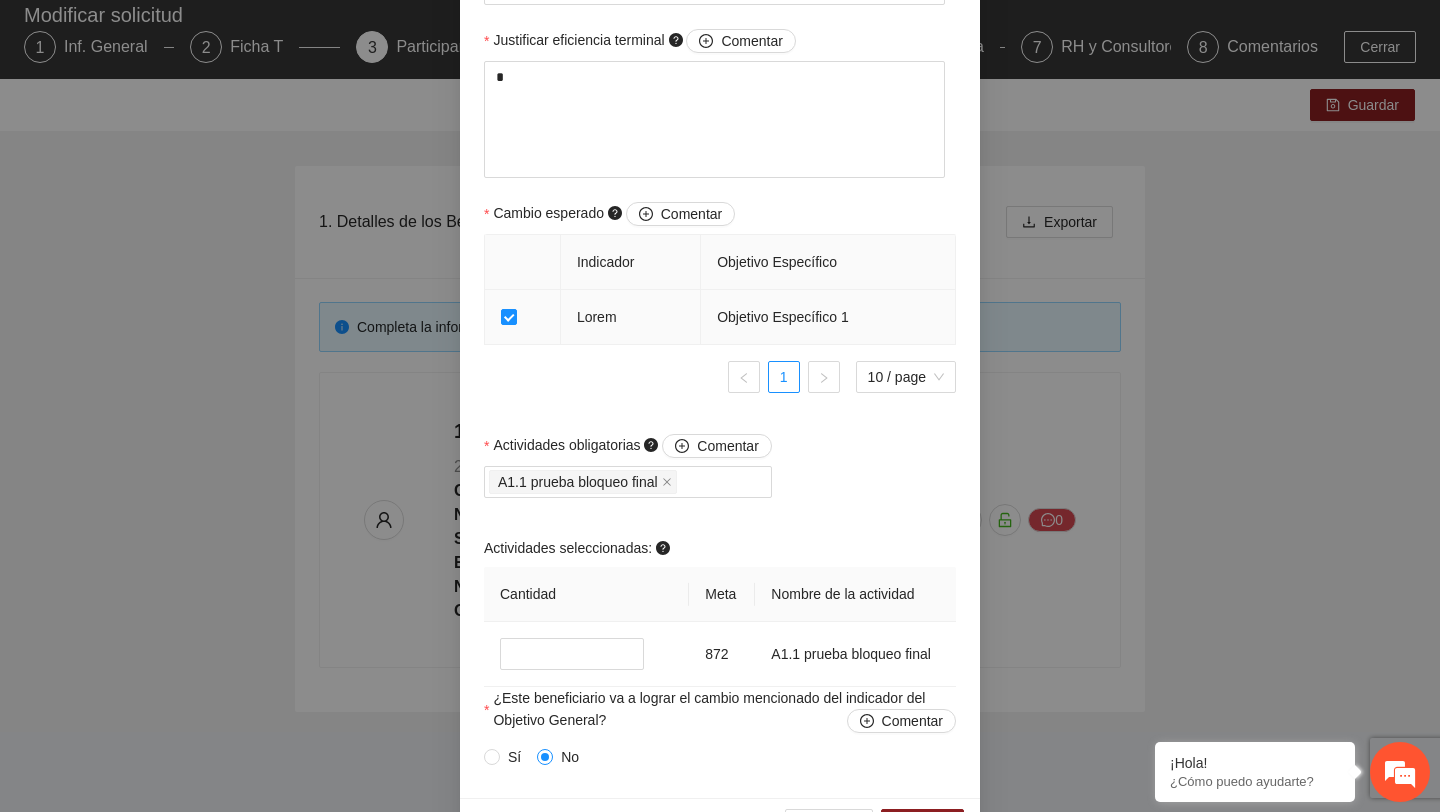 scroll, scrollTop: 1172, scrollLeft: 0, axis: vertical 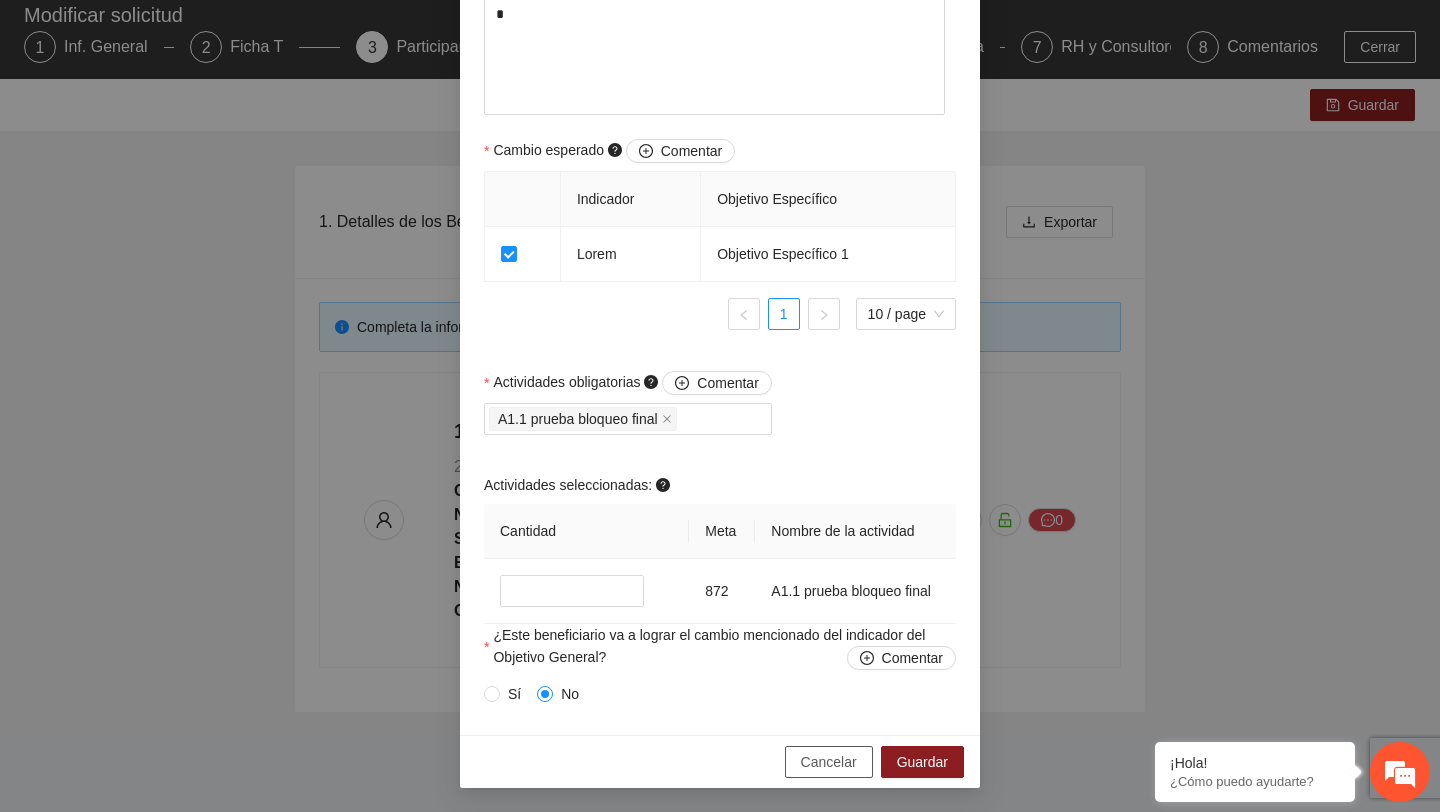 click on "Cancelar" at bounding box center [829, 762] 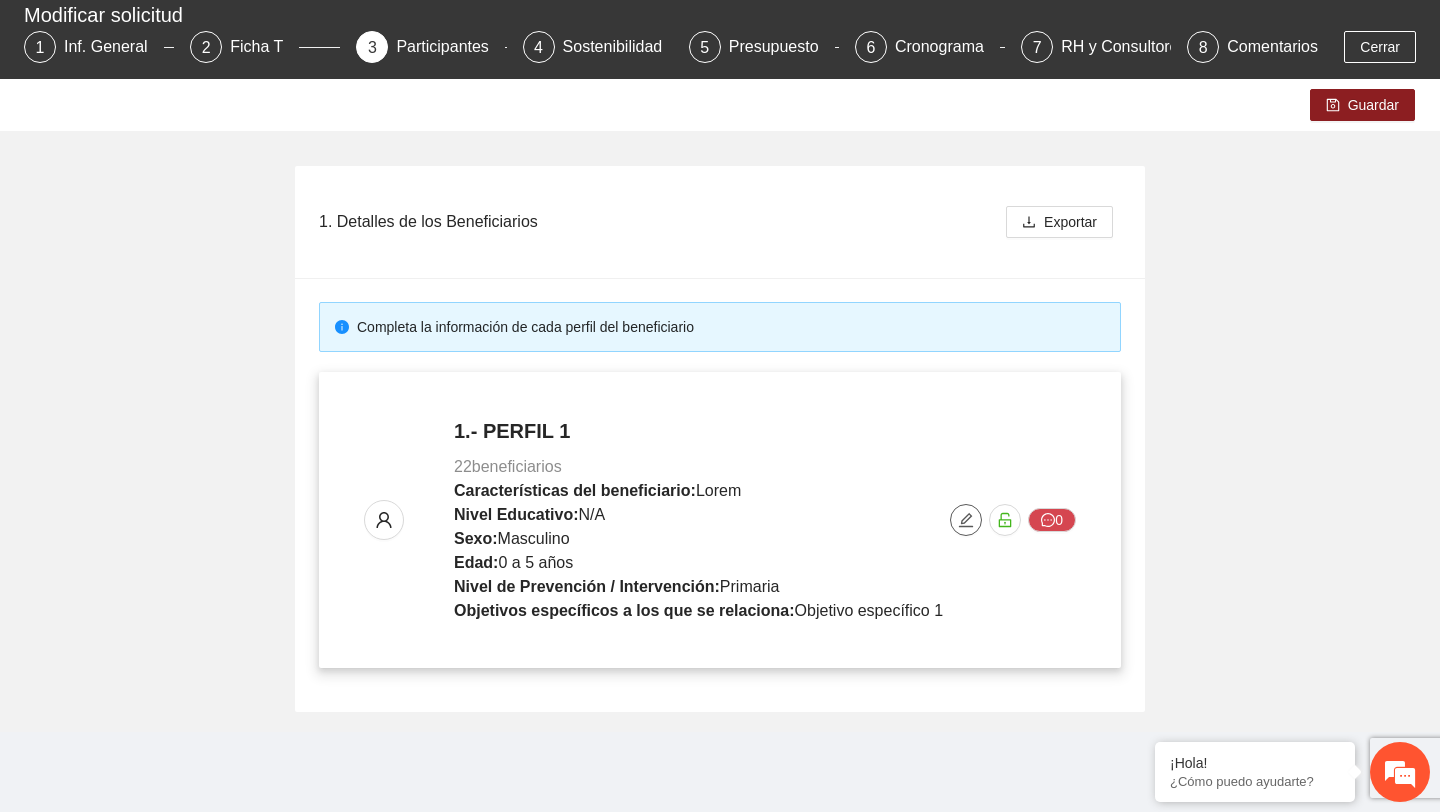 click 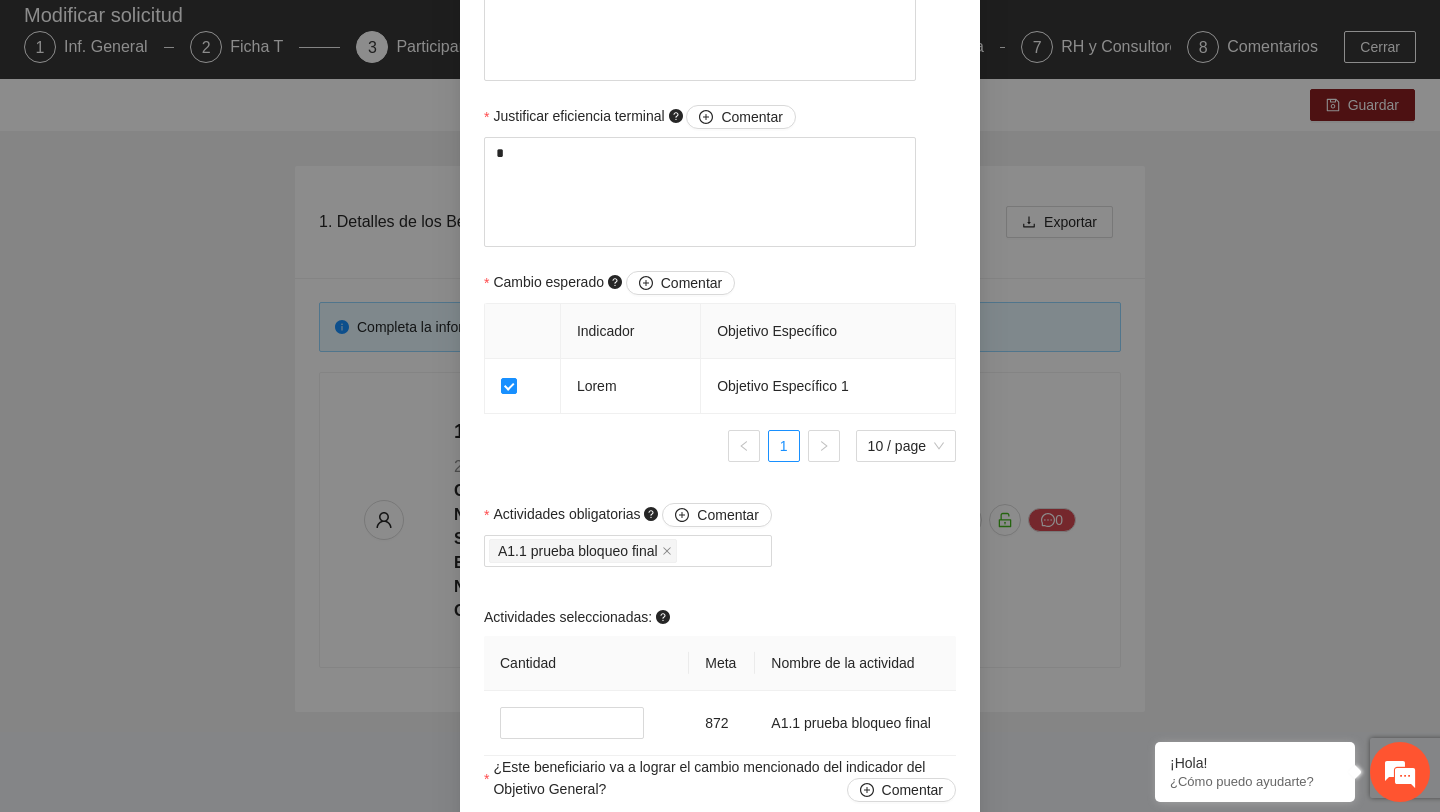 scroll, scrollTop: 1172, scrollLeft: 0, axis: vertical 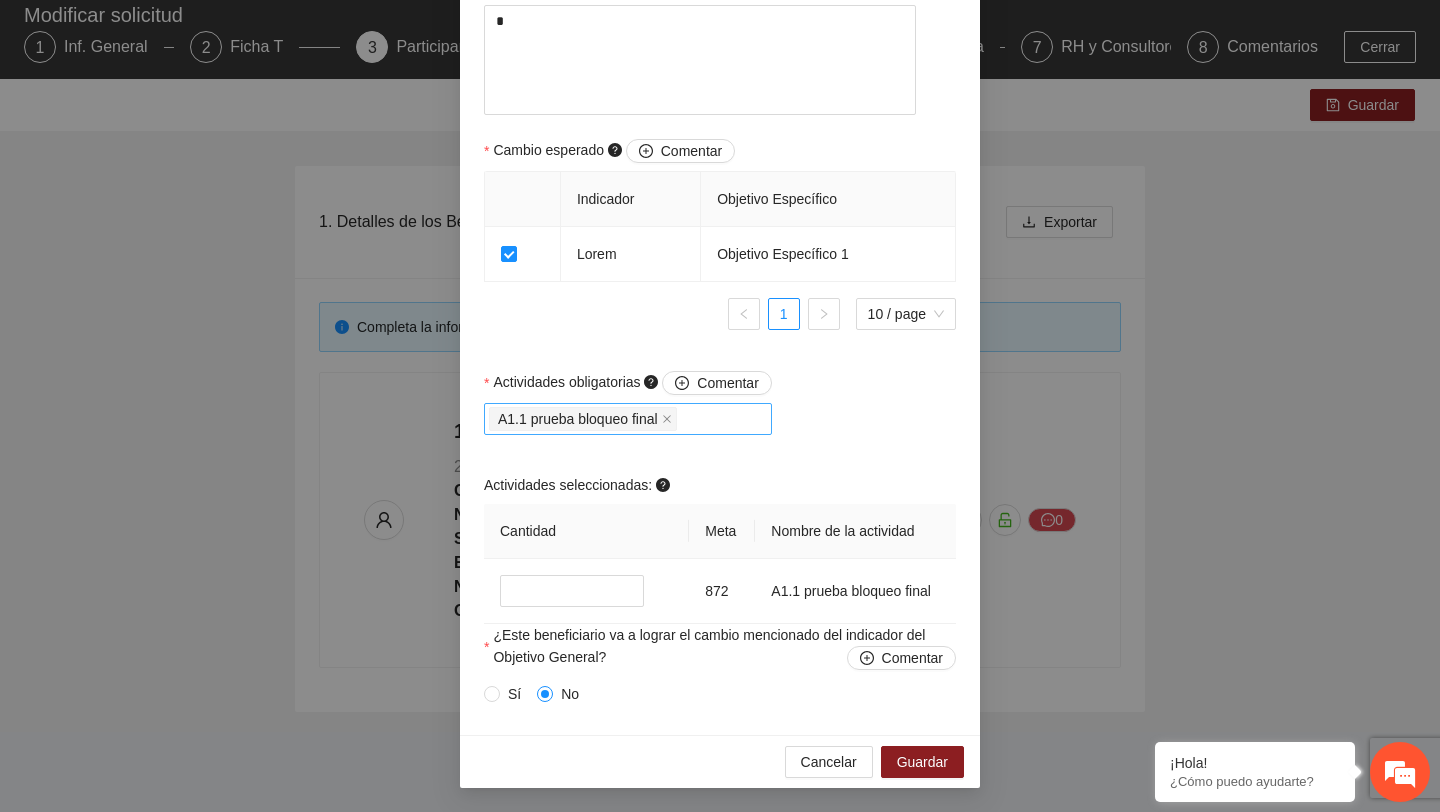 click on "A1.1 prueba bloqueo final" at bounding box center (628, 419) 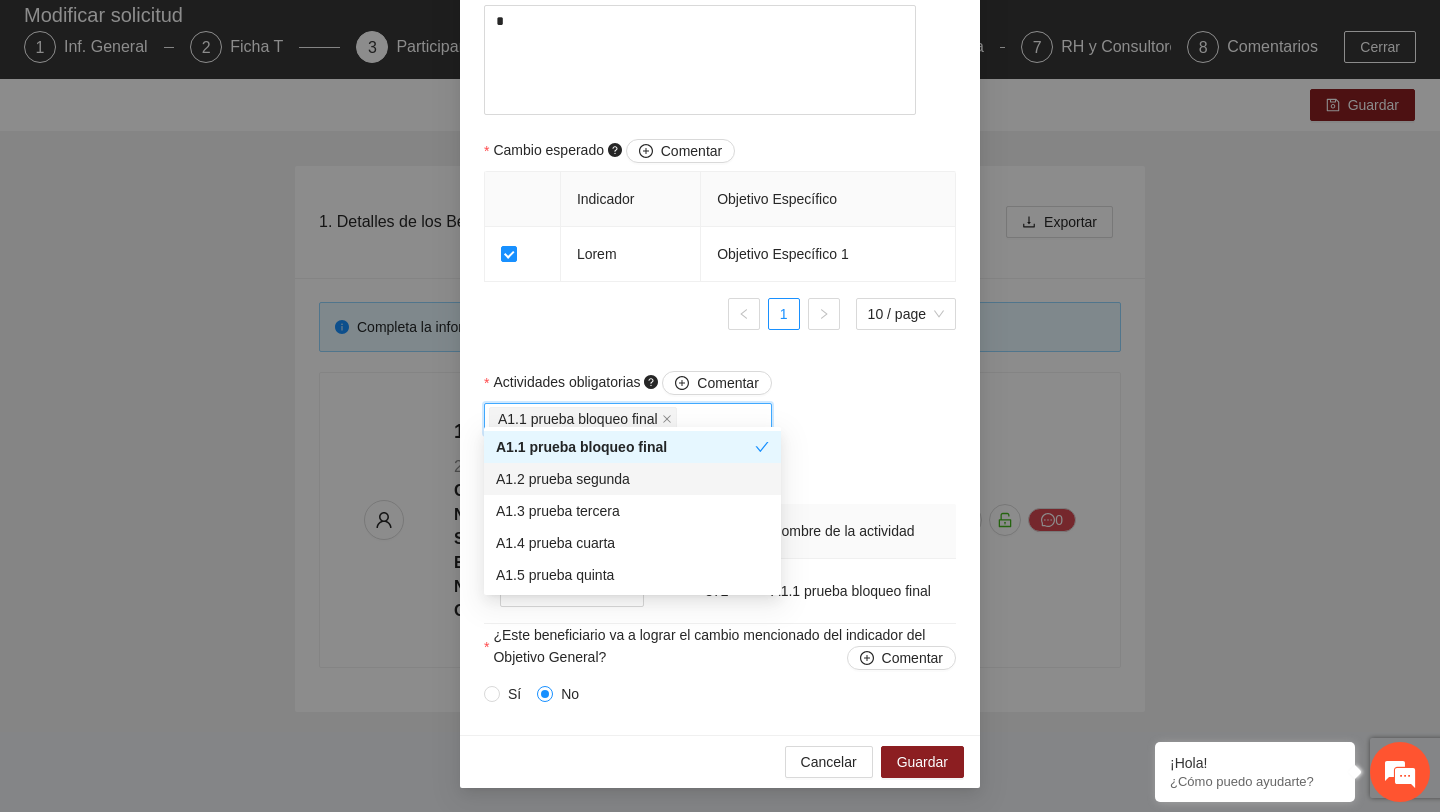 click on "A1.2 prueba segunda" at bounding box center (632, 479) 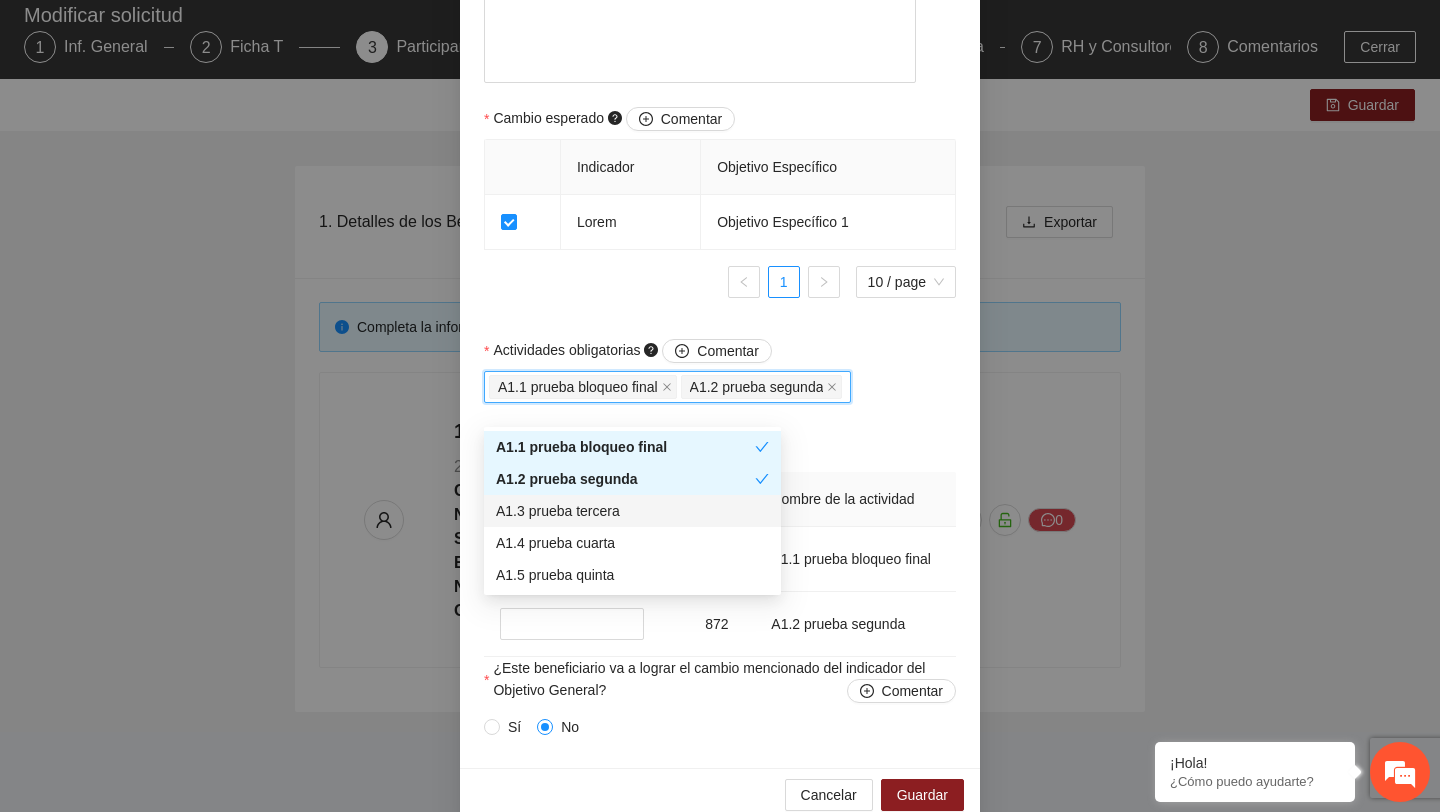 click on "A1.3 prueba tercera" at bounding box center [632, 511] 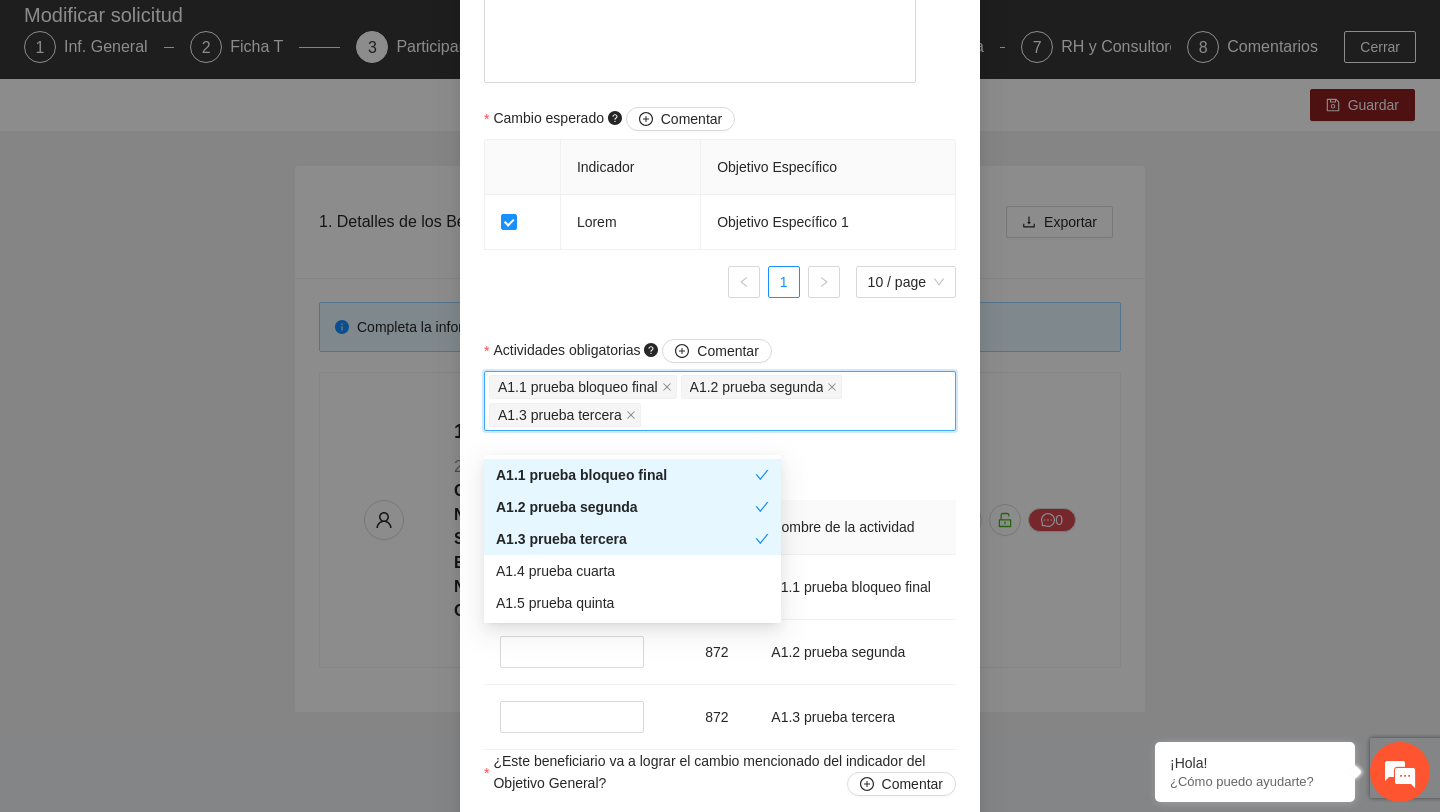 click on "Actividades obligatorias     Comentar A1.1 prueba bloqueo final A1.2 prueba segunda A1.3 prueba tercera" at bounding box center [720, 397] 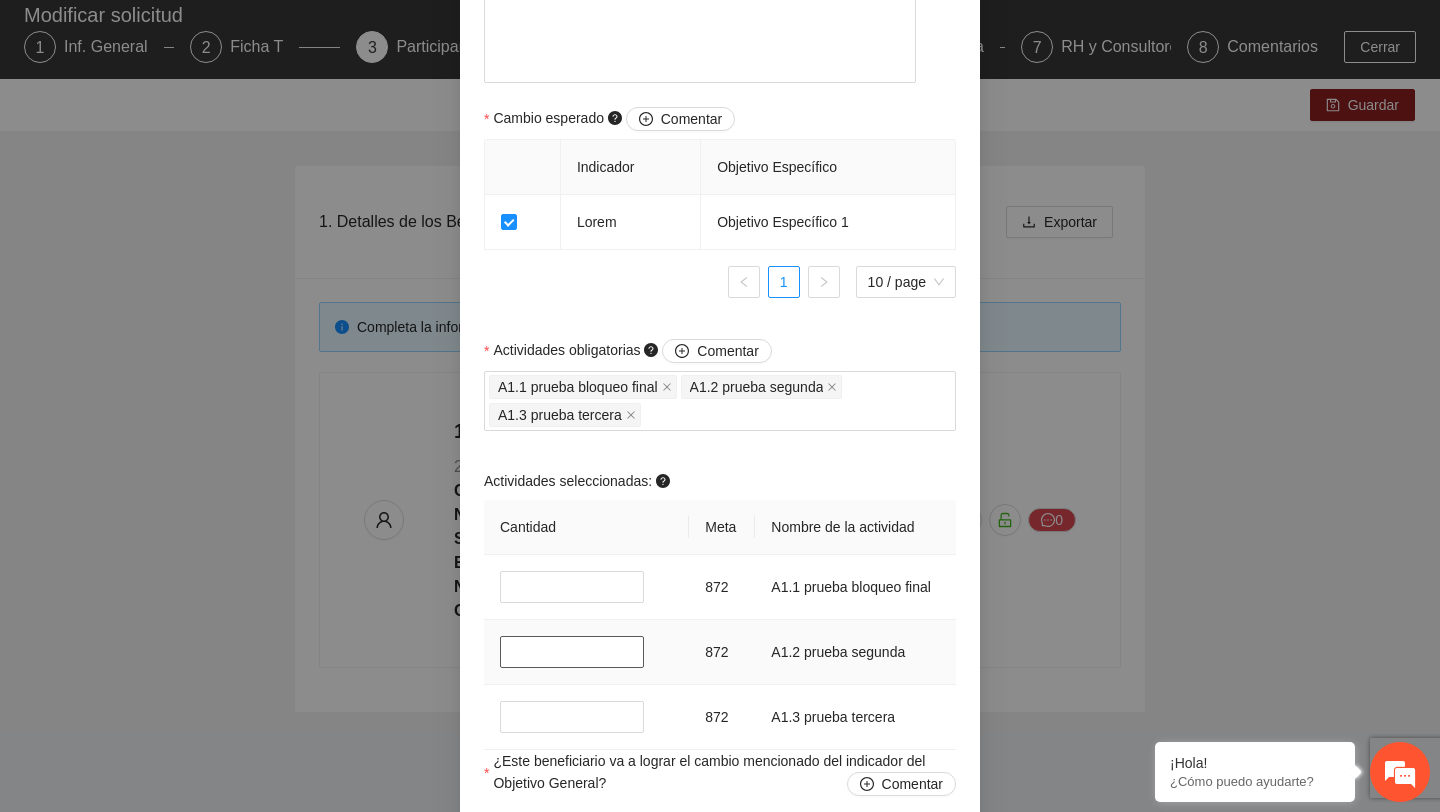 click on "*" at bounding box center [572, 652] 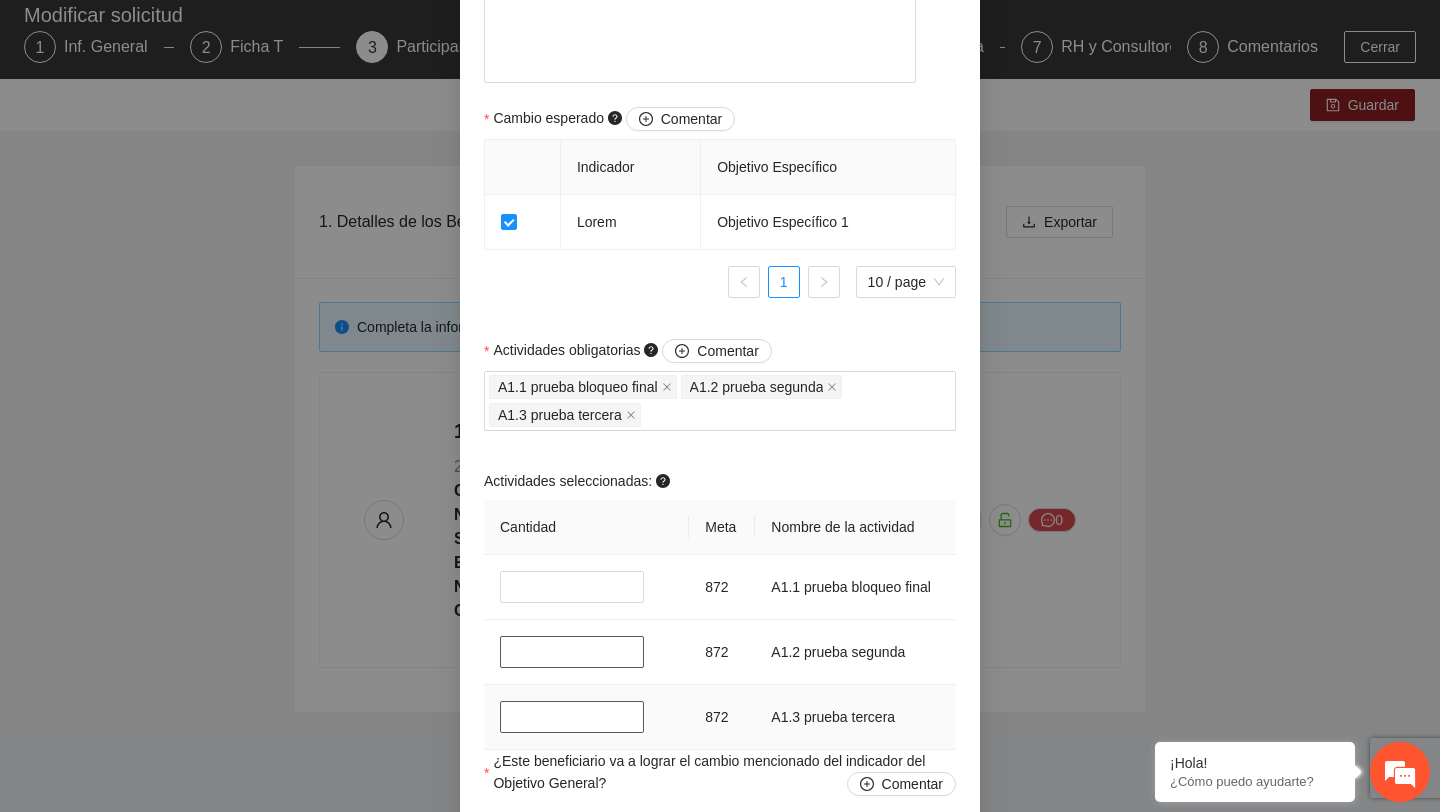 type on "*" 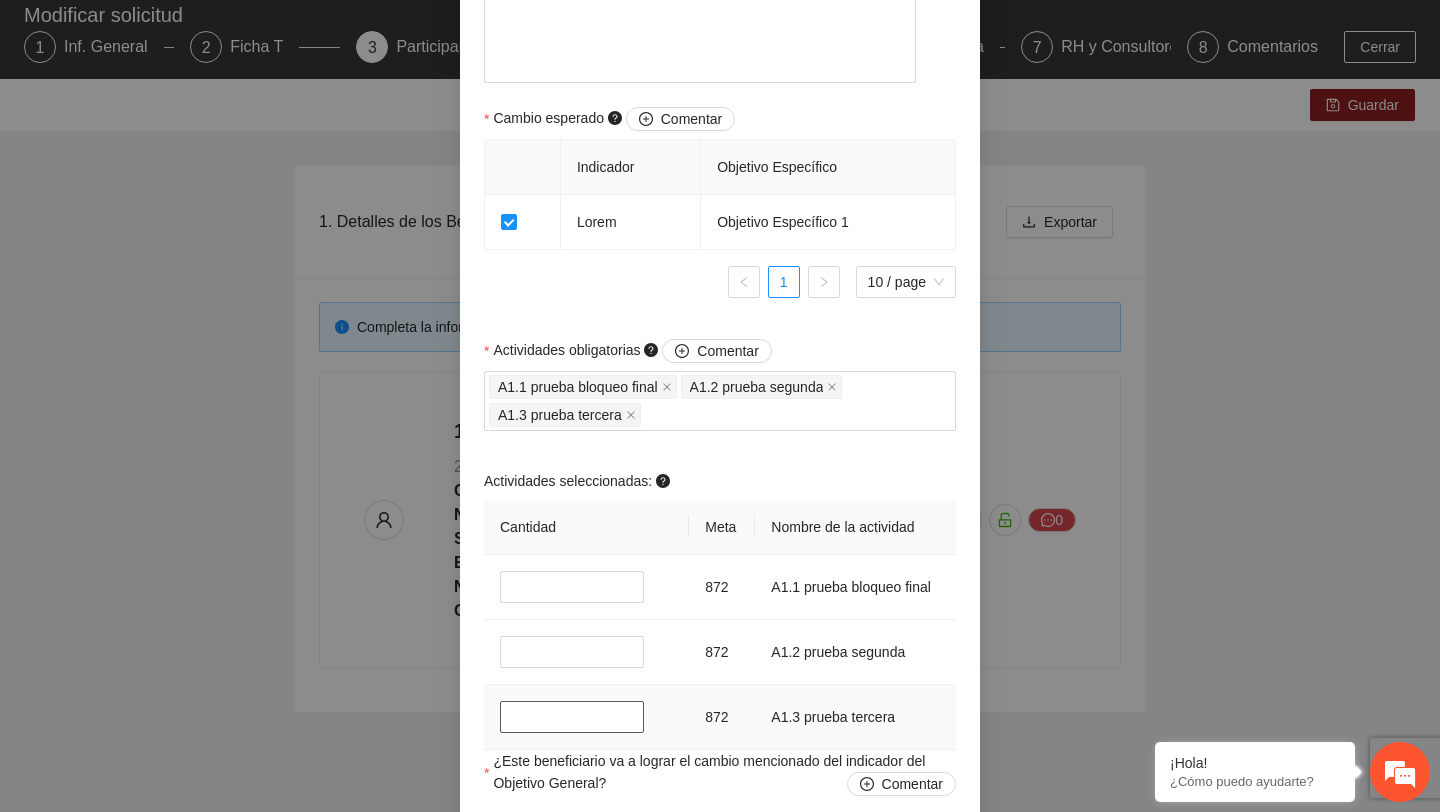click on "*" at bounding box center [572, 717] 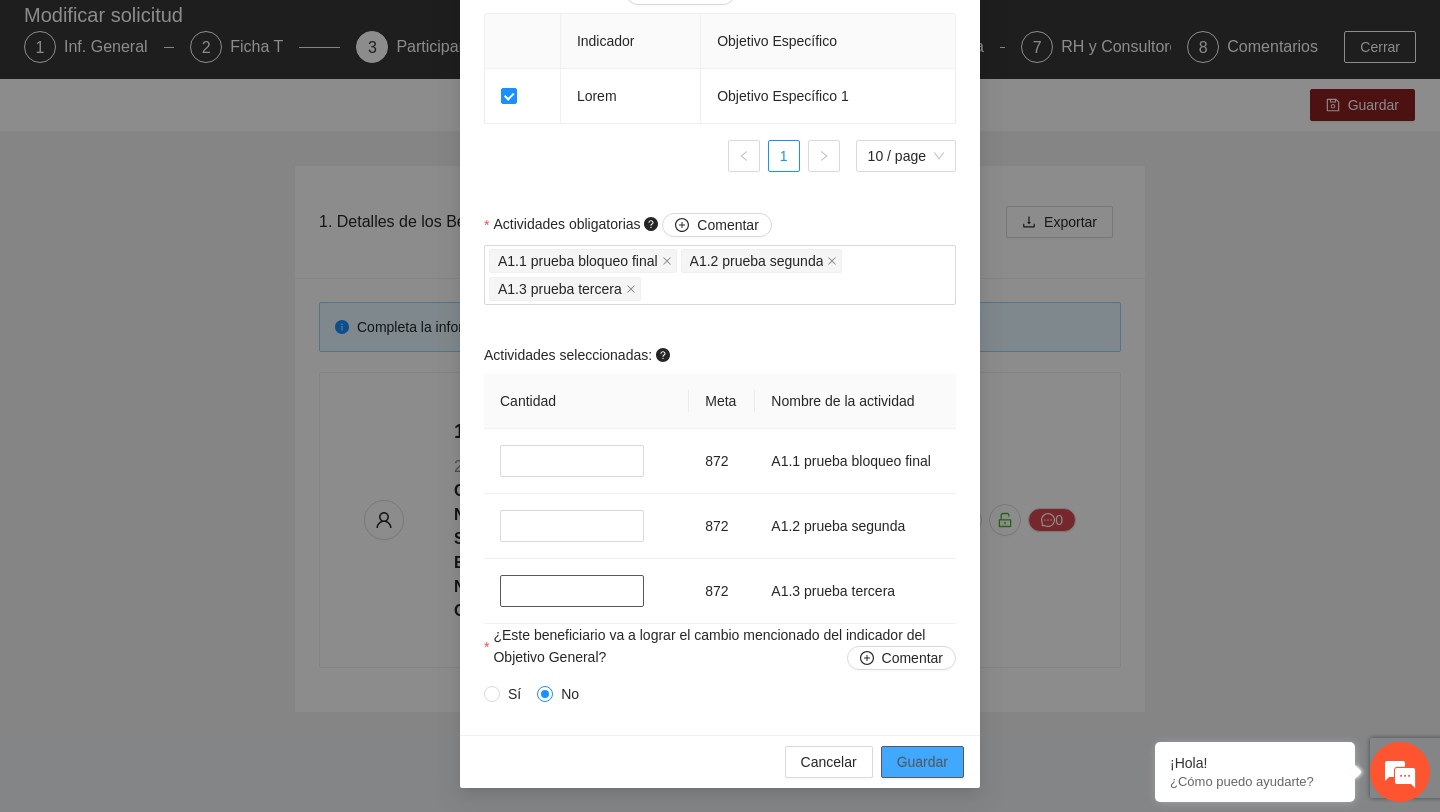 type on "*" 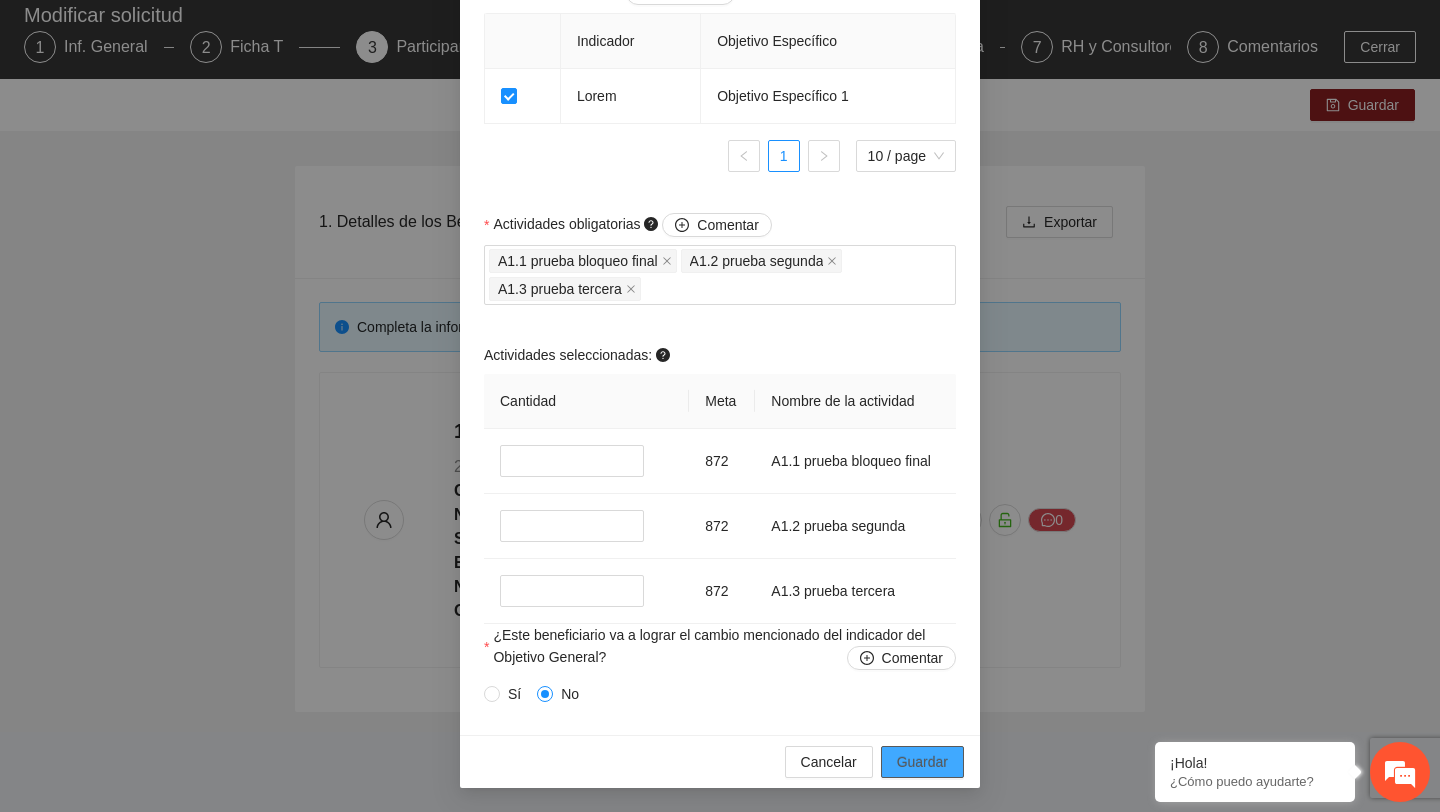 click on "Guardar" at bounding box center (922, 762) 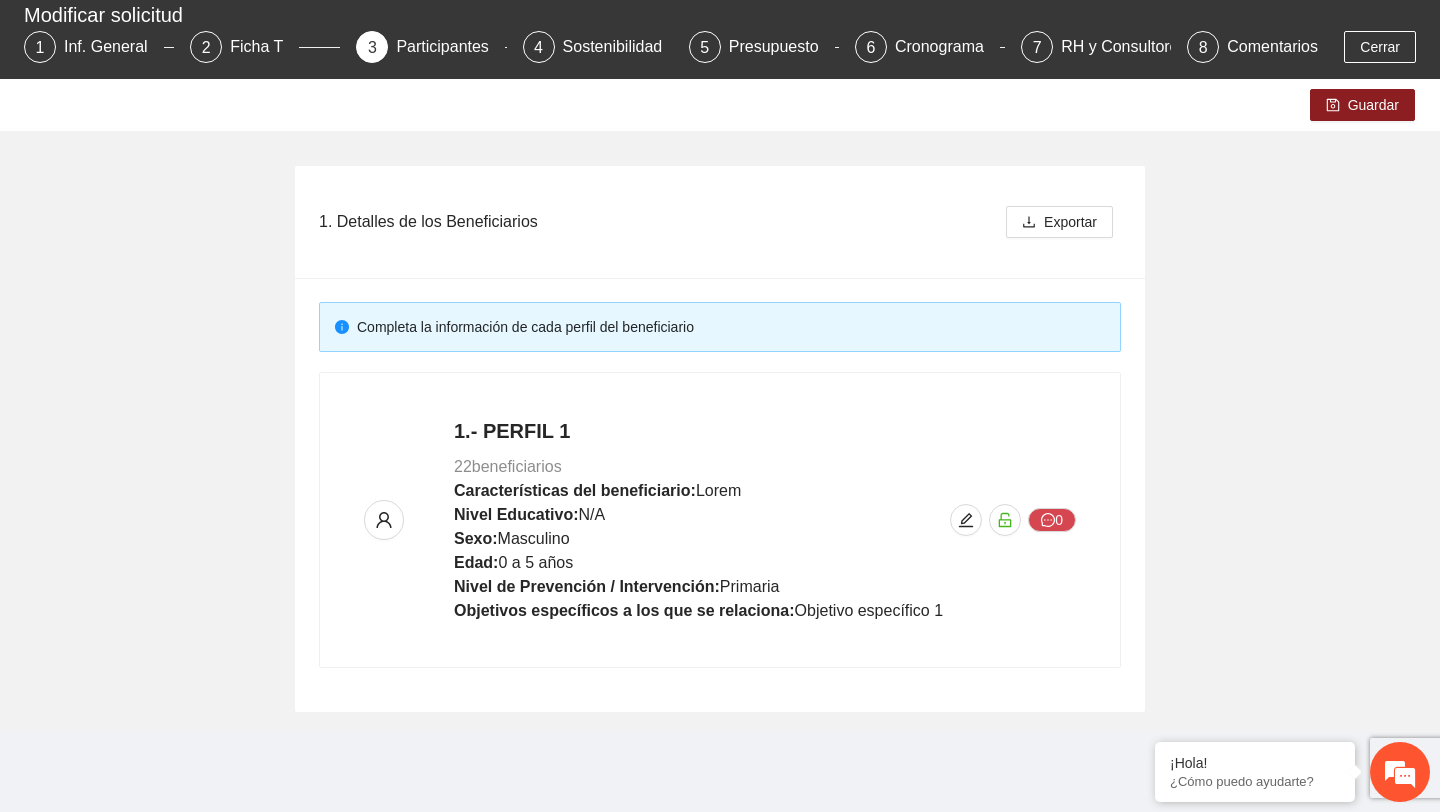 scroll, scrollTop: 1120, scrollLeft: 0, axis: vertical 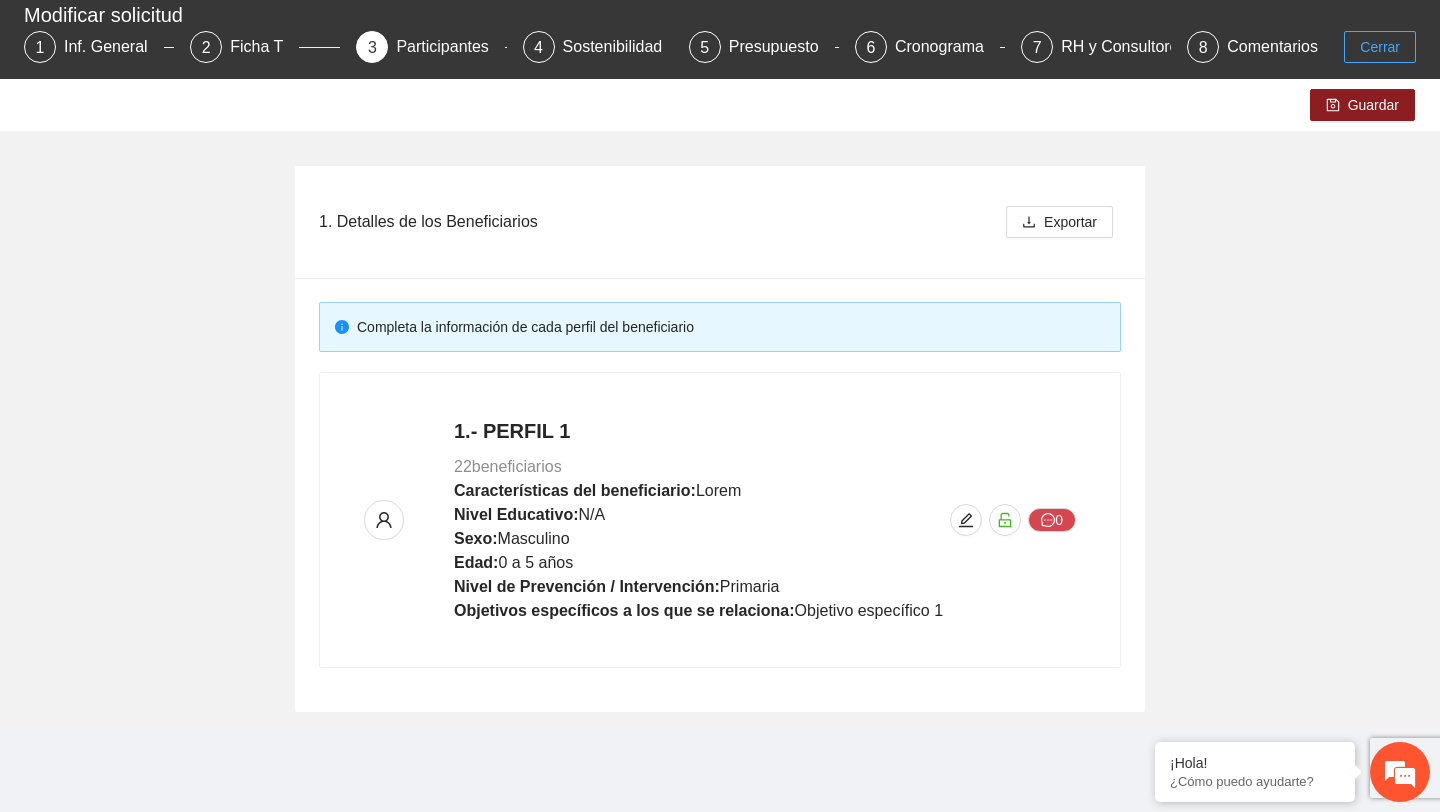 click on "Cerrar" at bounding box center [1380, 47] 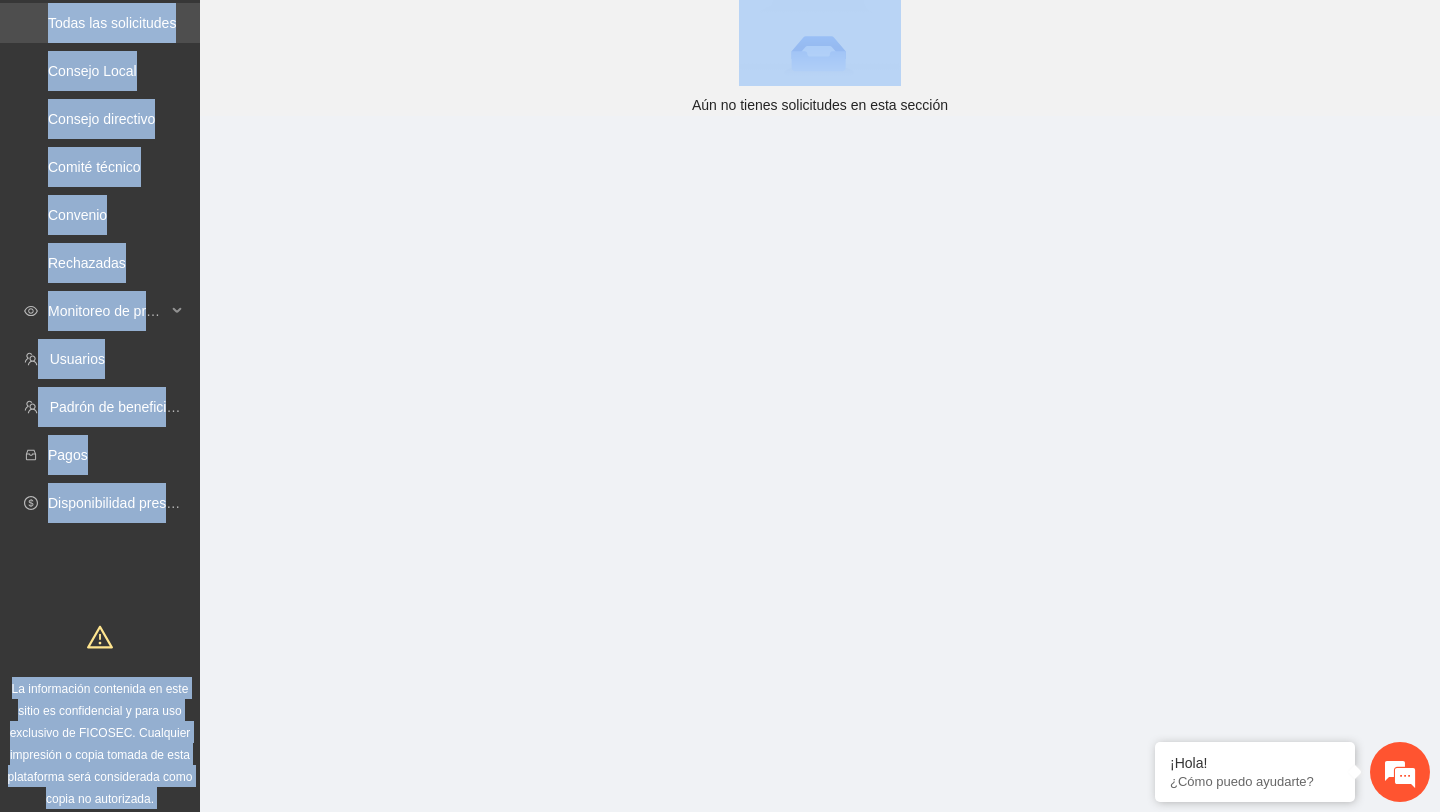 scroll, scrollTop: 0, scrollLeft: 0, axis: both 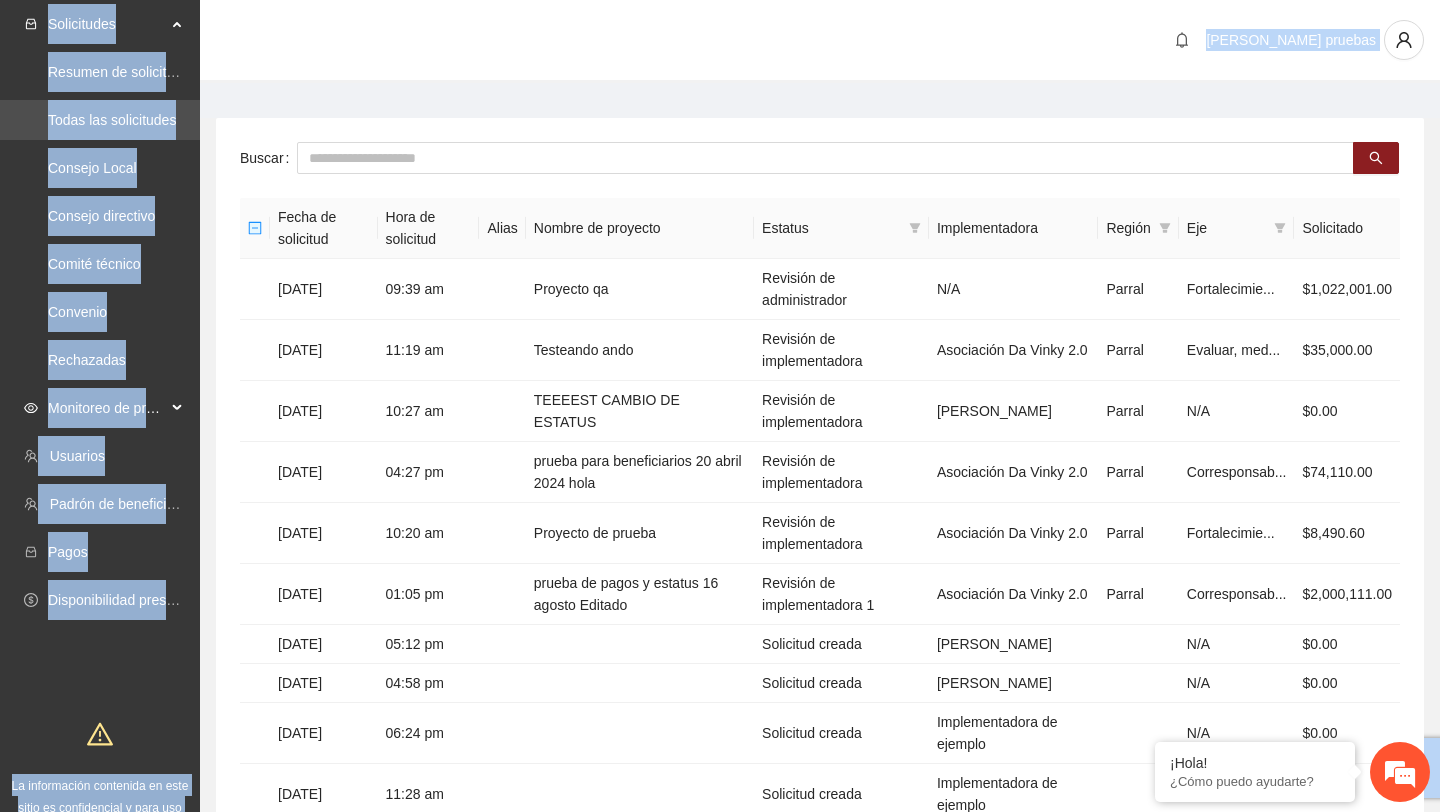 click on "Monitoreo de proyectos" at bounding box center (107, 408) 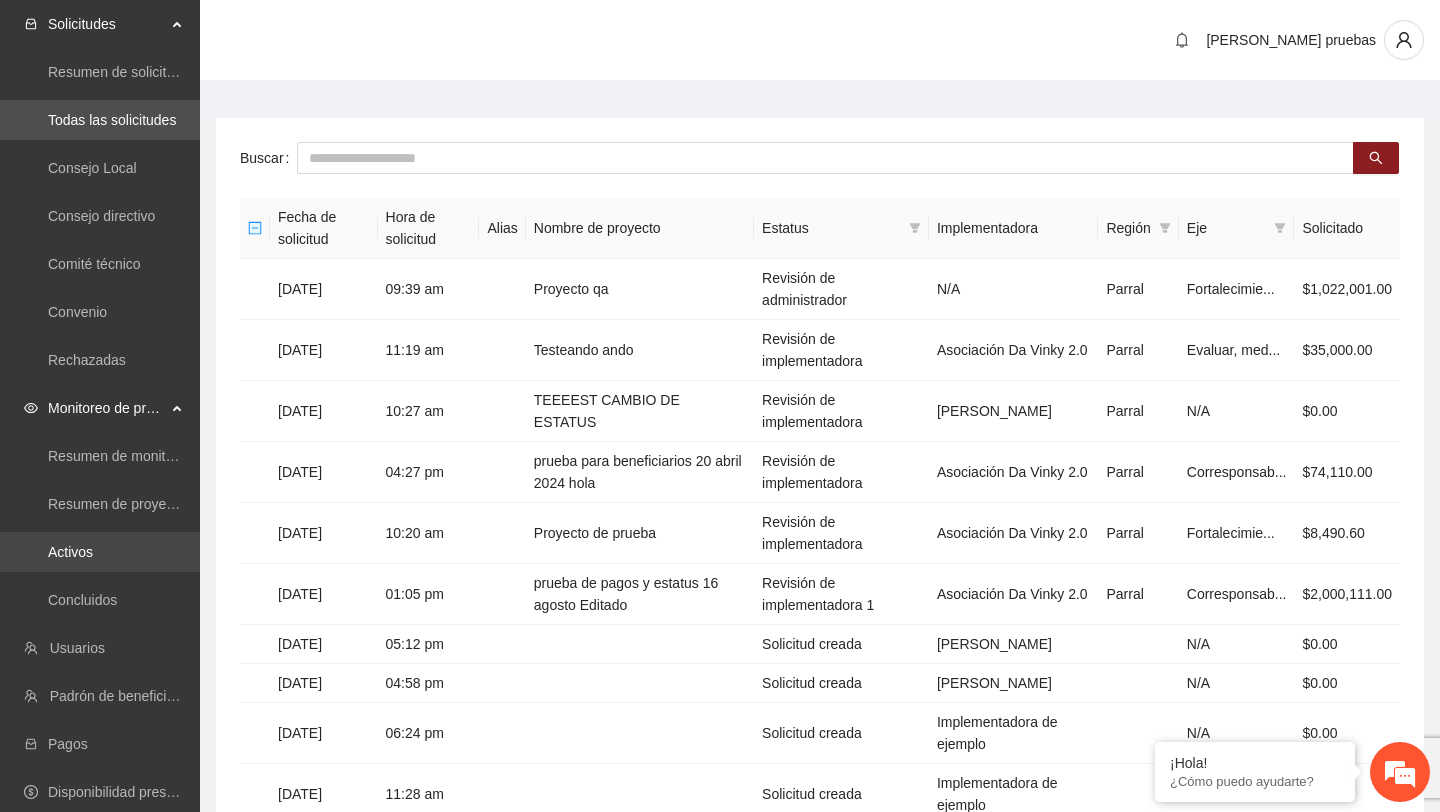 click on "Activos" at bounding box center [70, 552] 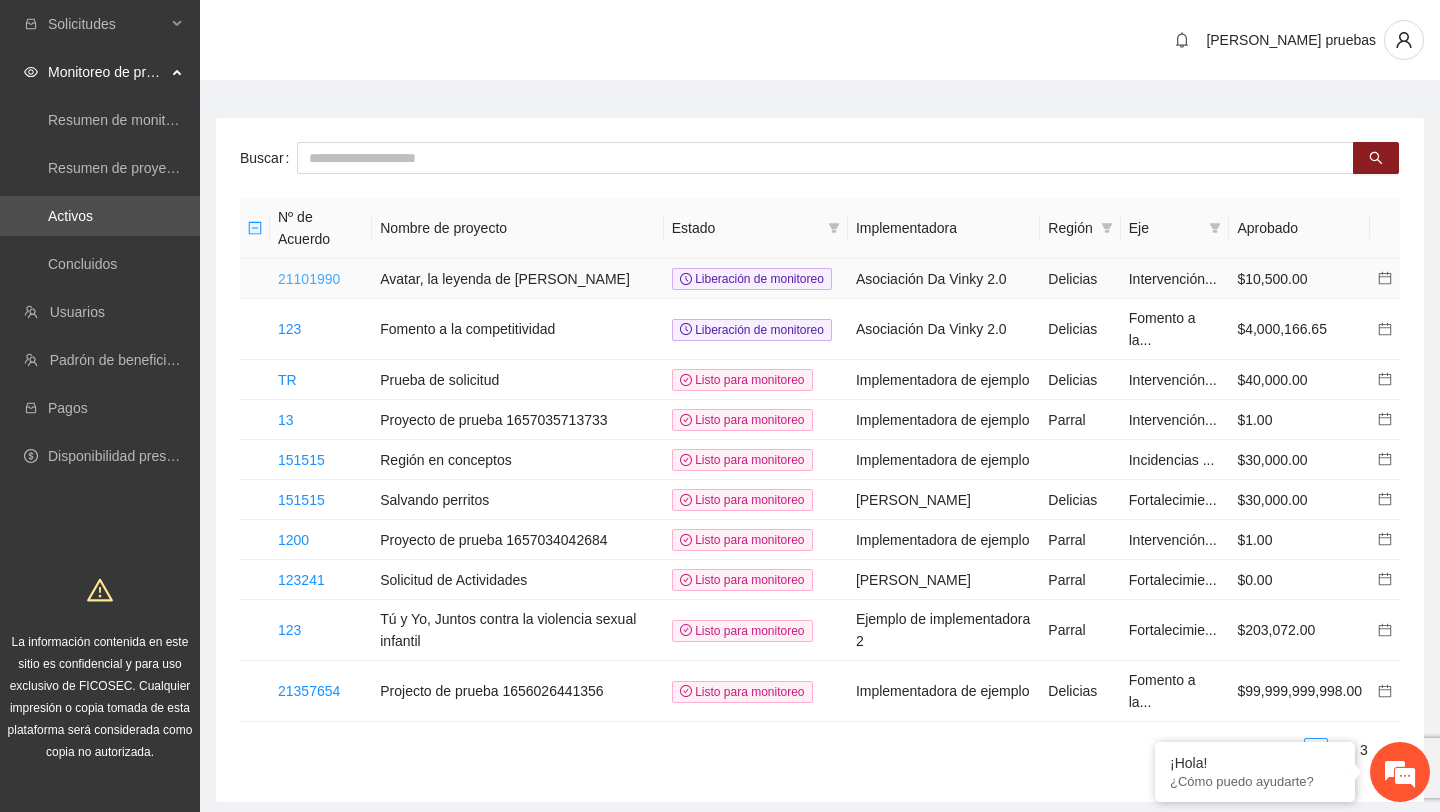 click on "21101990" at bounding box center (309, 279) 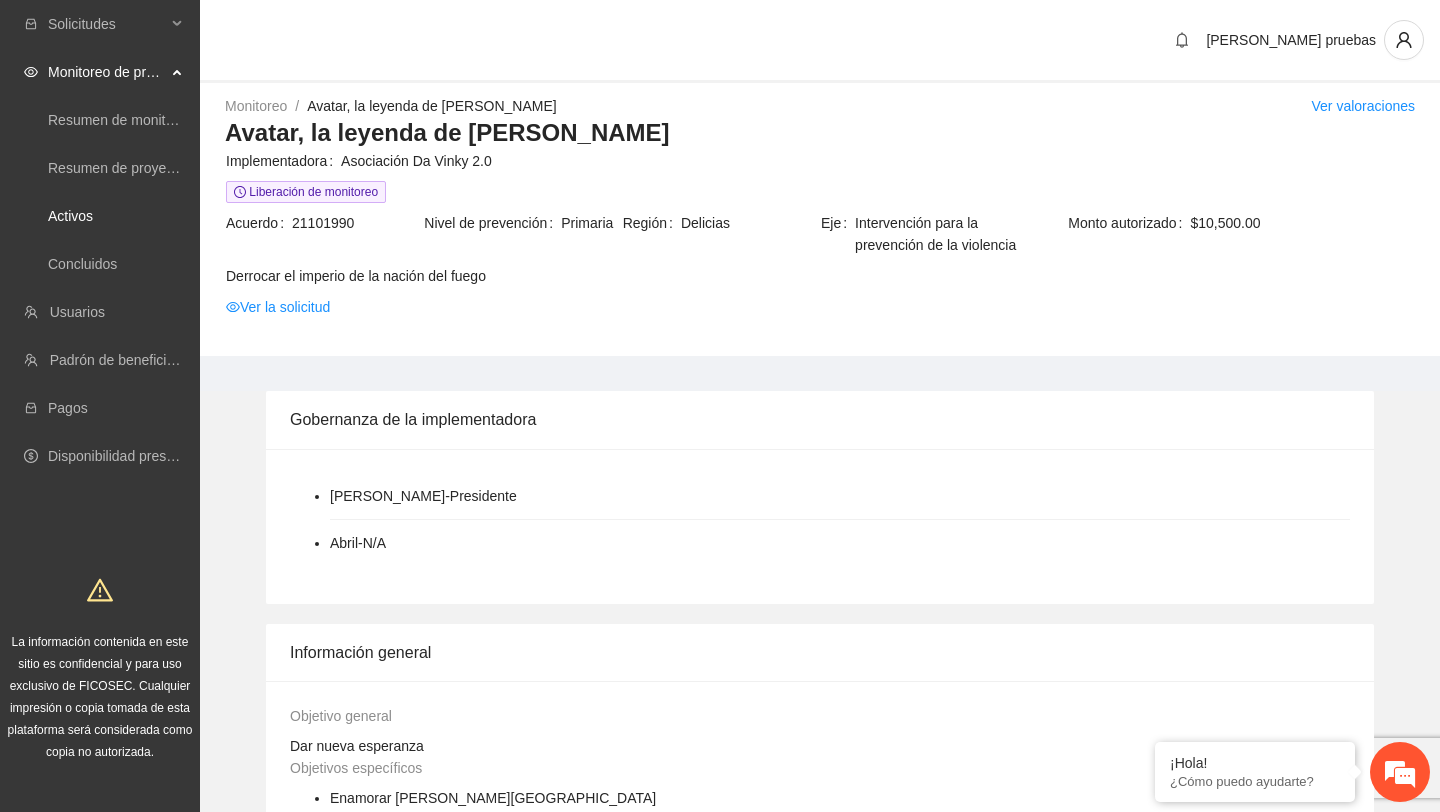 click on "Resumen de monitoreo Resumen de proyectos aprobados Activos Concluidos" at bounding box center [100, 192] 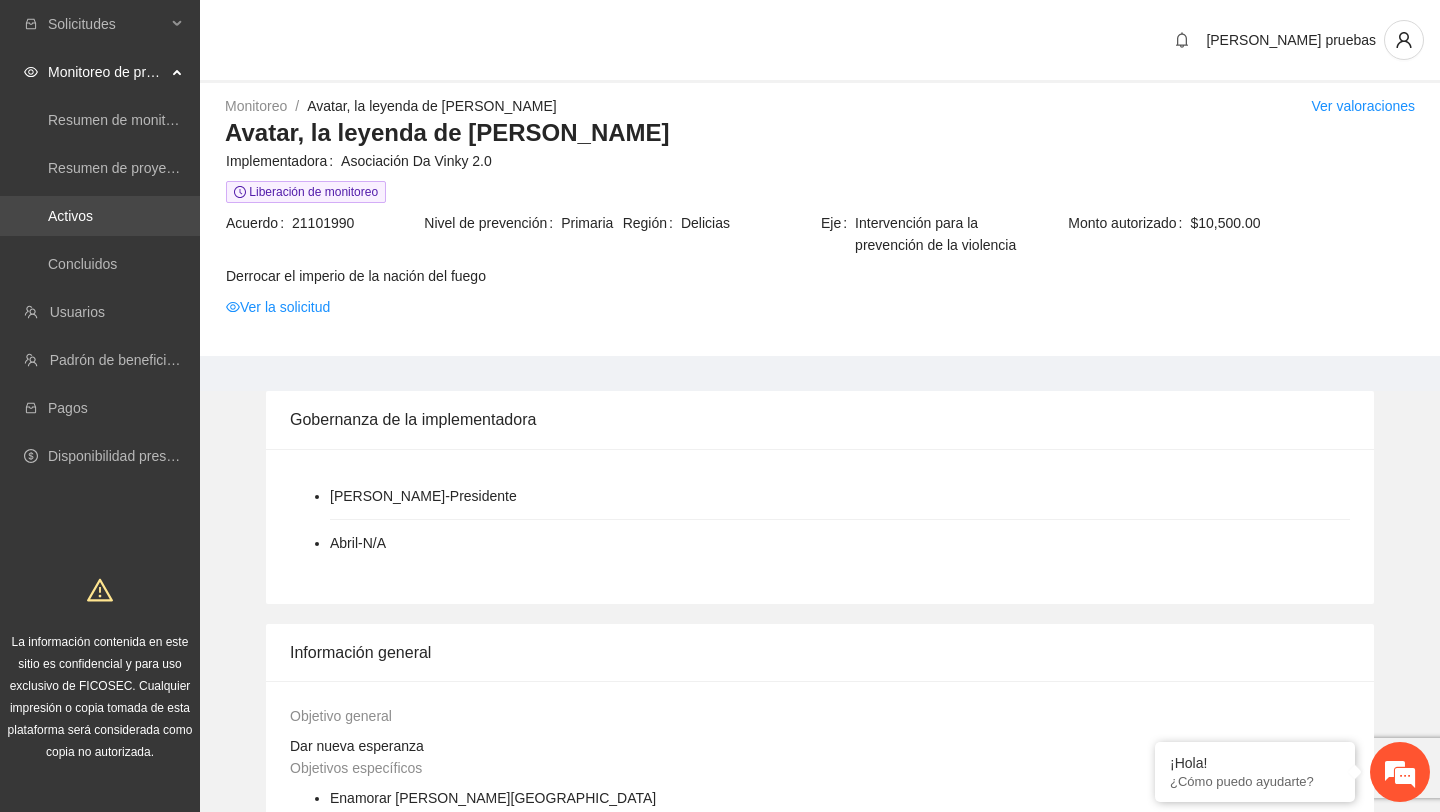 click on "Activos" at bounding box center (70, 216) 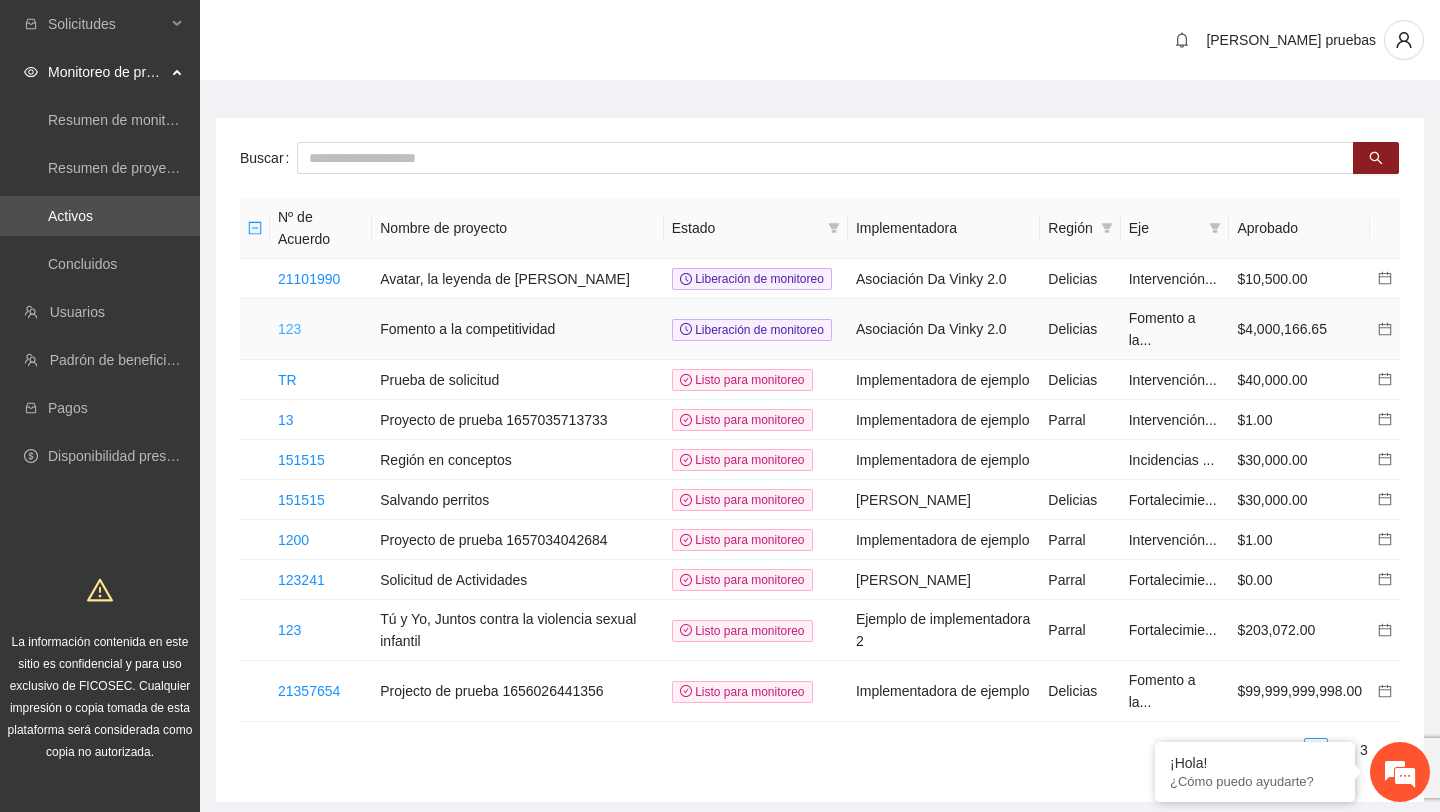 click on "123" at bounding box center [289, 329] 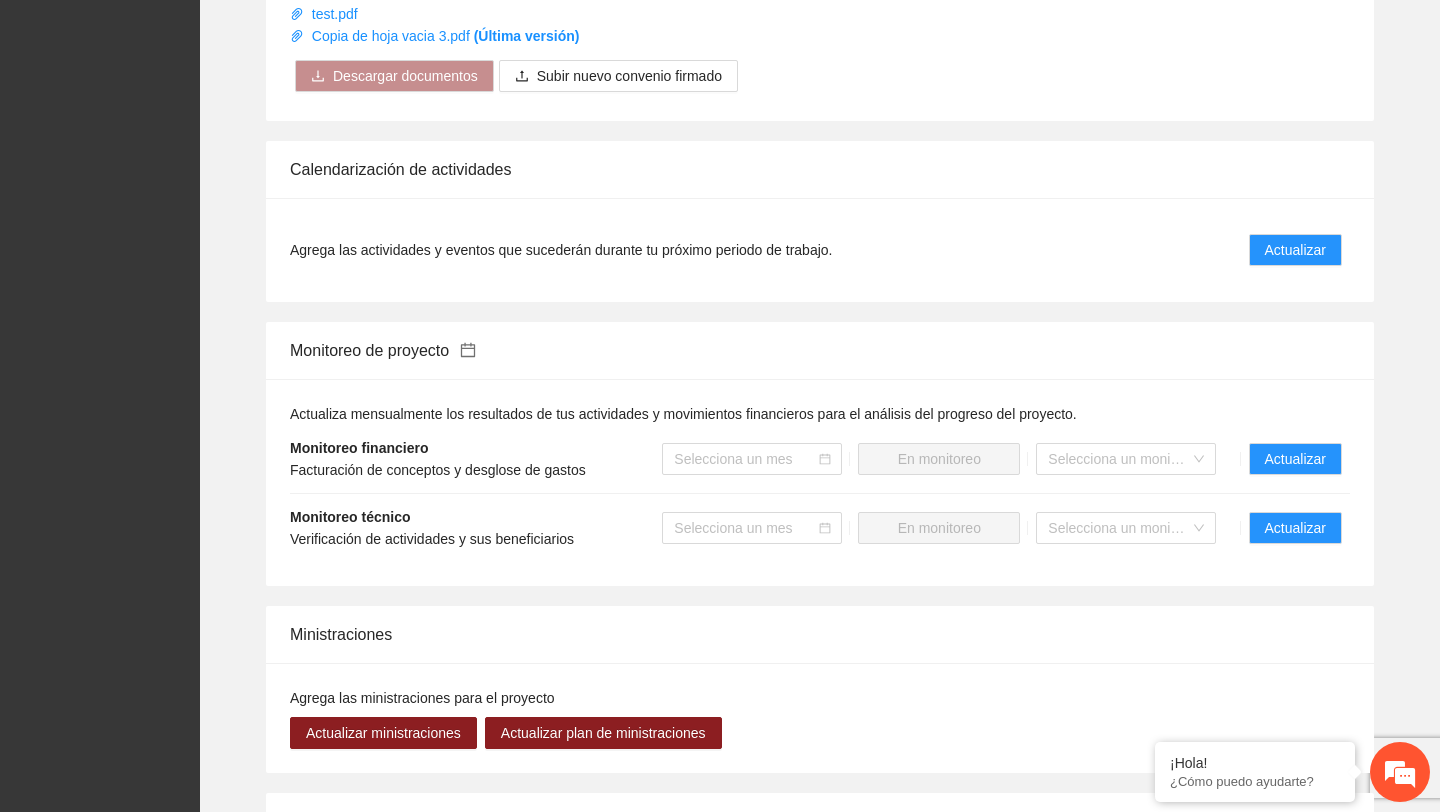 scroll, scrollTop: 1312, scrollLeft: 0, axis: vertical 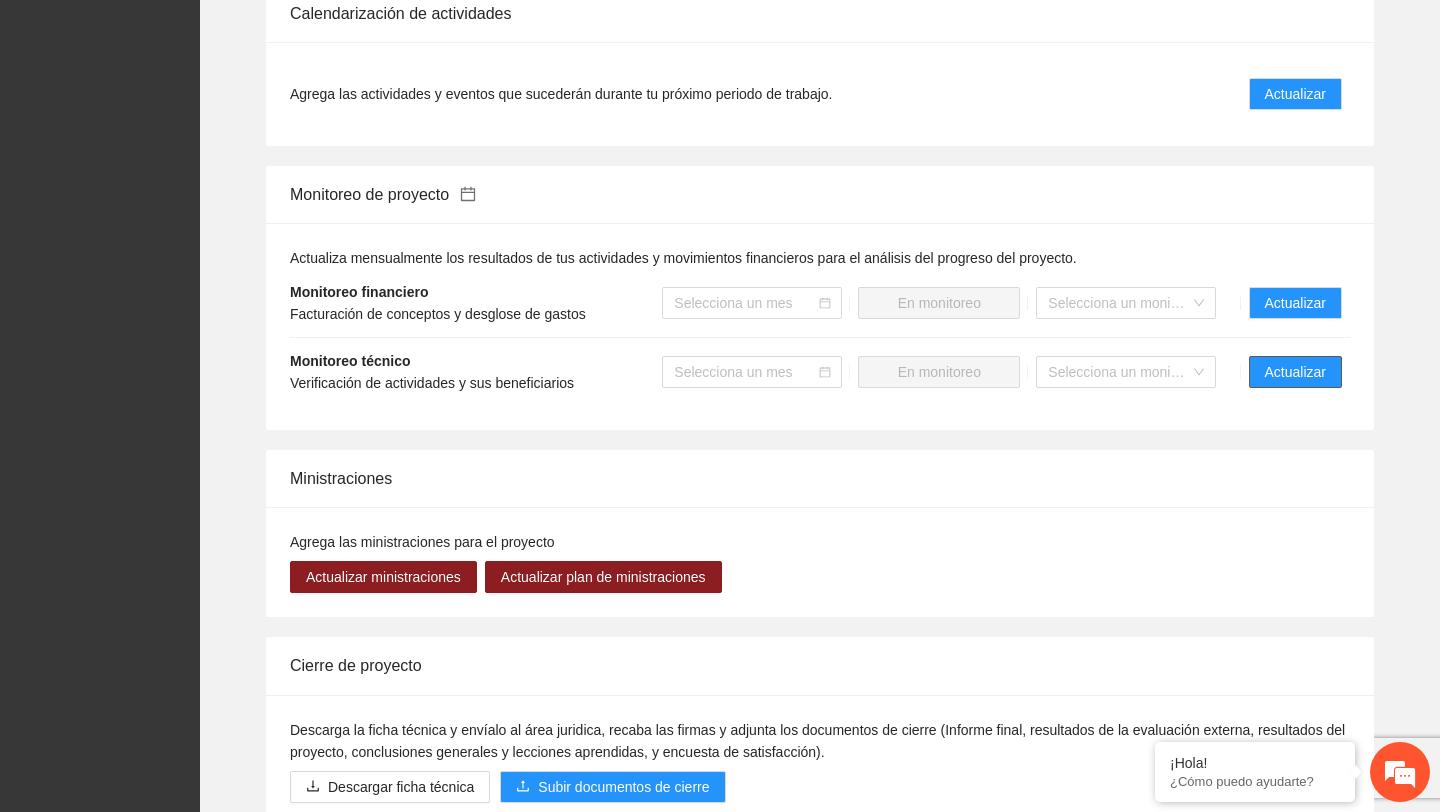 click on "Actualizar" at bounding box center [1295, 372] 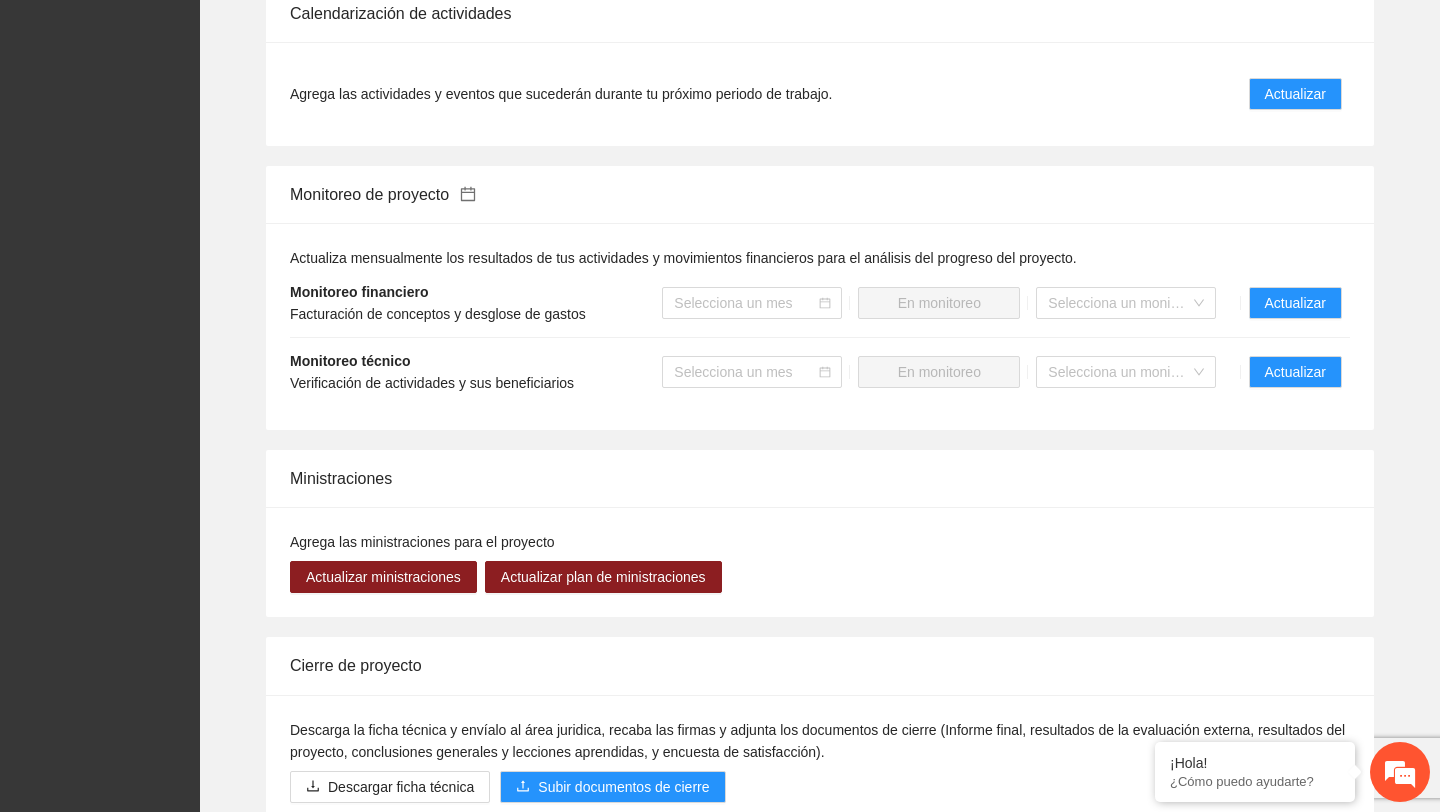 scroll, scrollTop: 0, scrollLeft: 0, axis: both 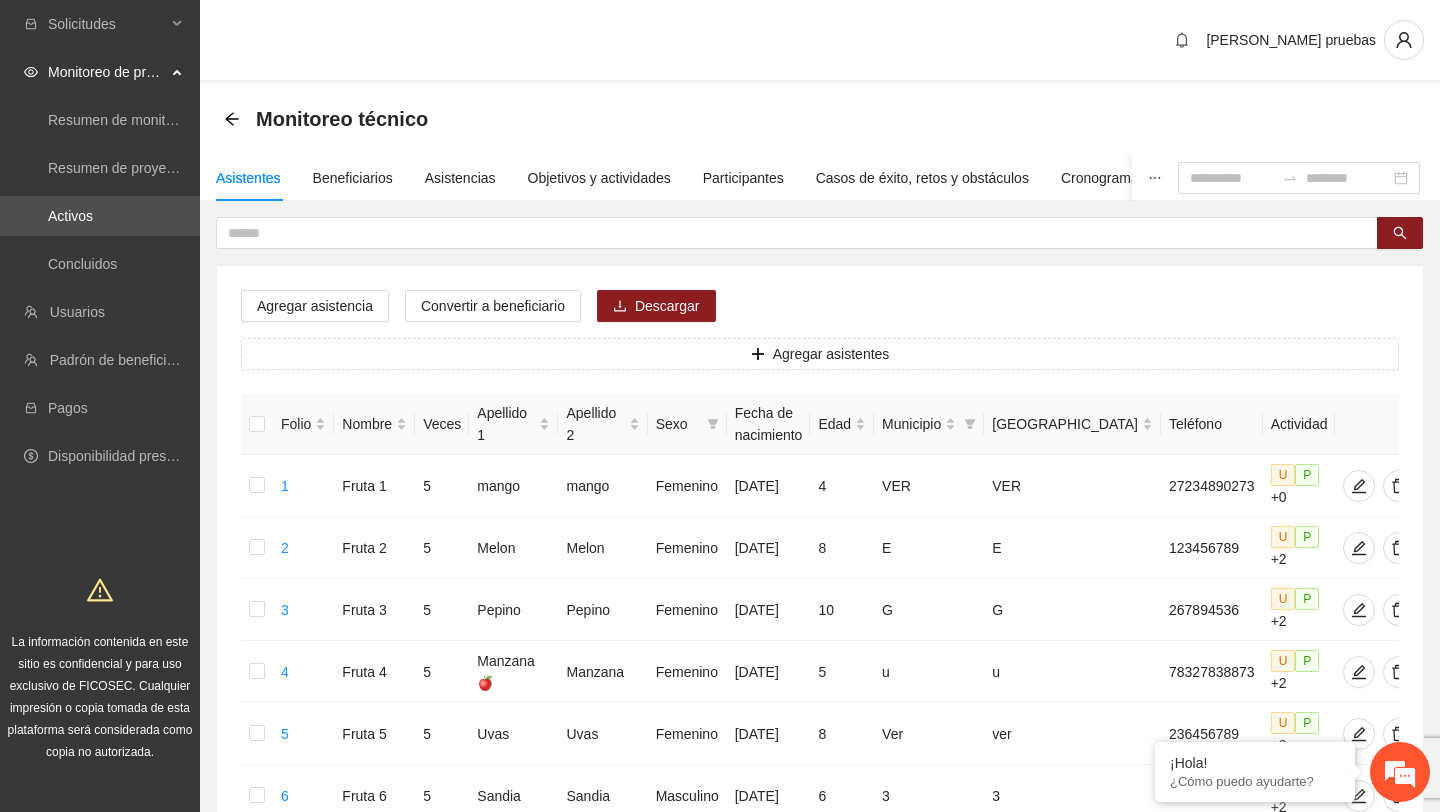 click on "Monitoreo técnico" at bounding box center [332, 119] 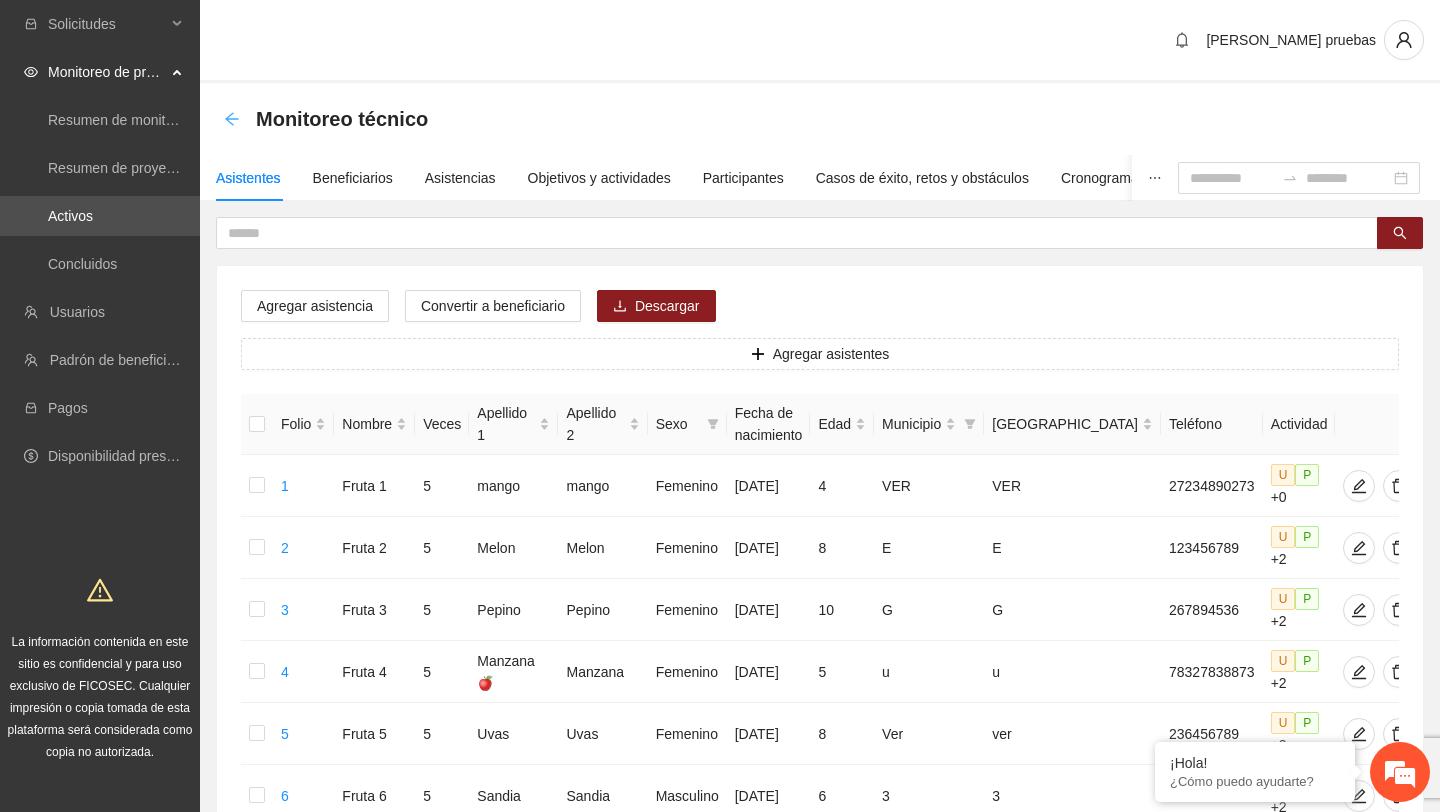 click 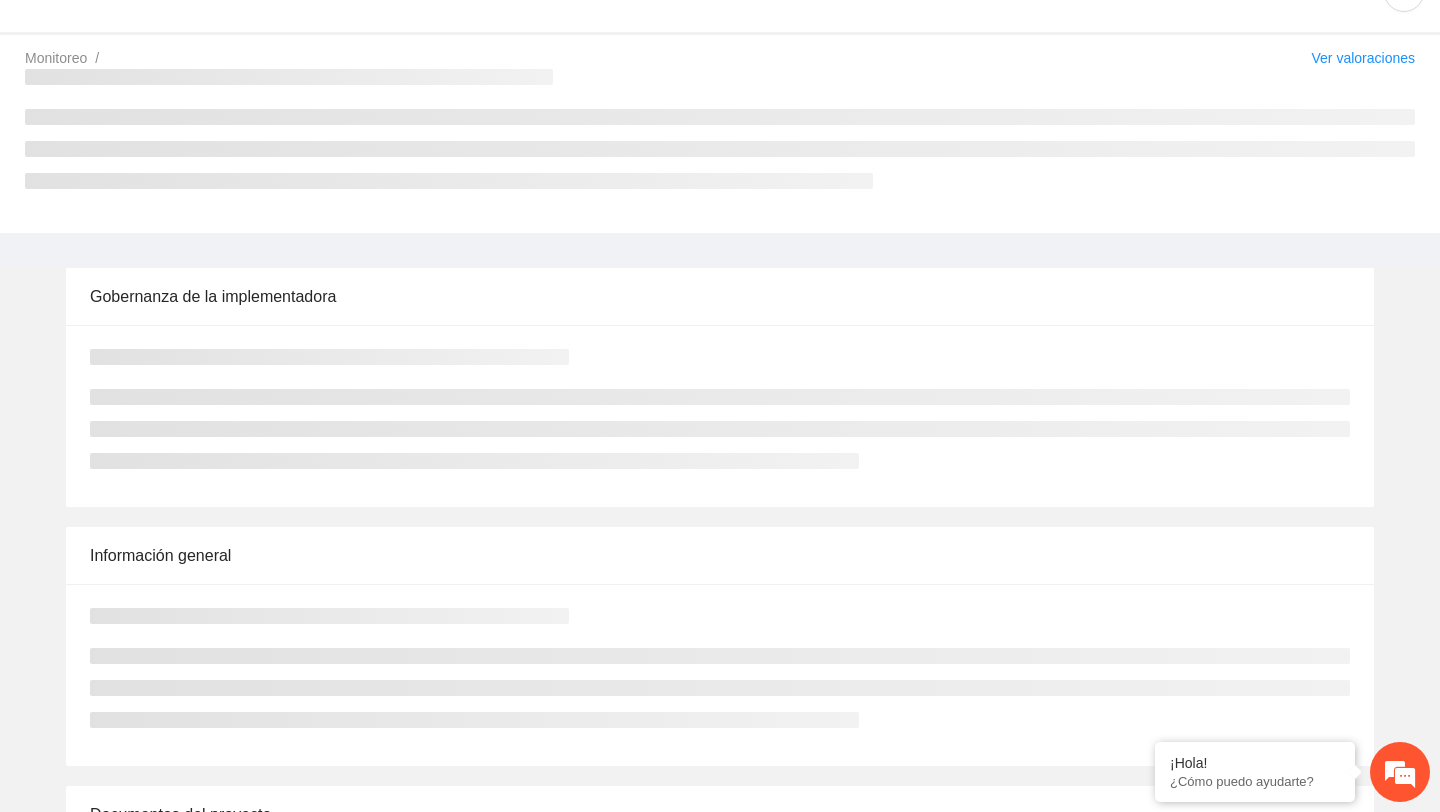 scroll, scrollTop: 0, scrollLeft: 0, axis: both 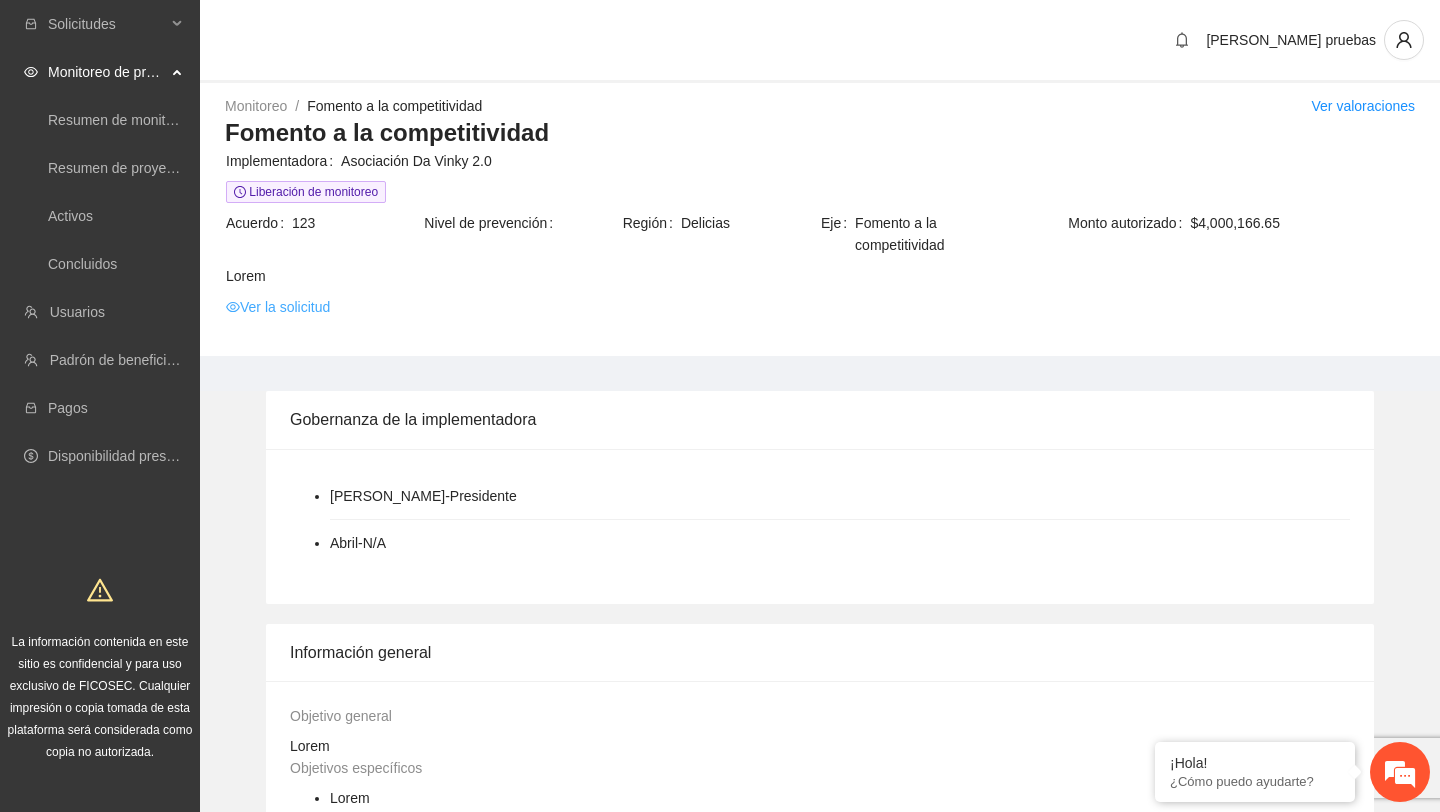 click on "Ver la solicitud" at bounding box center [278, 307] 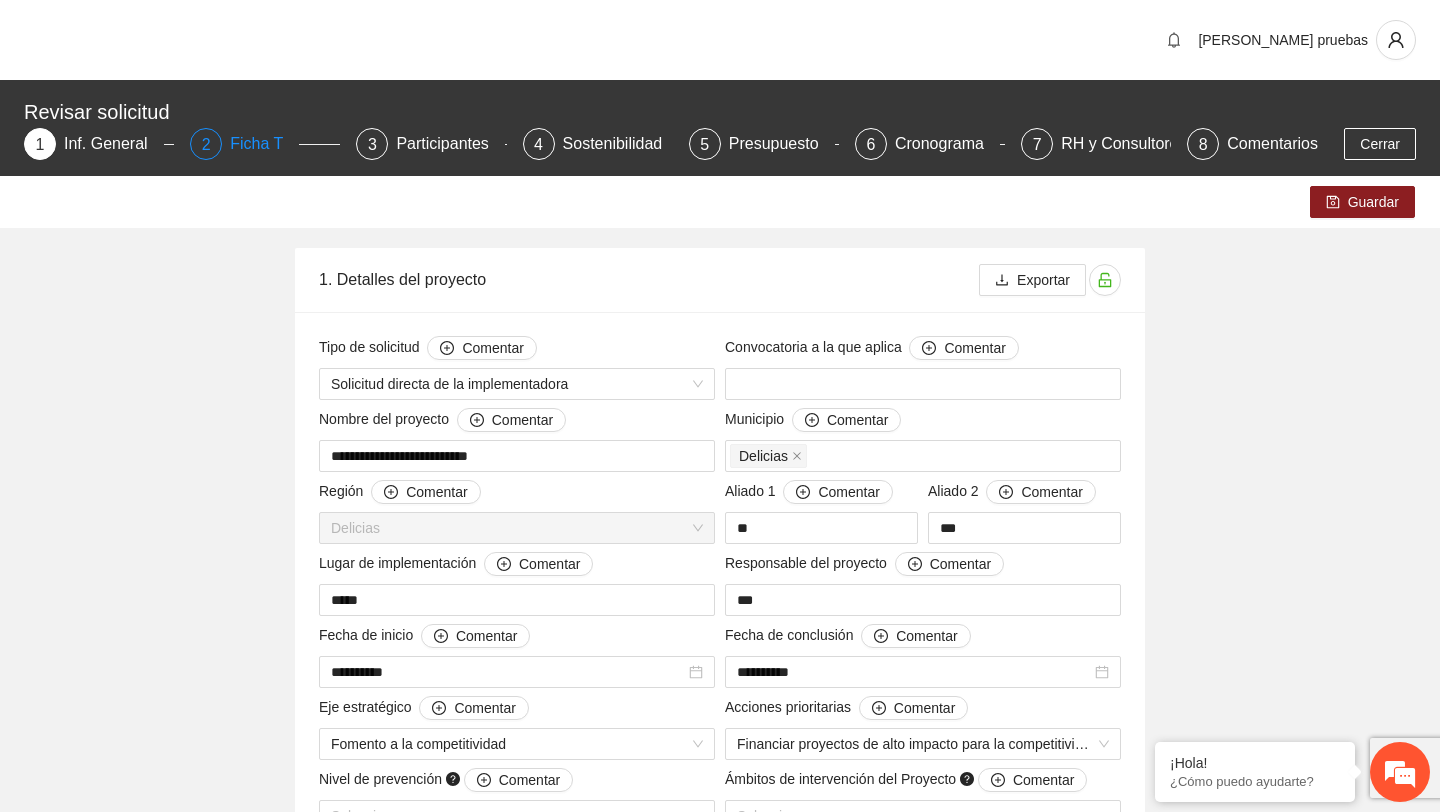 click on "Ficha T" at bounding box center (264, 144) 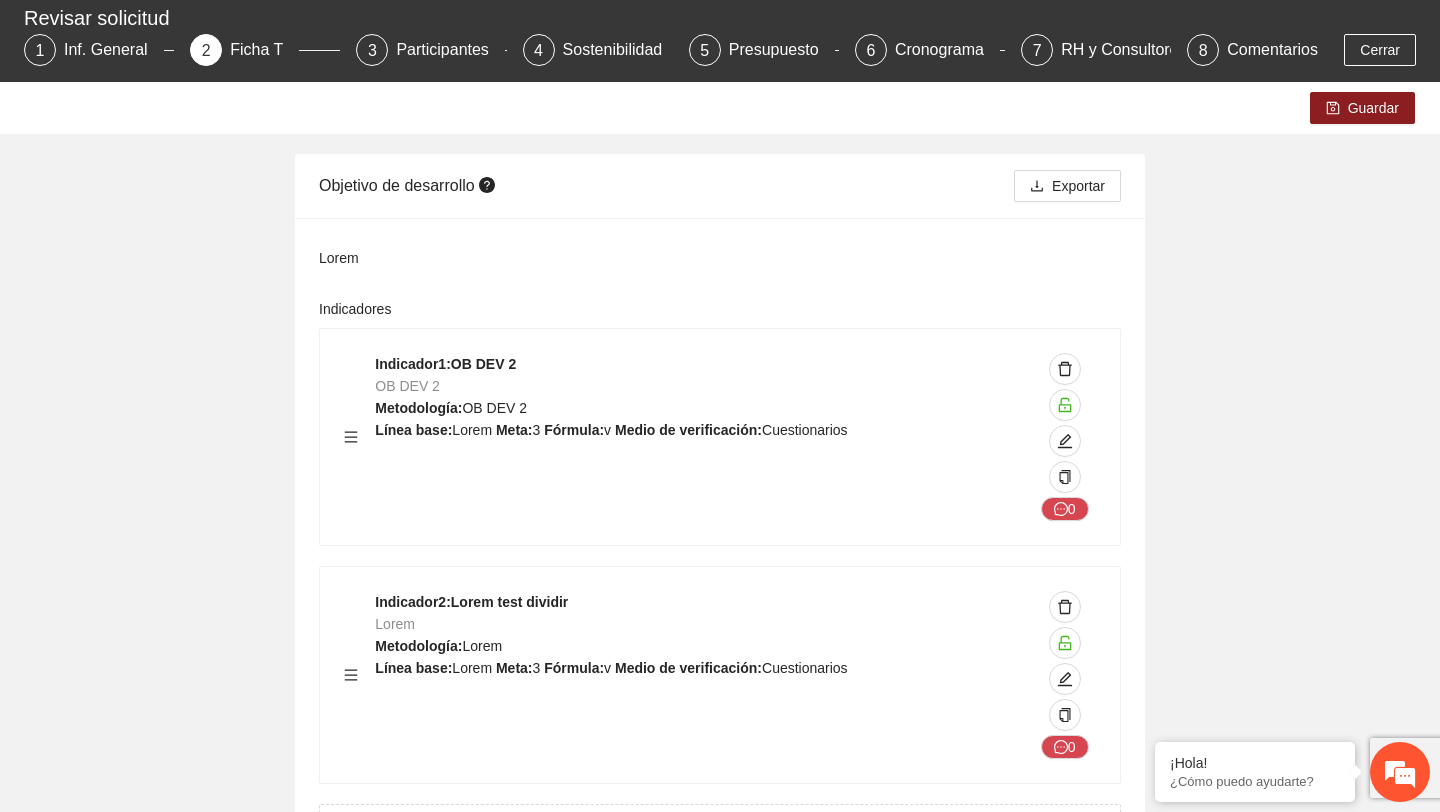 scroll, scrollTop: 104, scrollLeft: 0, axis: vertical 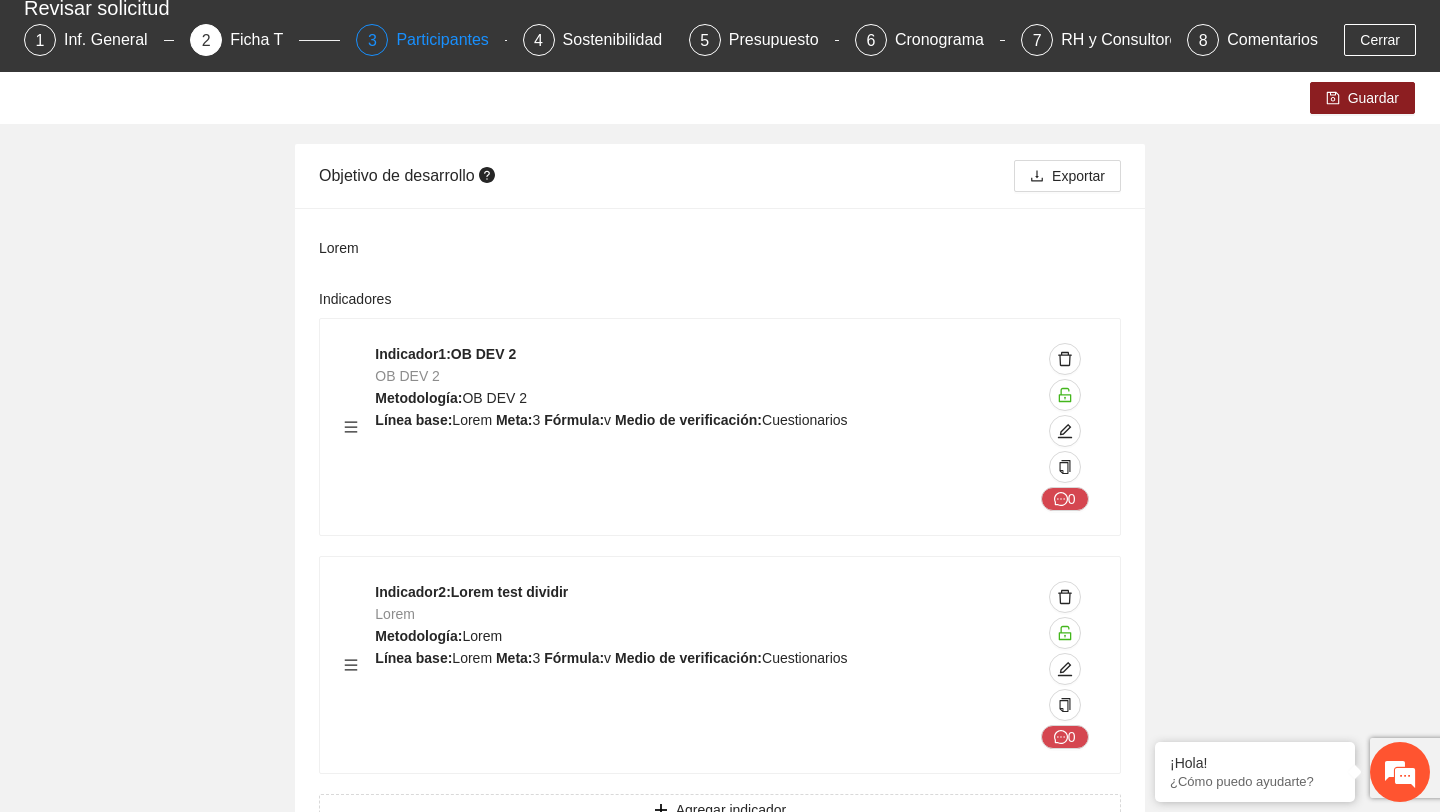click on "Participantes" at bounding box center (450, 40) 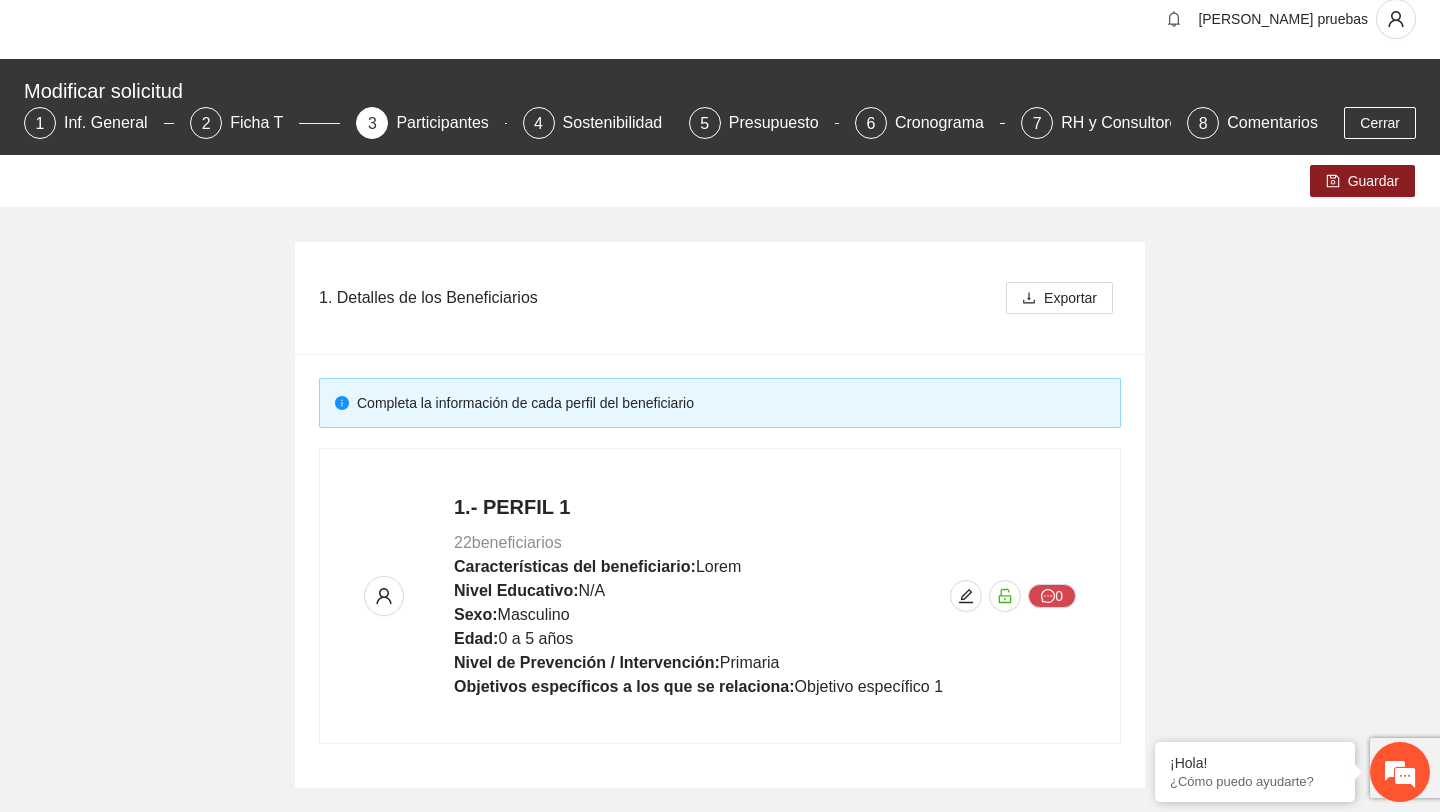scroll, scrollTop: 97, scrollLeft: 0, axis: vertical 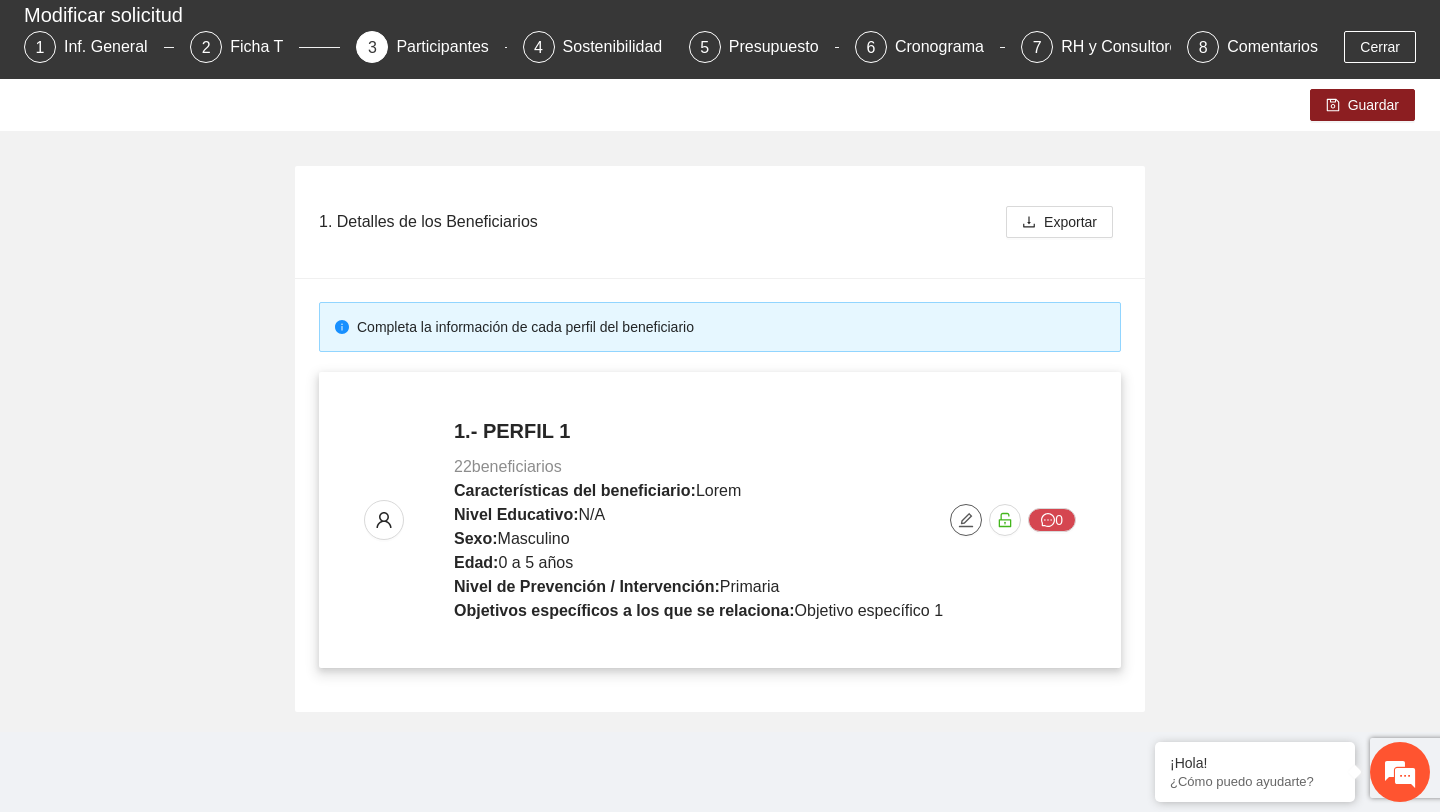 click at bounding box center [966, 520] 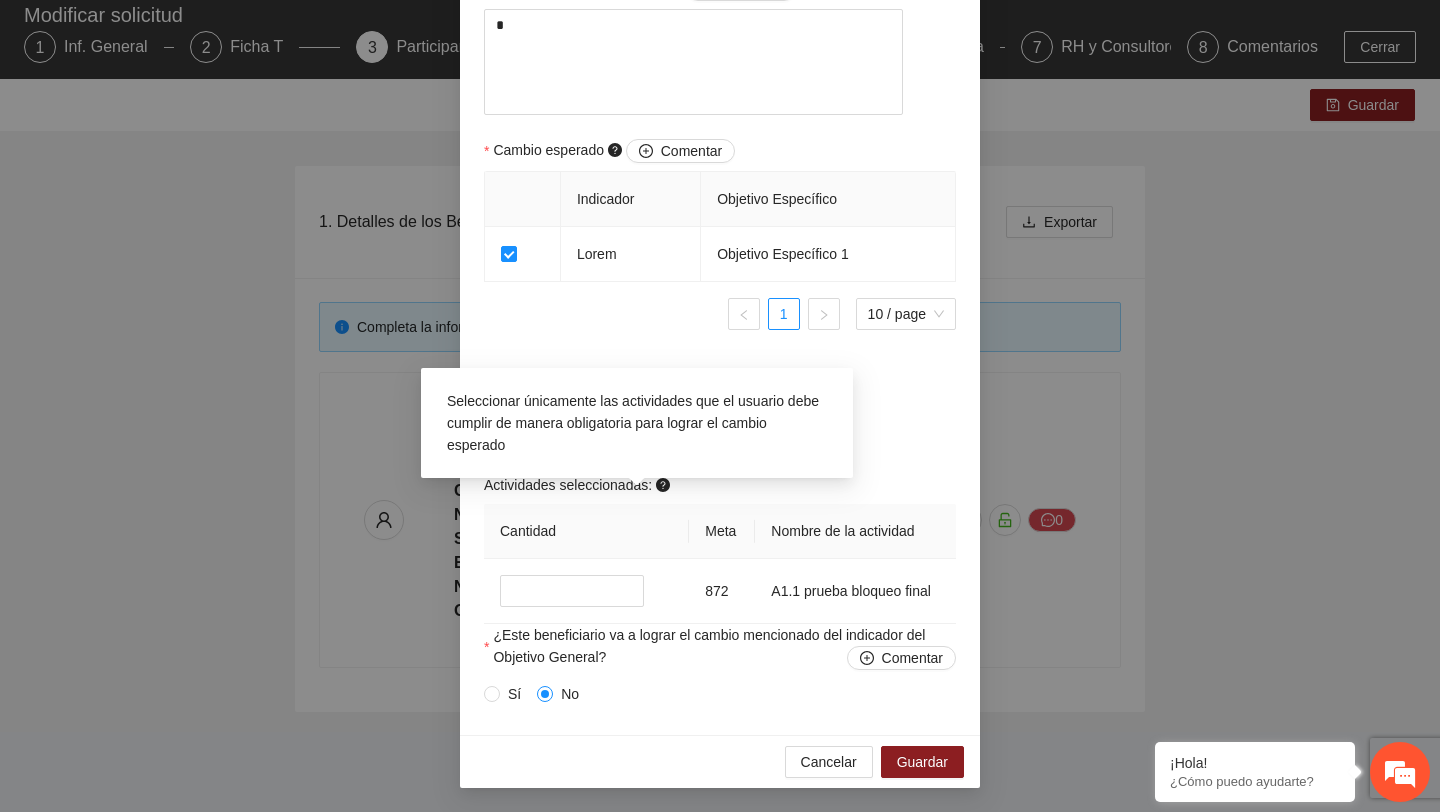 scroll, scrollTop: 1172, scrollLeft: 0, axis: vertical 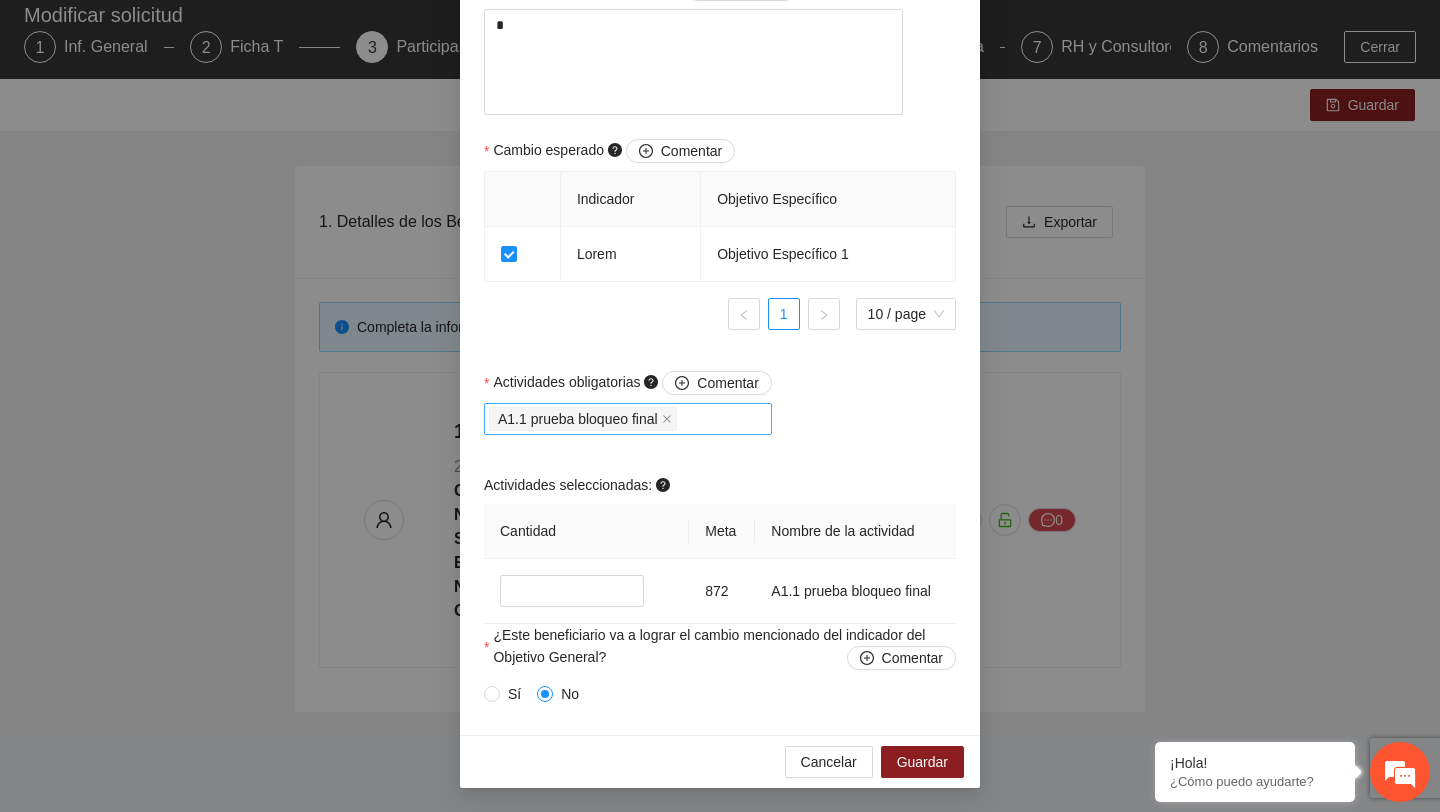 click on "A1.1 prueba bloqueo final" at bounding box center [628, 419] 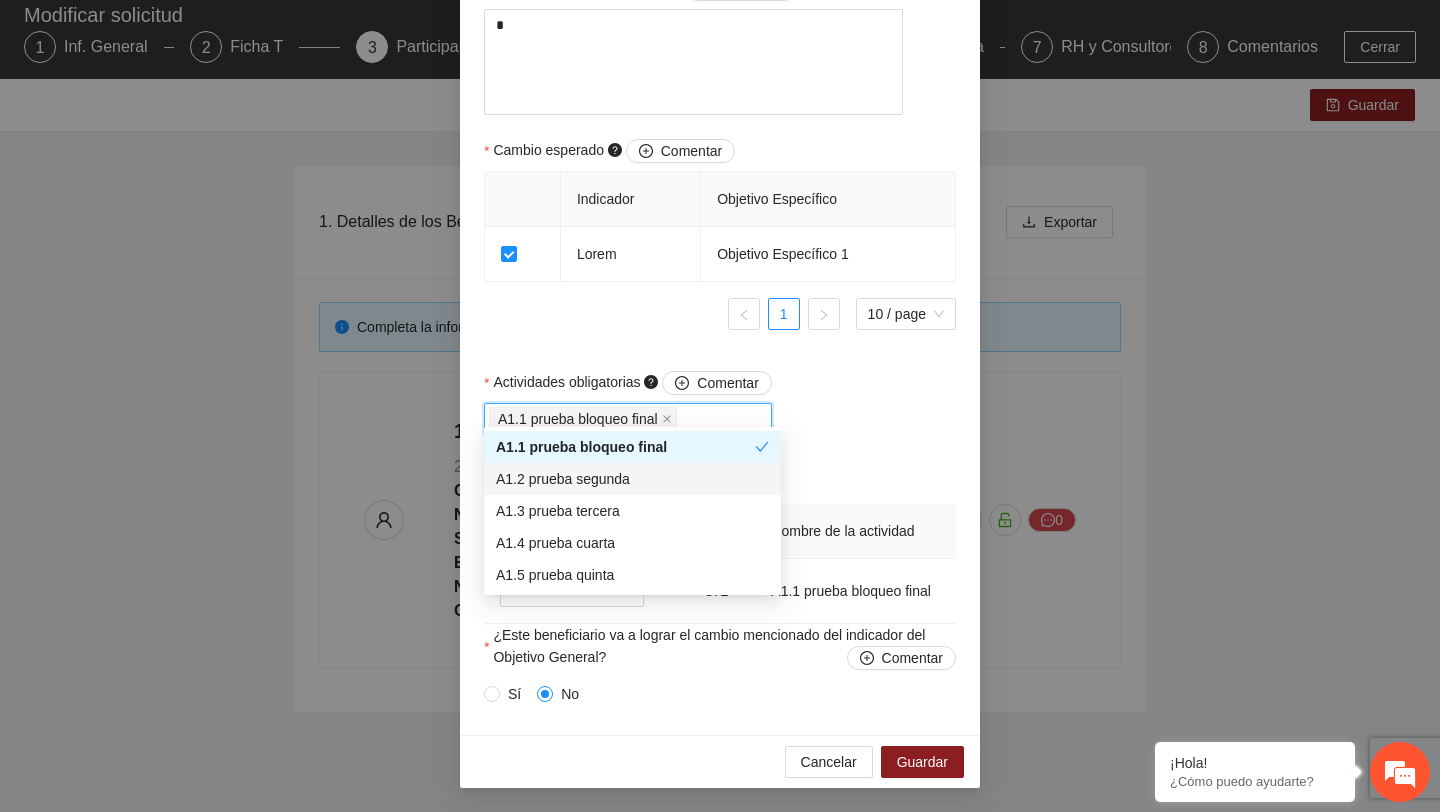 click on "A1.2 prueba segunda" at bounding box center (632, 479) 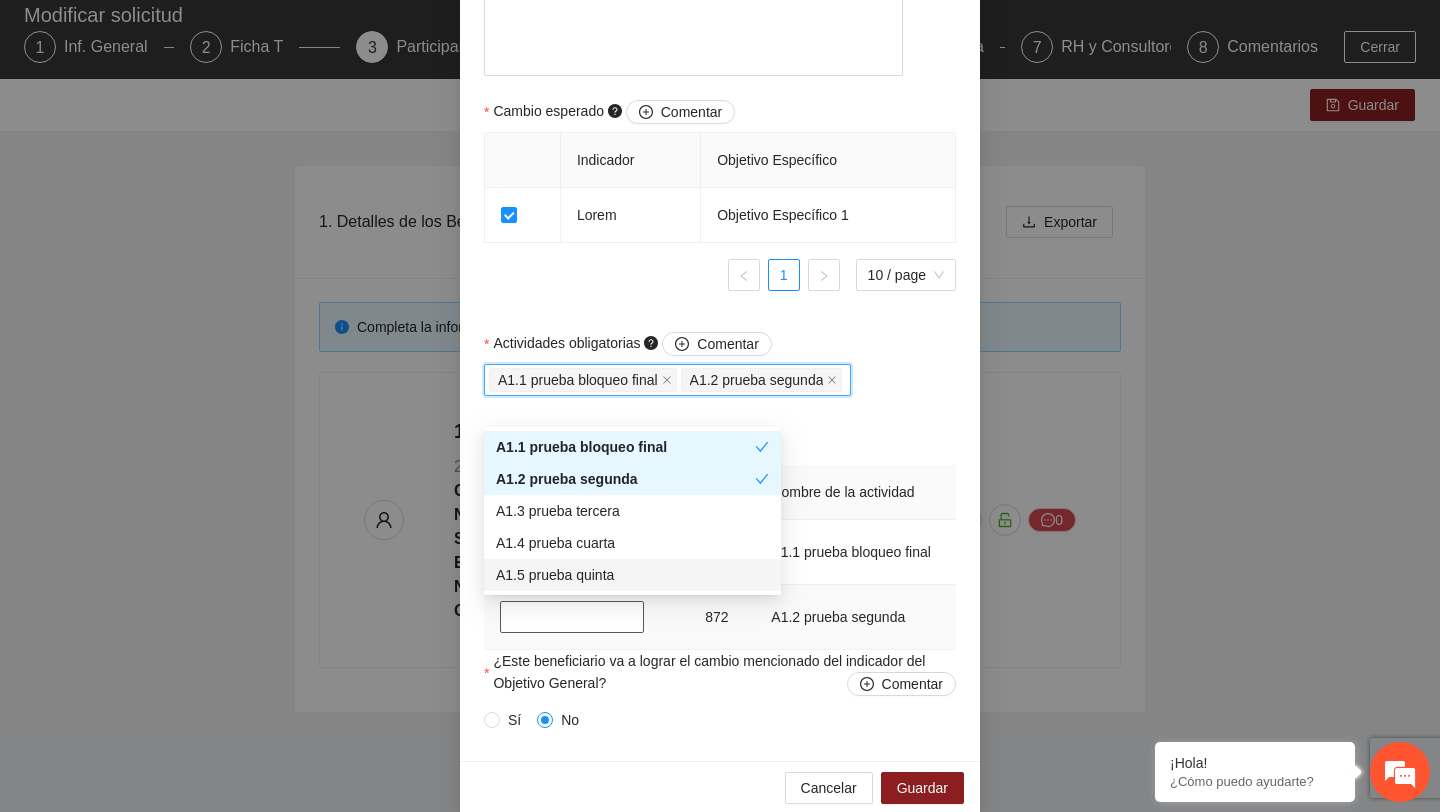 click on "*" at bounding box center (572, 617) 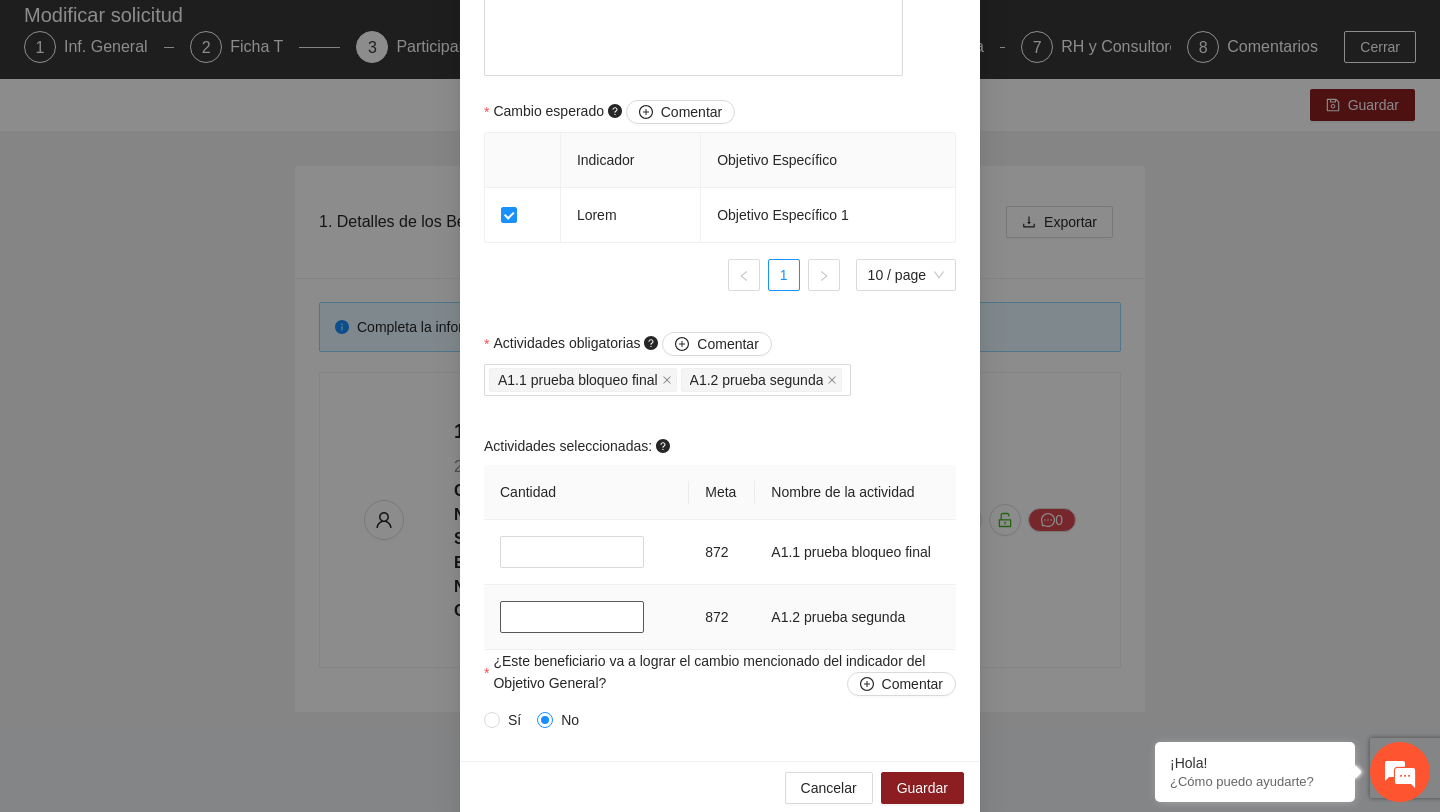 click on "*" at bounding box center [572, 617] 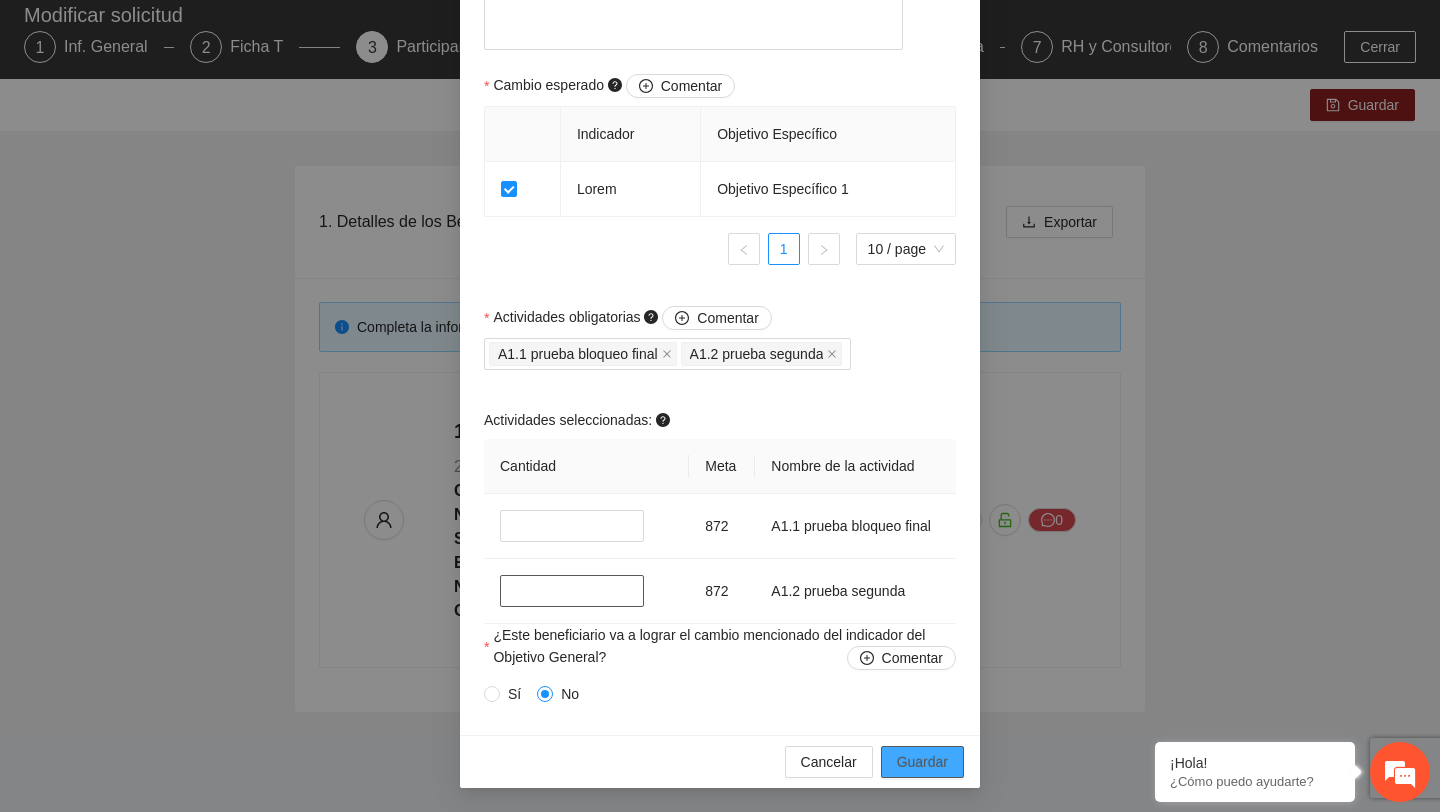 type on "*" 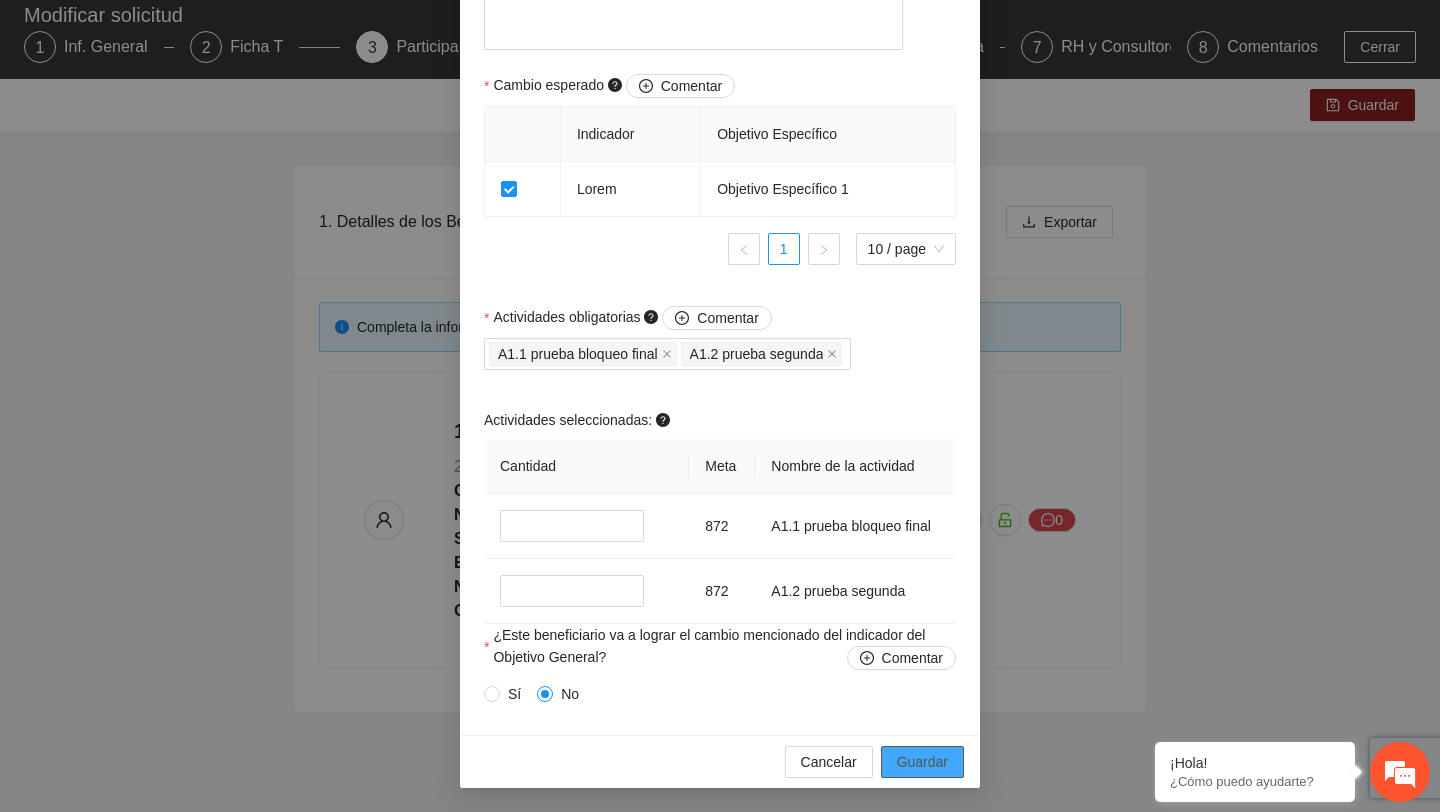 click on "Guardar" at bounding box center [922, 762] 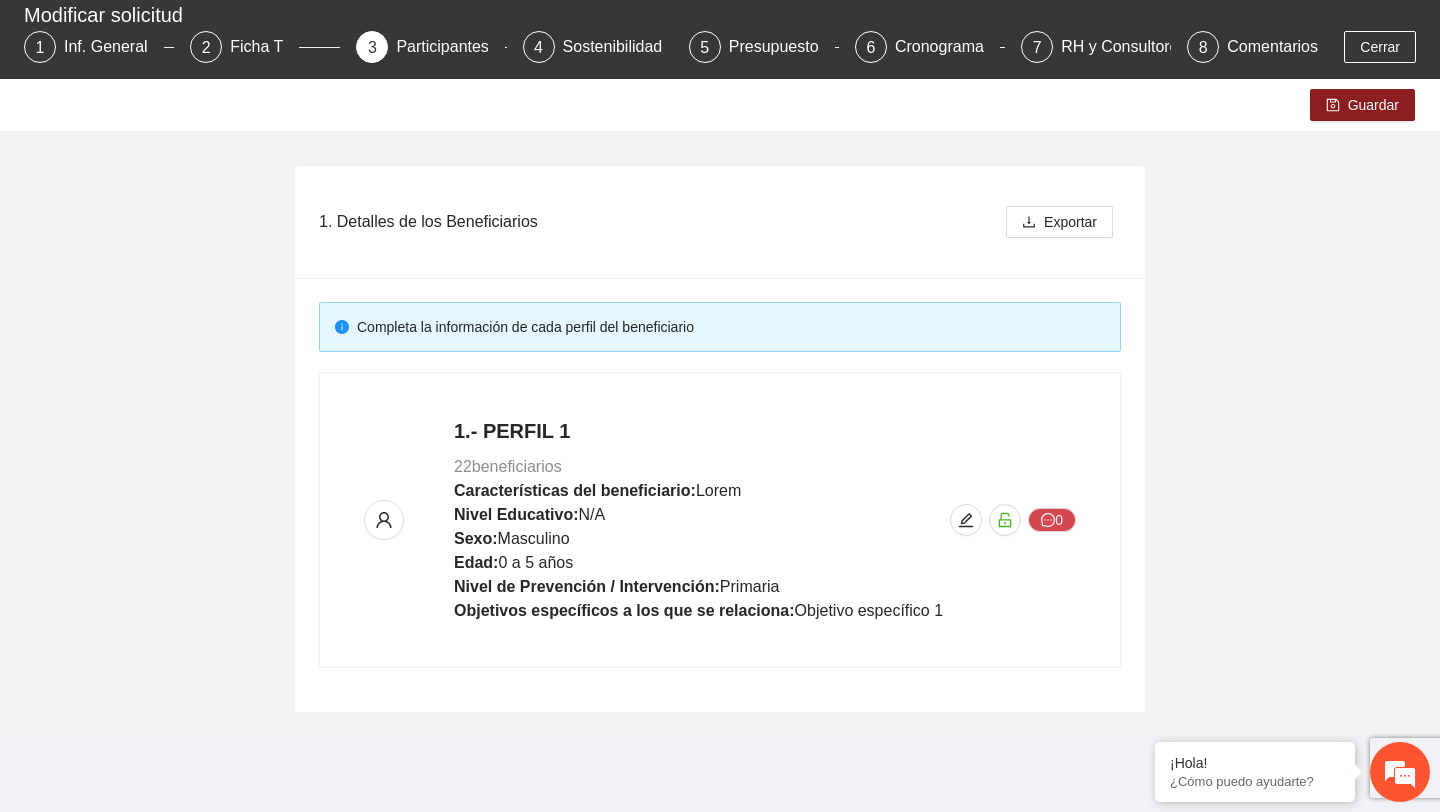 scroll, scrollTop: 1120, scrollLeft: 0, axis: vertical 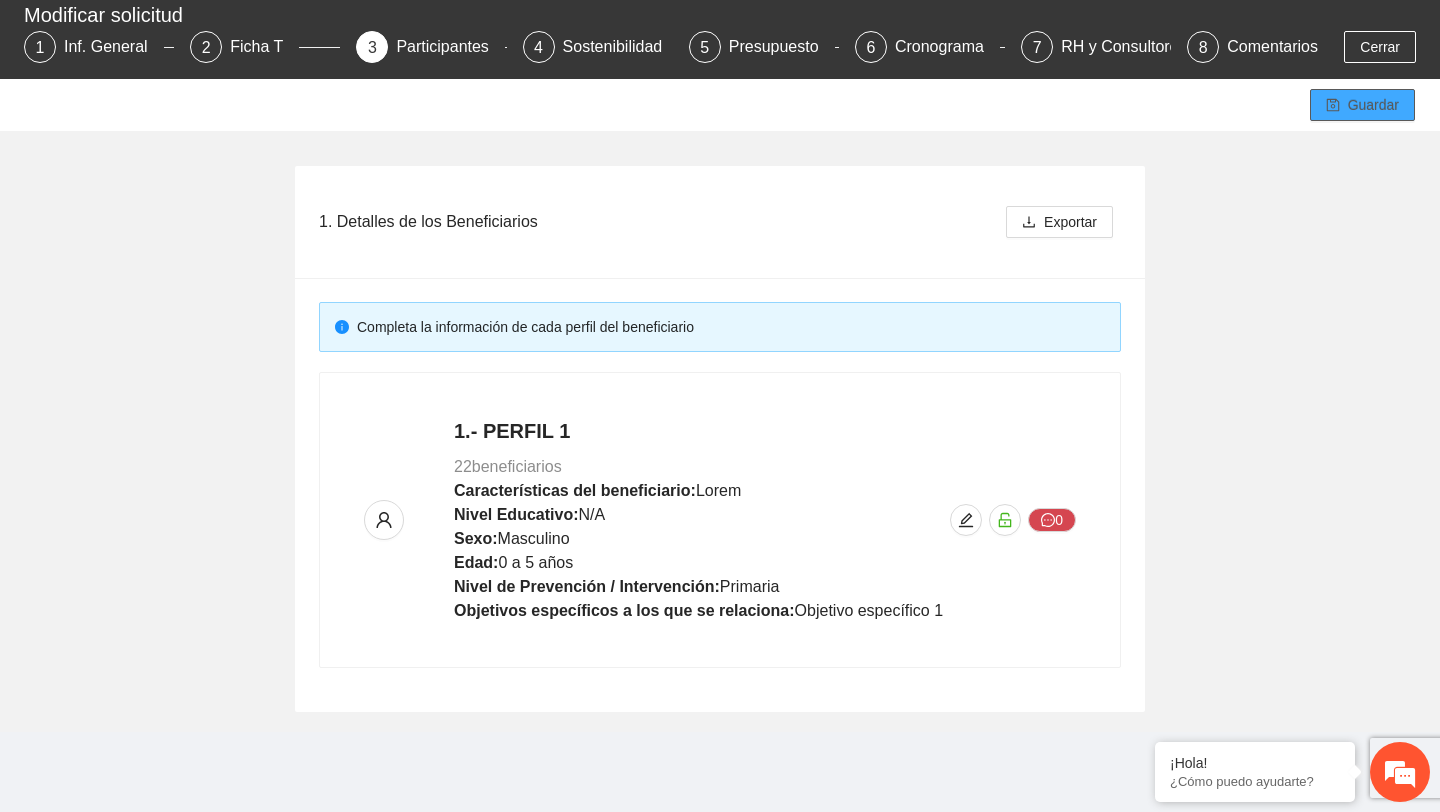 click on "Guardar" at bounding box center [1373, 105] 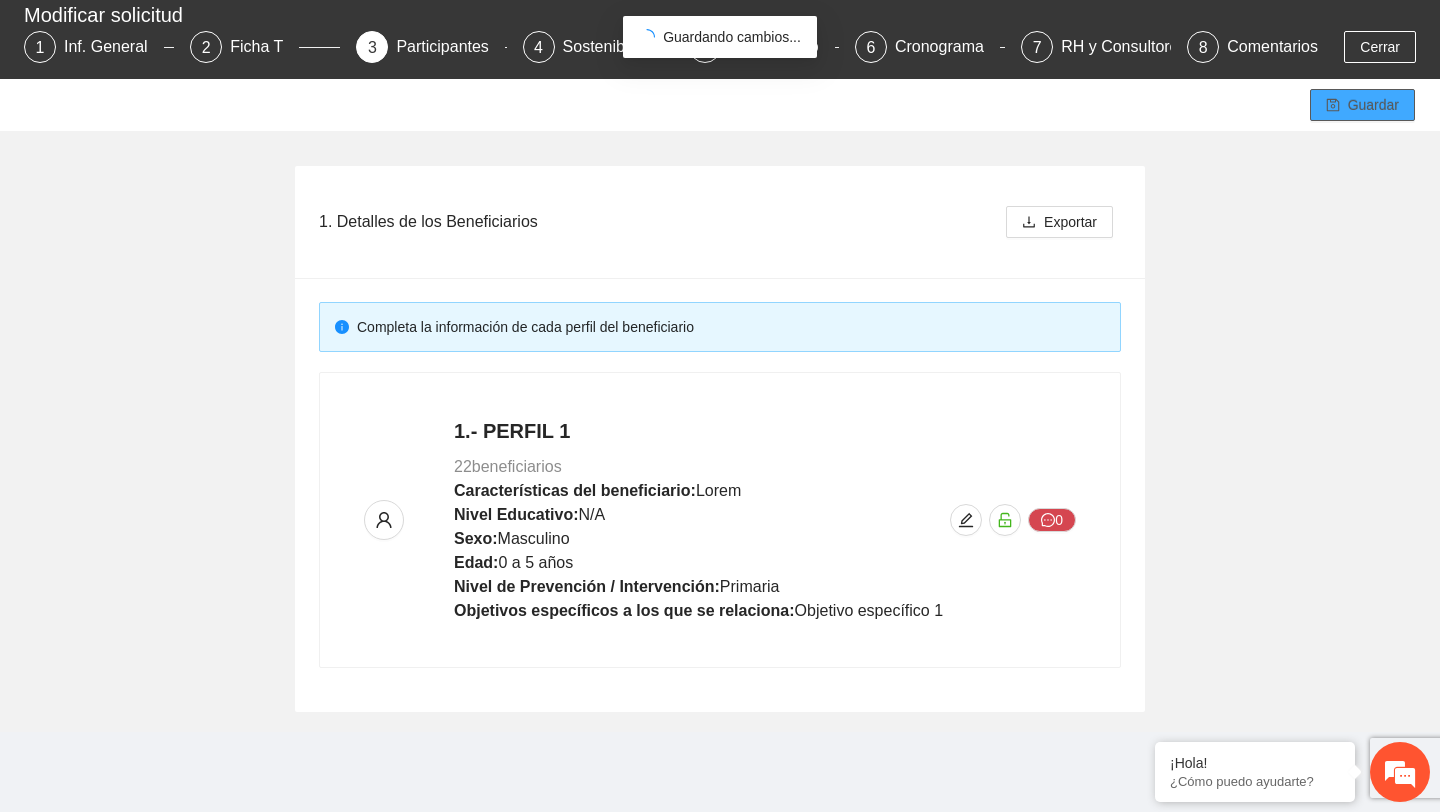 scroll, scrollTop: 0, scrollLeft: 0, axis: both 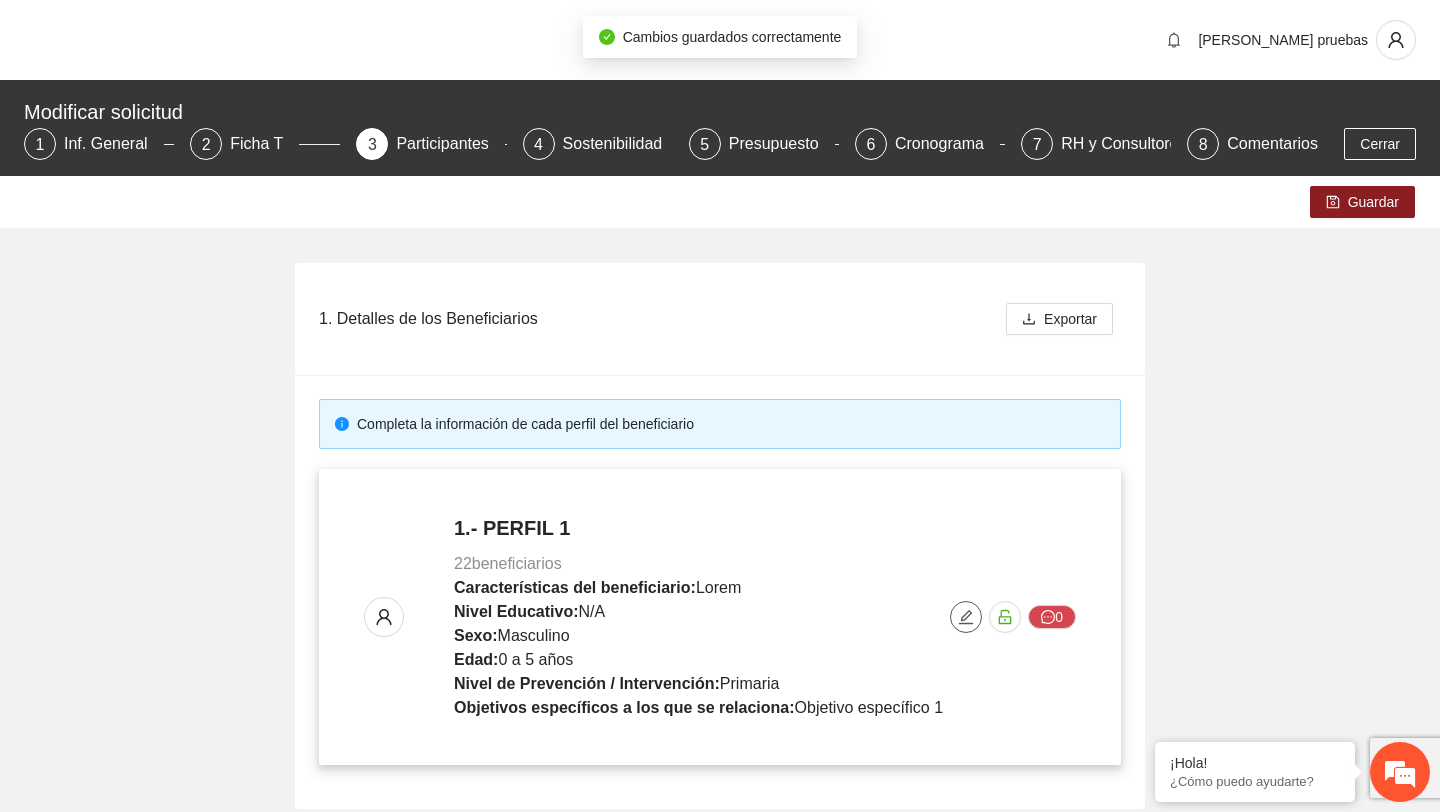 click 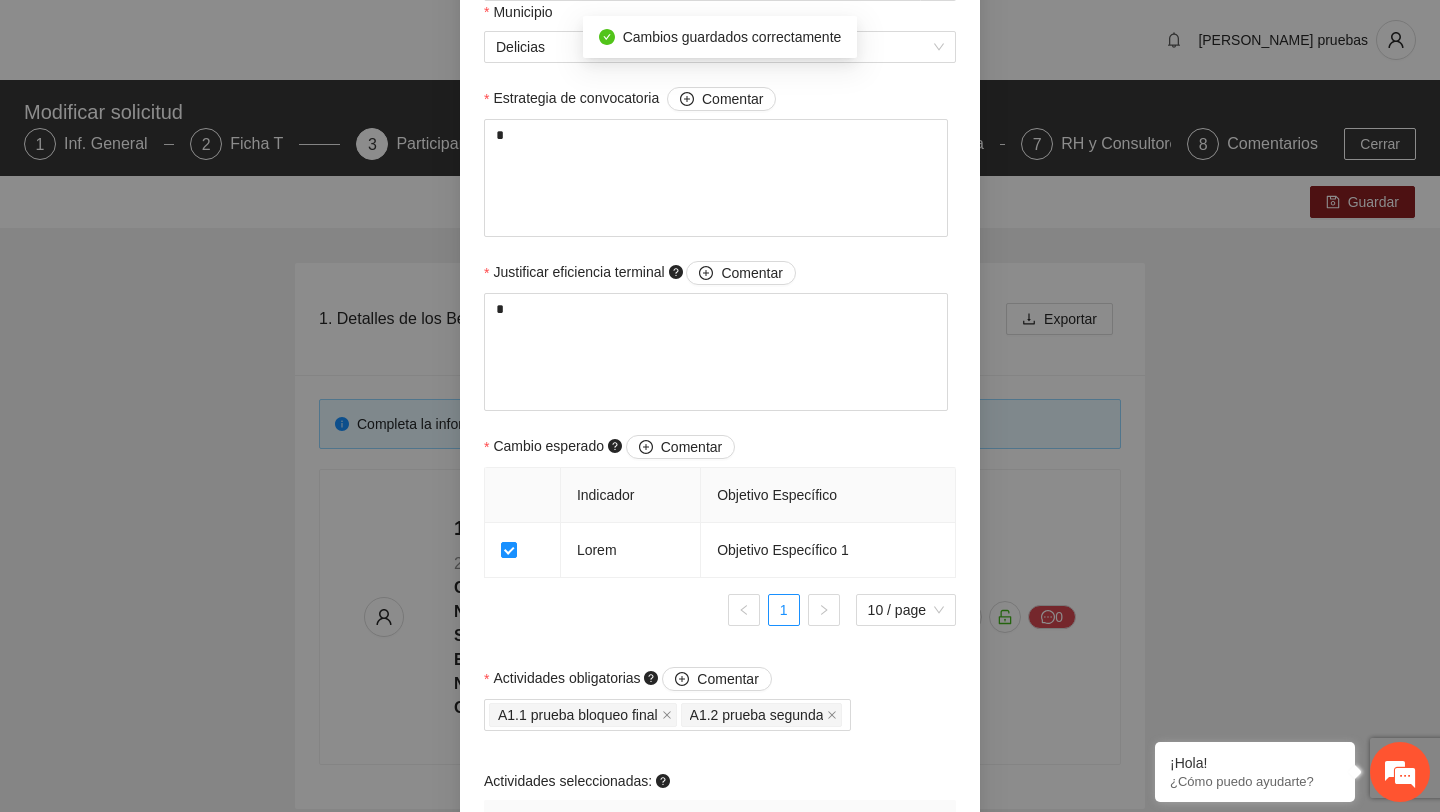 scroll, scrollTop: 1237, scrollLeft: 0, axis: vertical 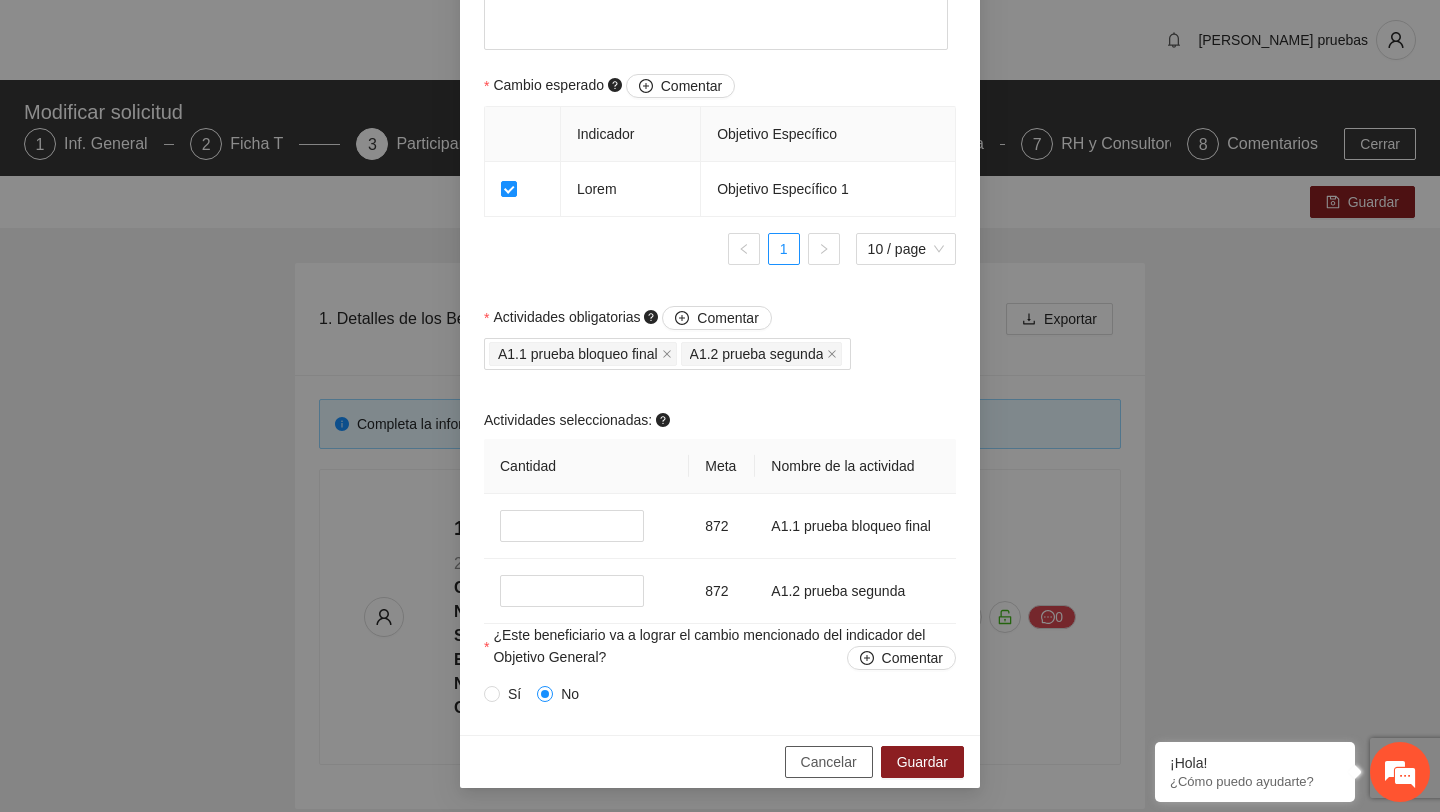 click on "Cancelar" at bounding box center (829, 762) 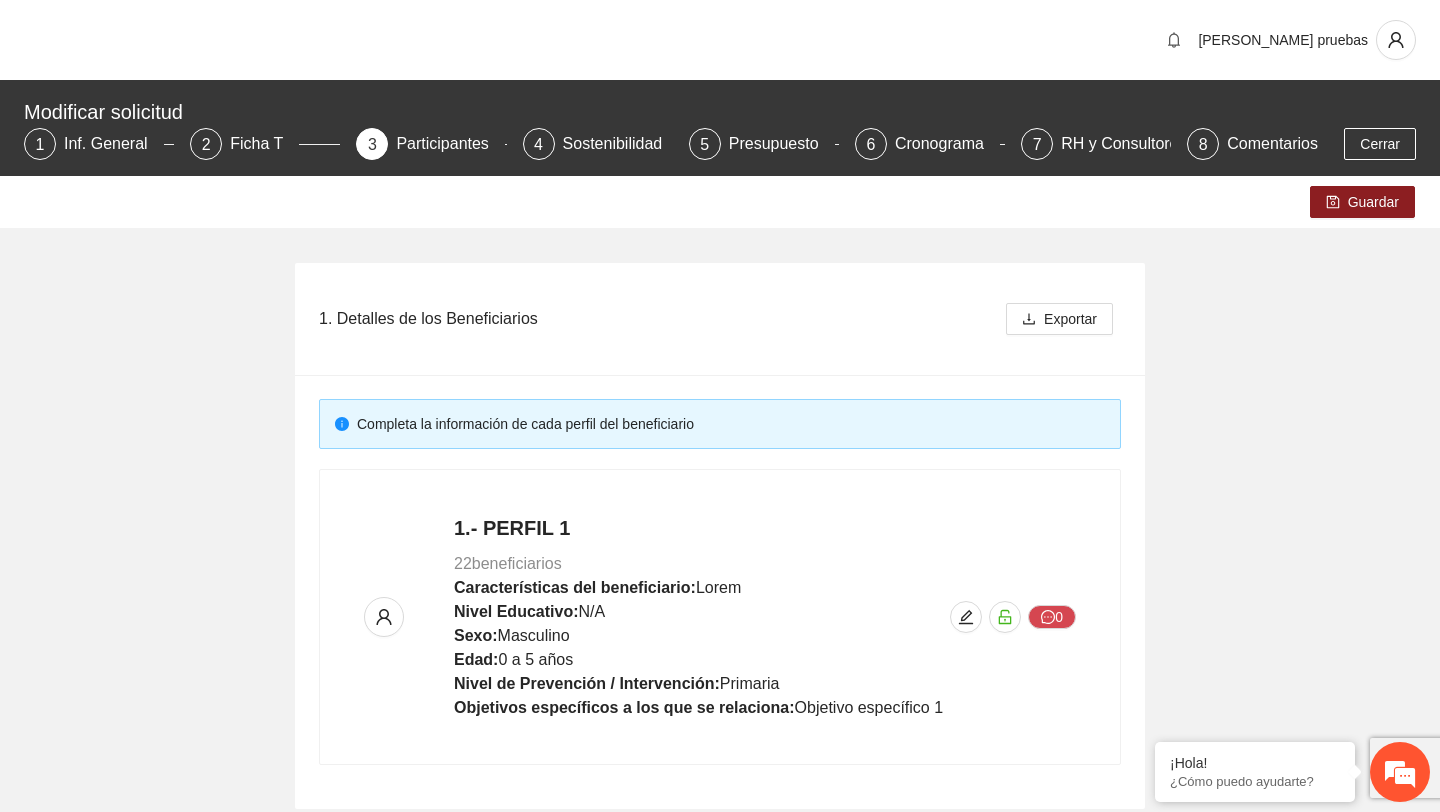 scroll, scrollTop: 1210, scrollLeft: 0, axis: vertical 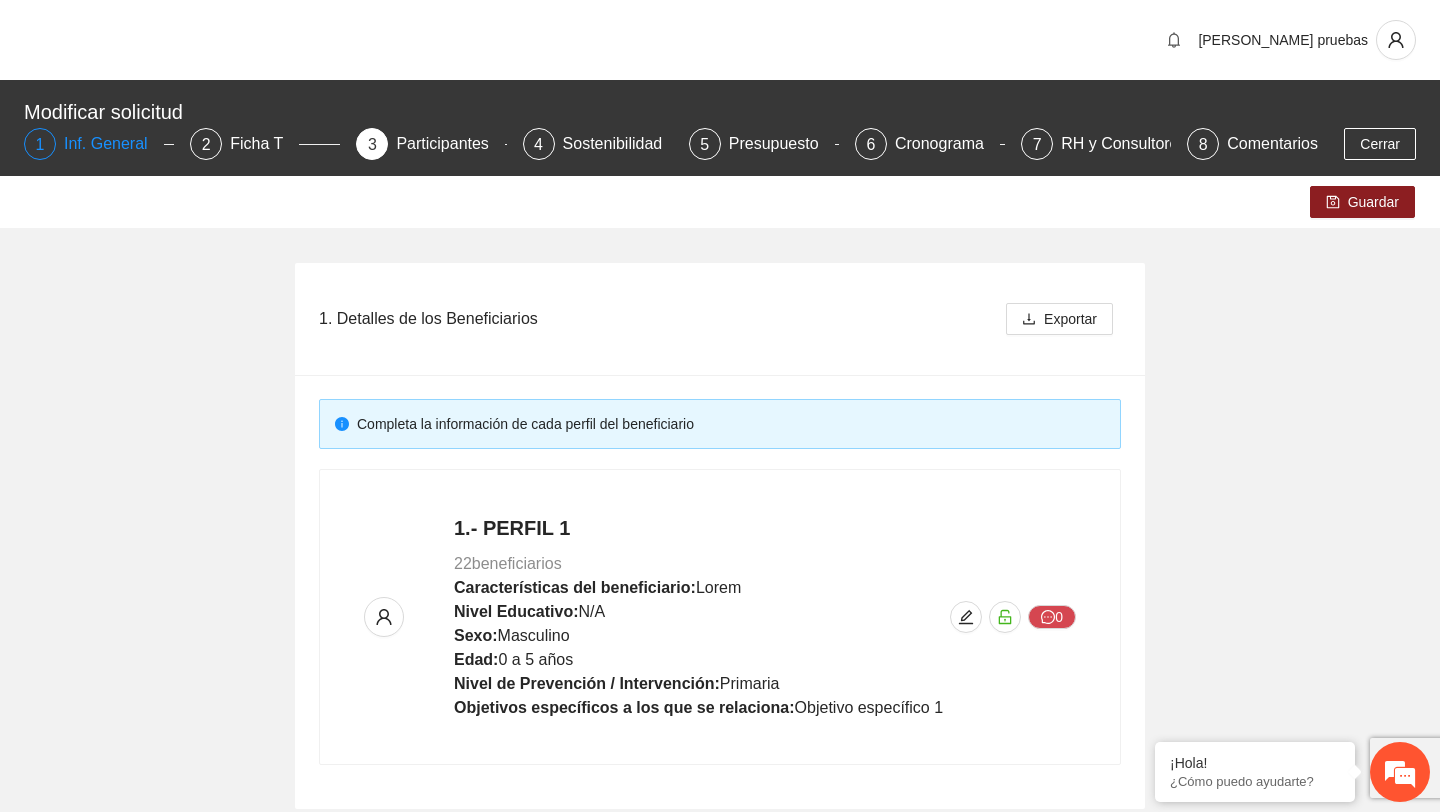 click on "Inf. General" at bounding box center [114, 144] 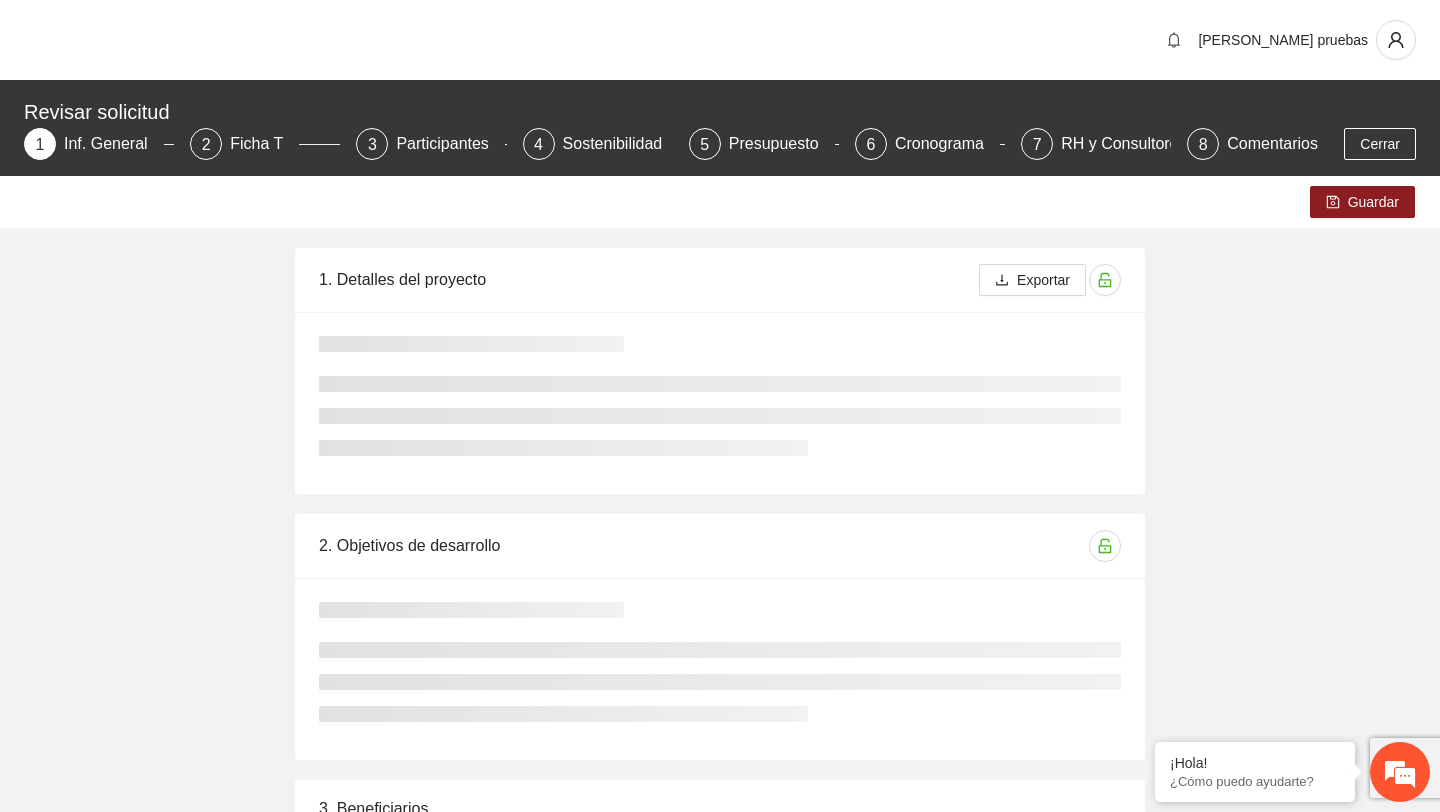 type 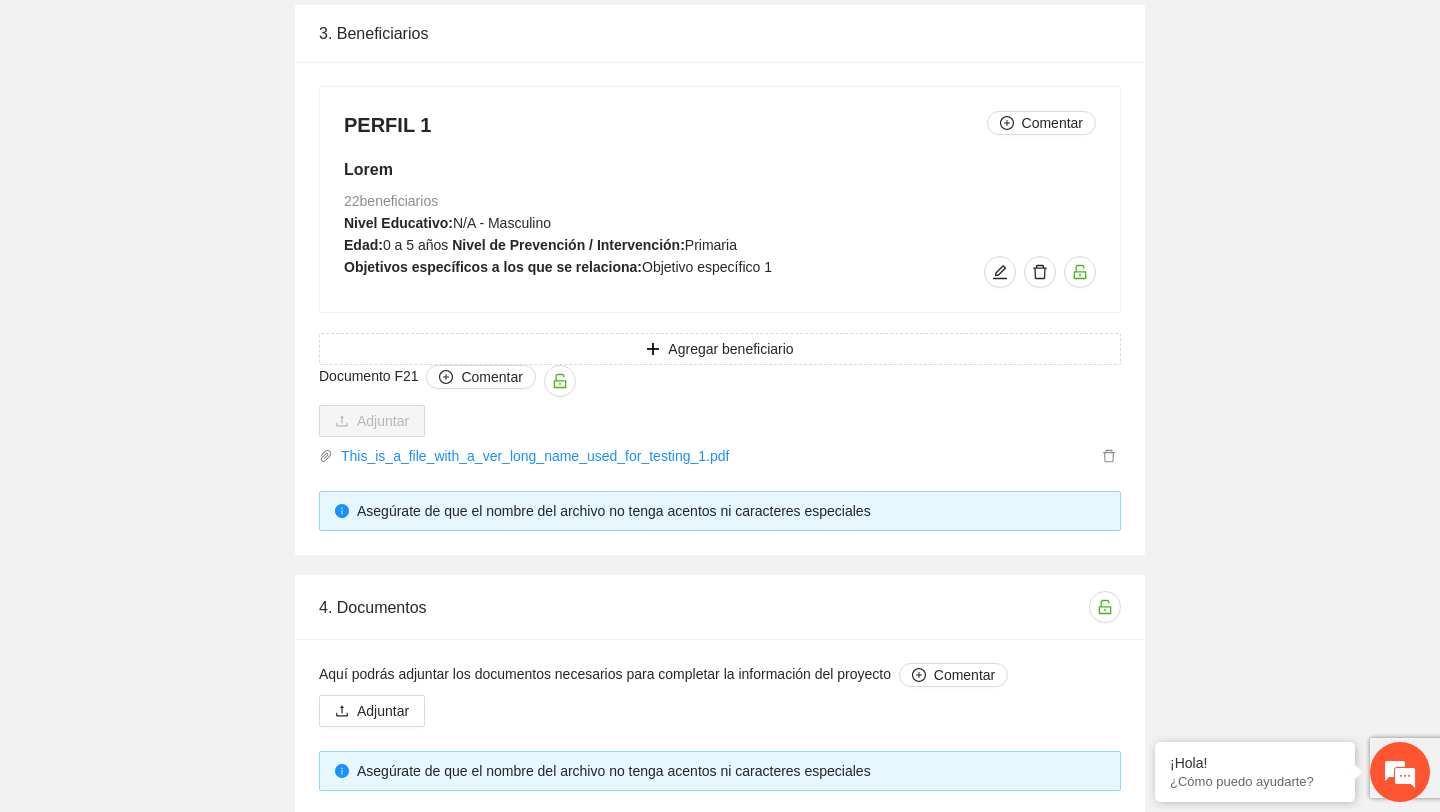 scroll, scrollTop: 1926, scrollLeft: 0, axis: vertical 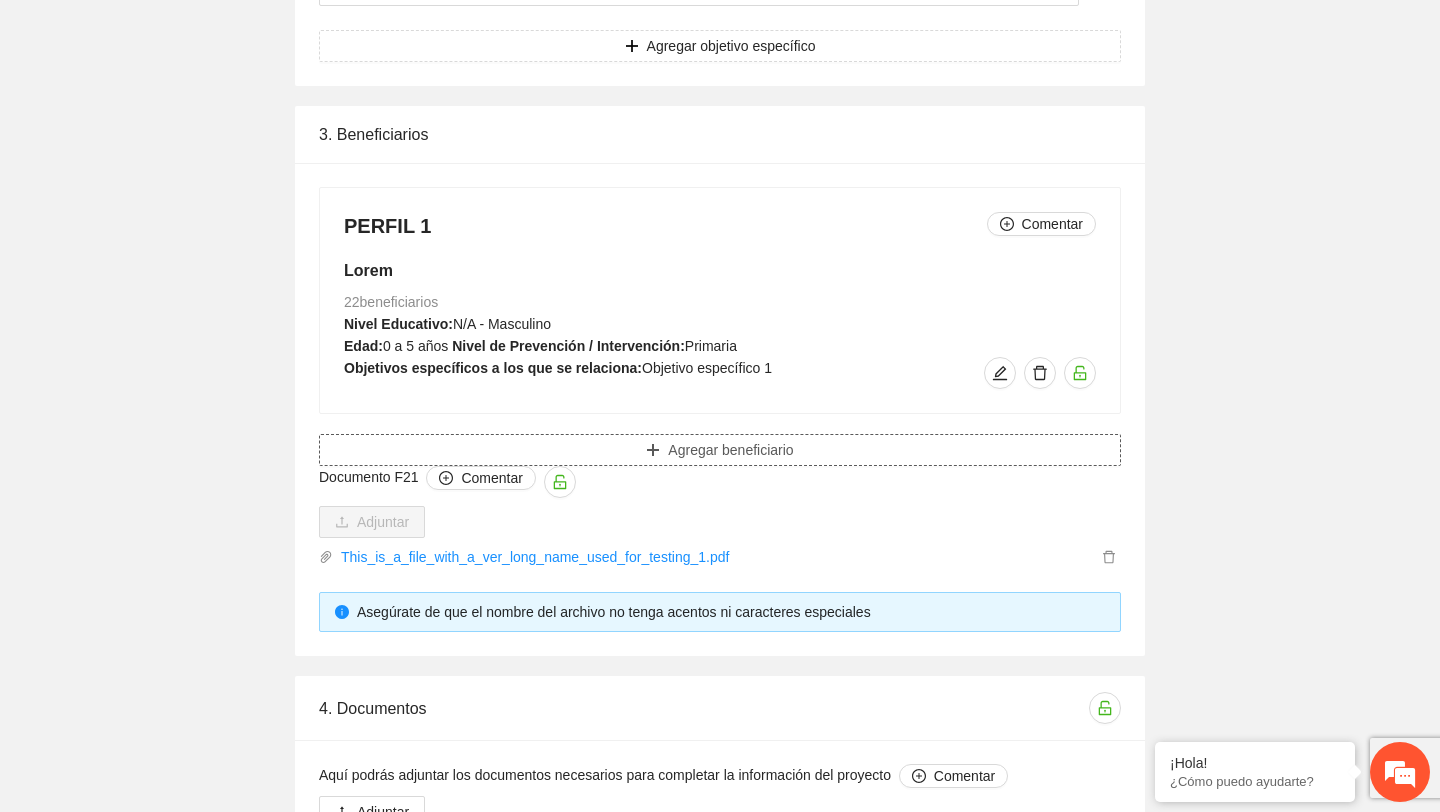 click on "Agregar beneficiario" at bounding box center [720, 450] 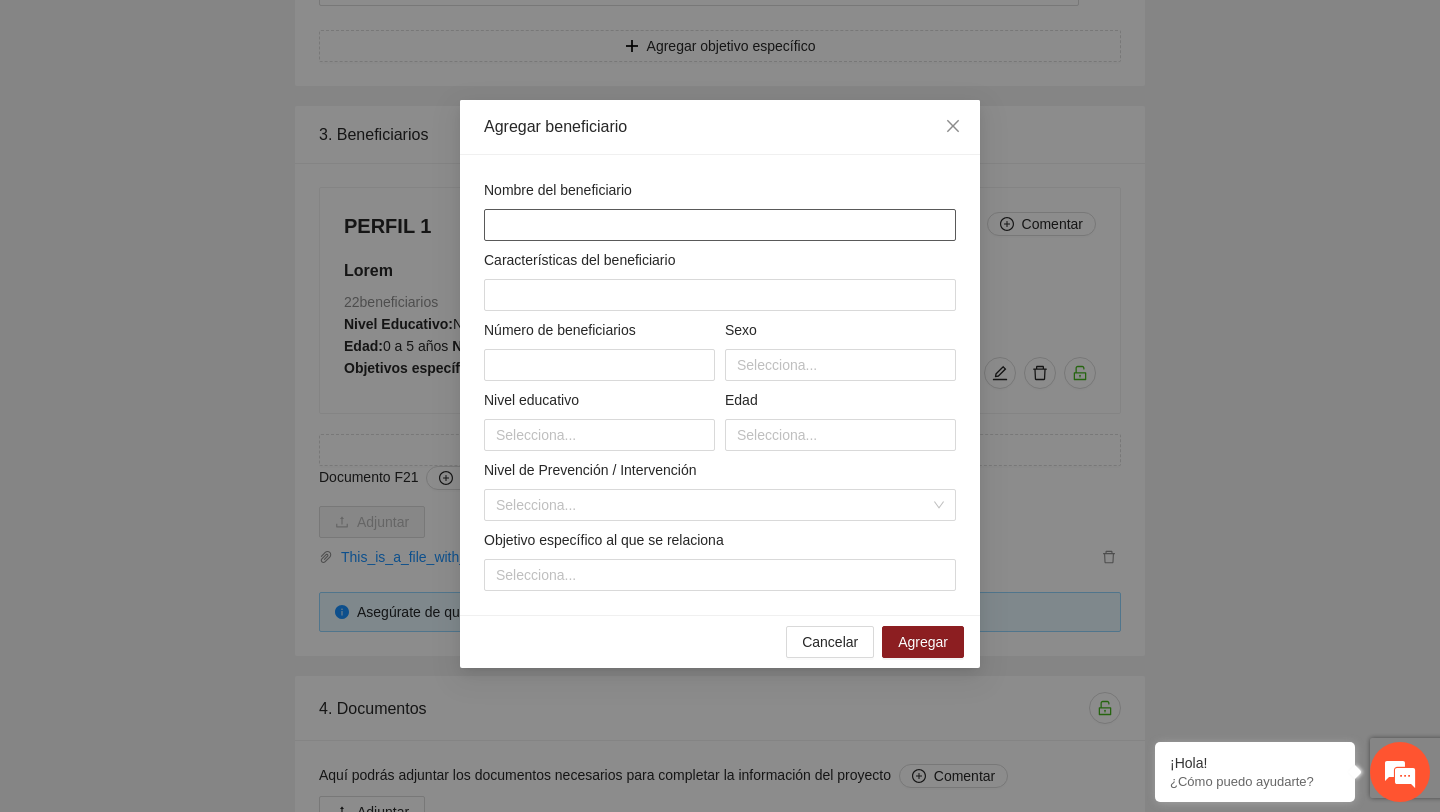 click at bounding box center (720, 225) 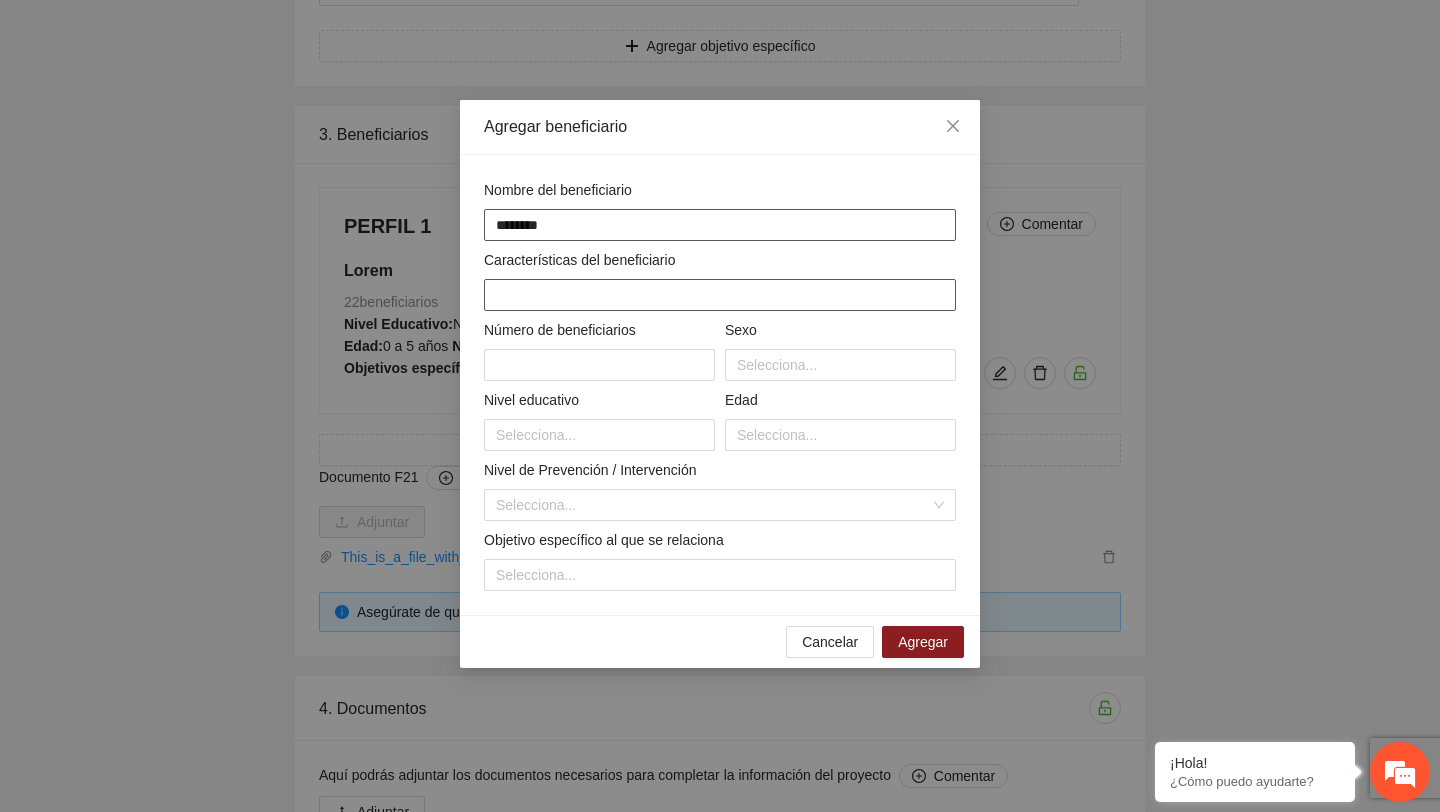 type on "********" 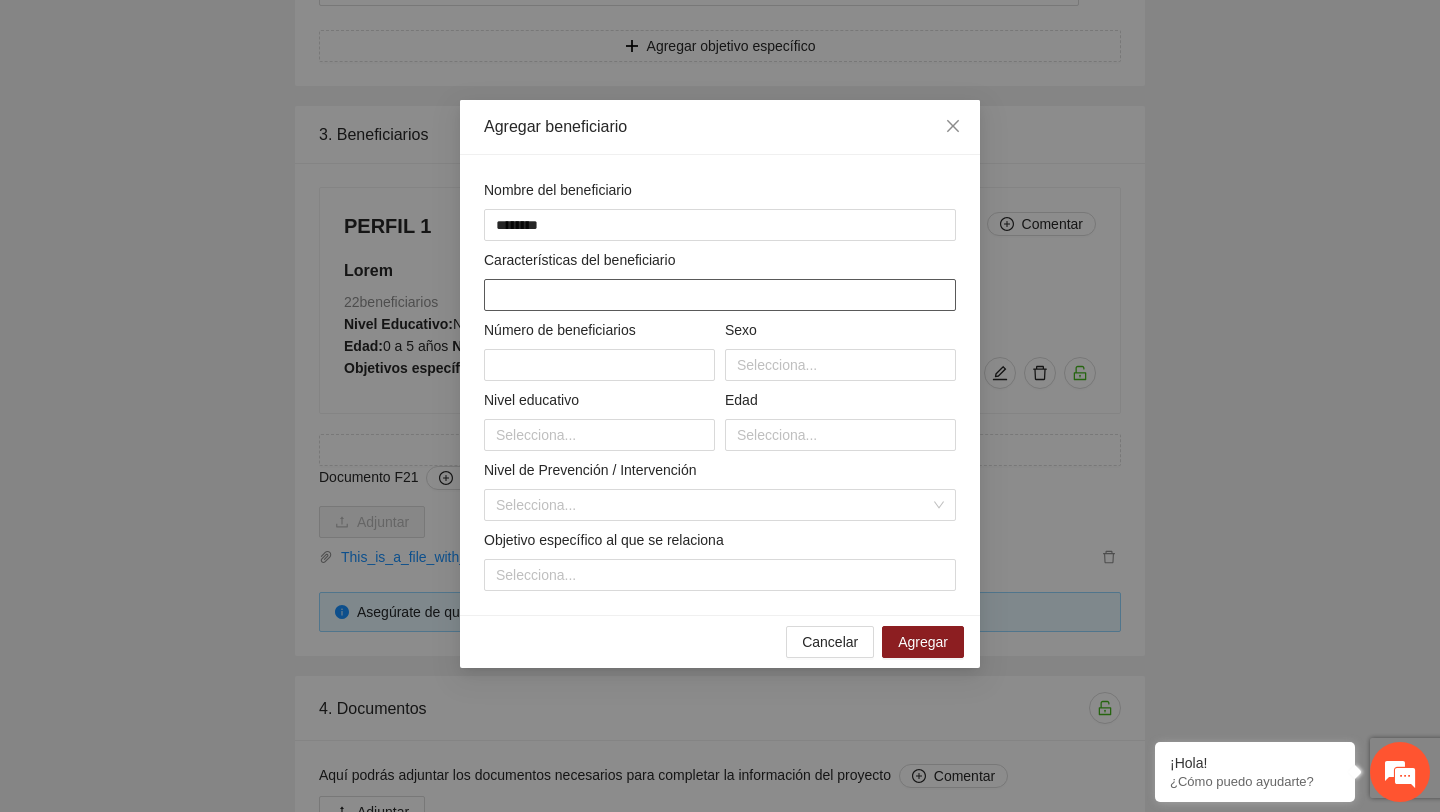click at bounding box center [720, 295] 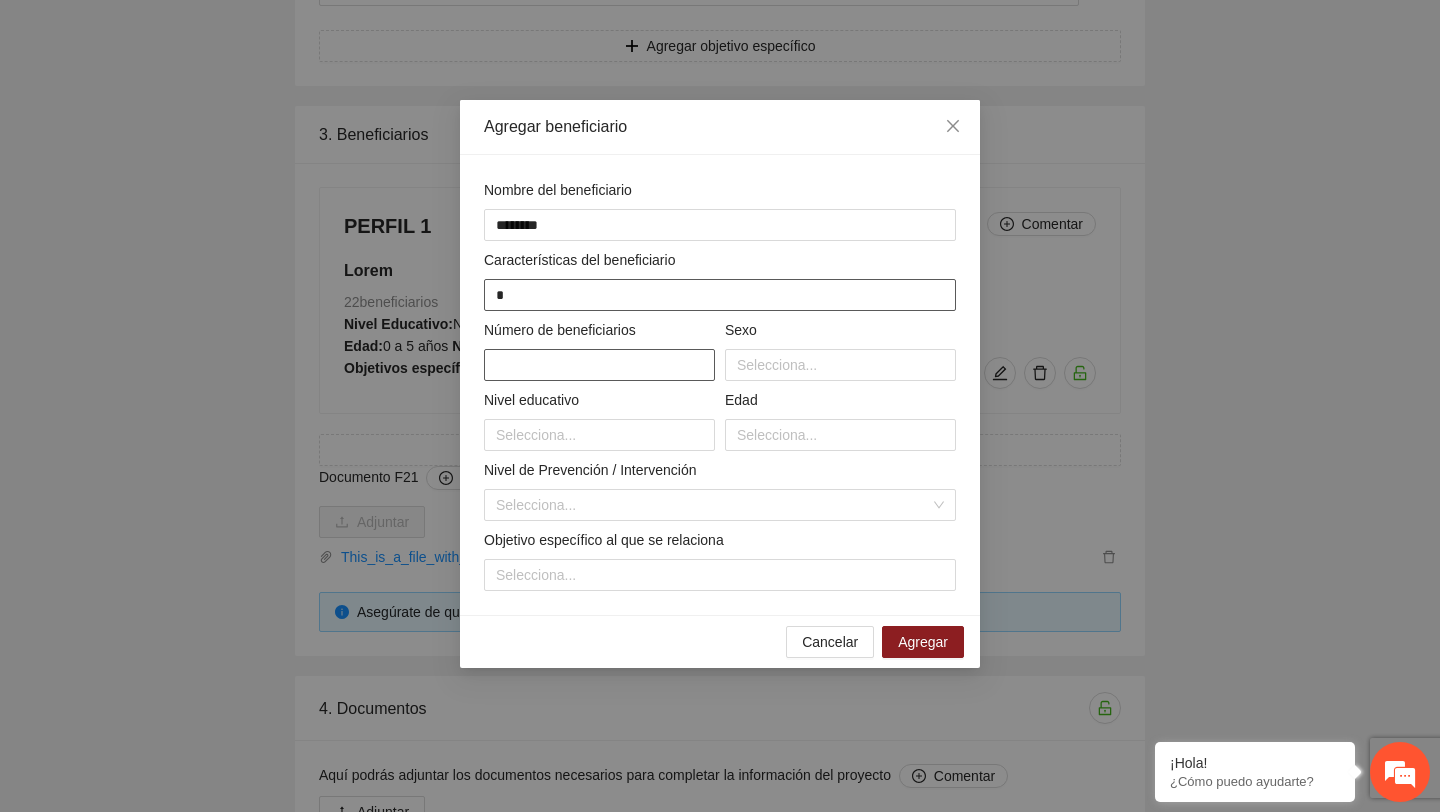 type on "*" 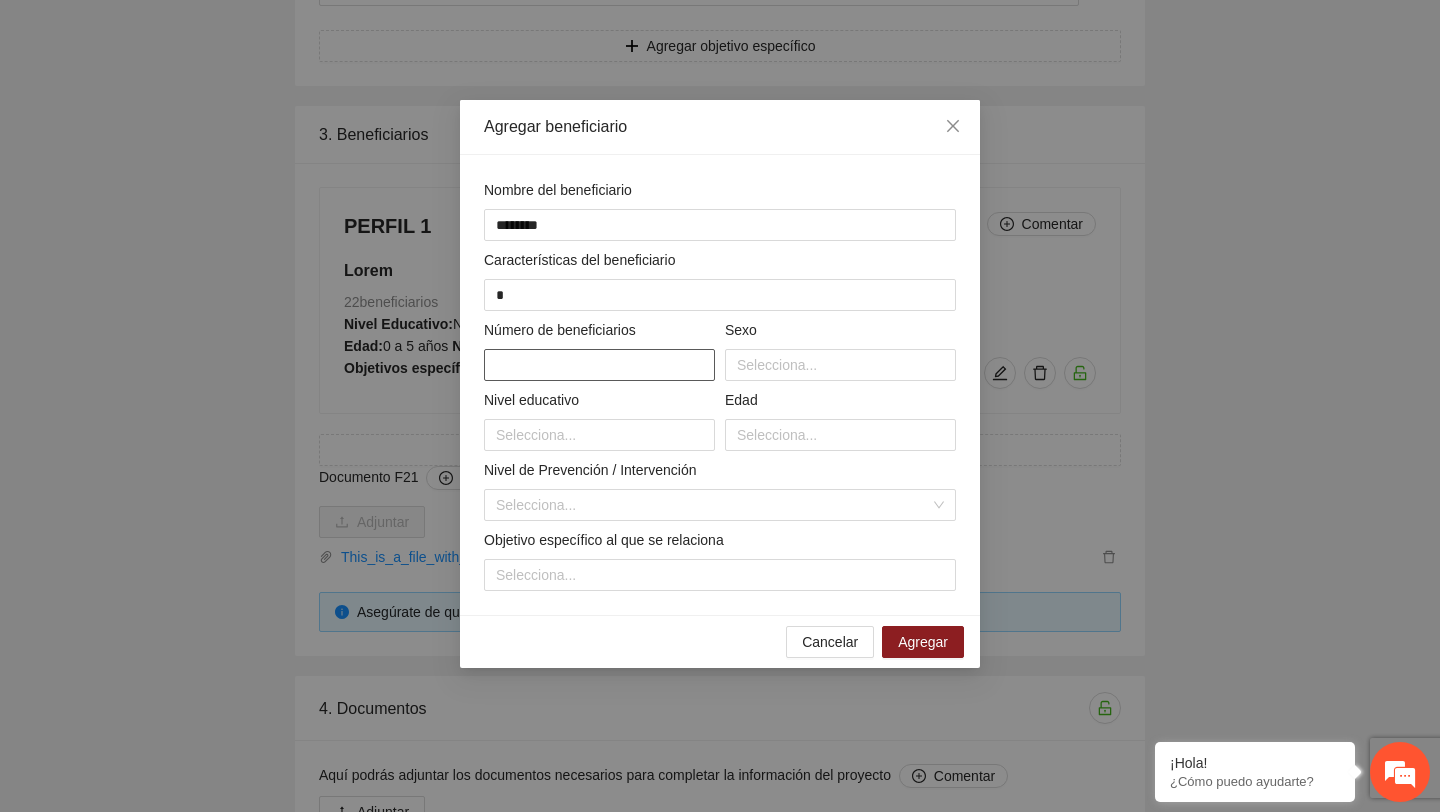 click at bounding box center (599, 365) 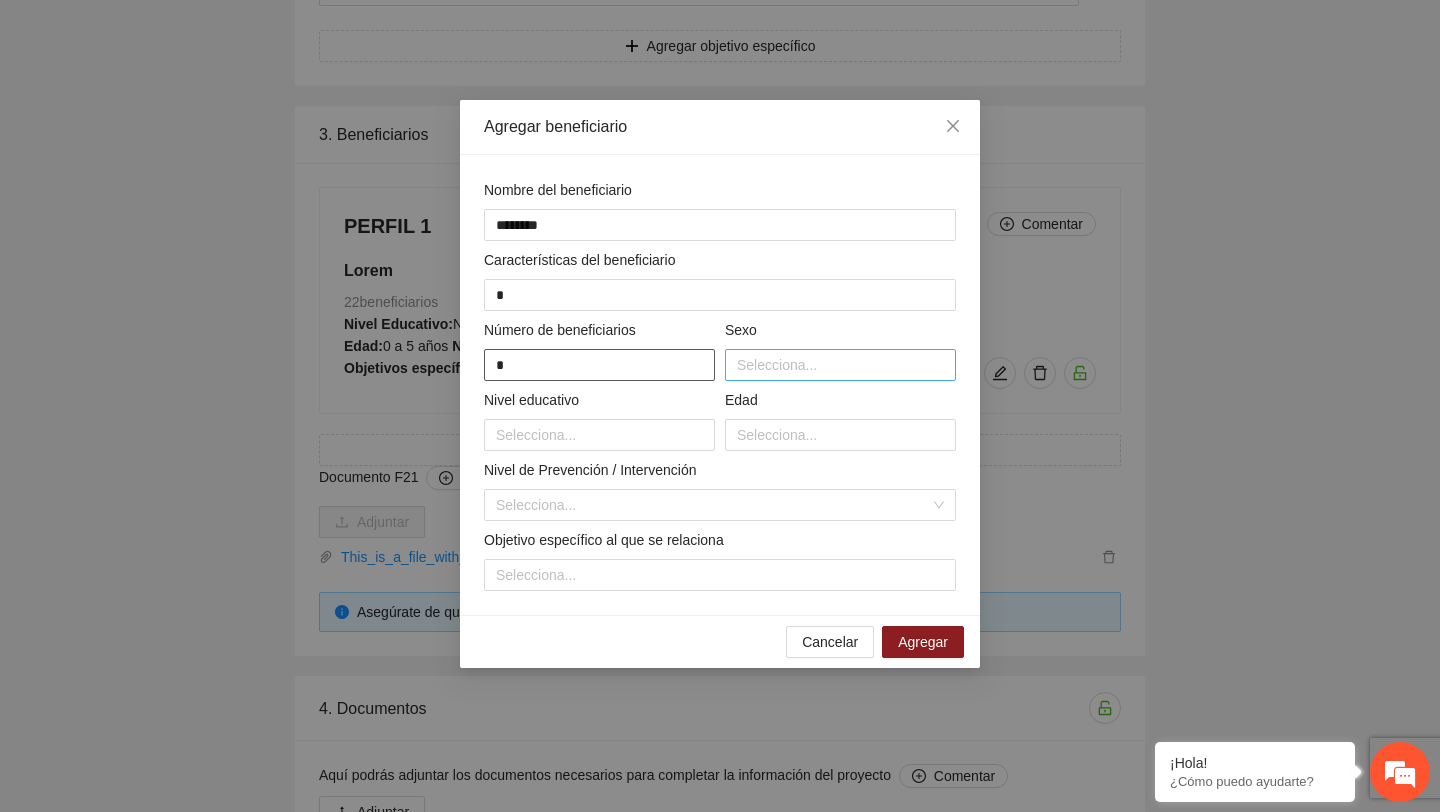 click at bounding box center (840, 365) 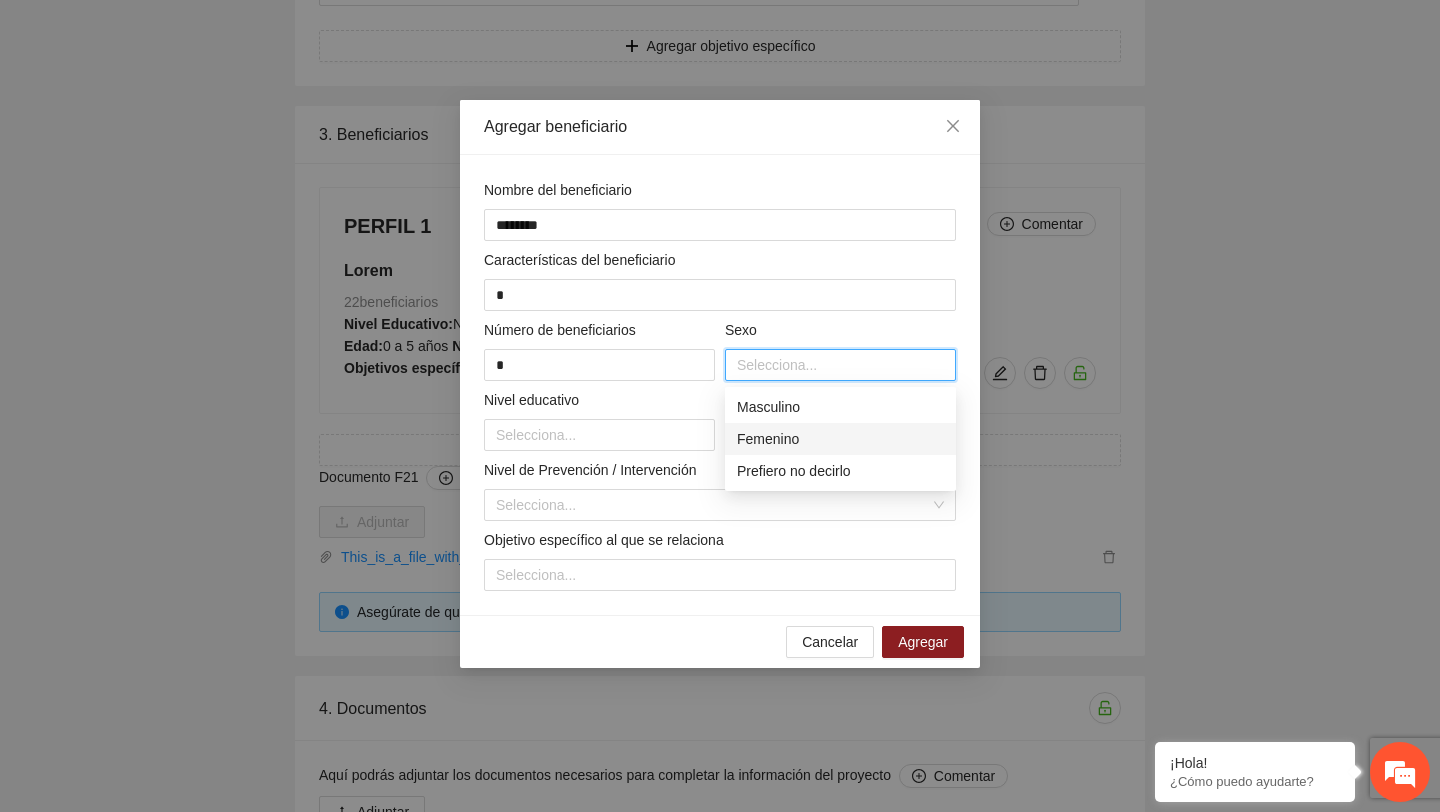 click on "Femenino" at bounding box center (840, 439) 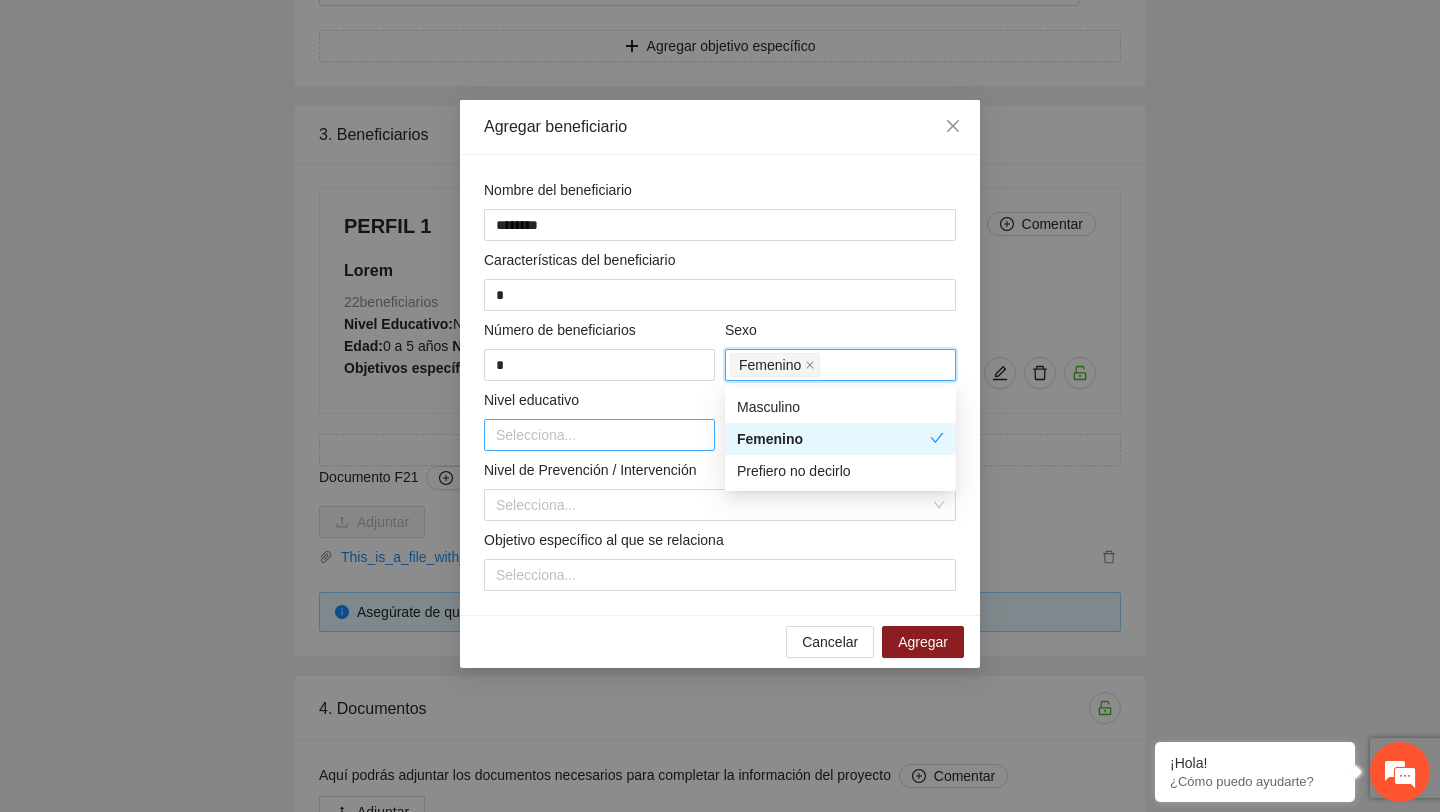 click at bounding box center [599, 435] 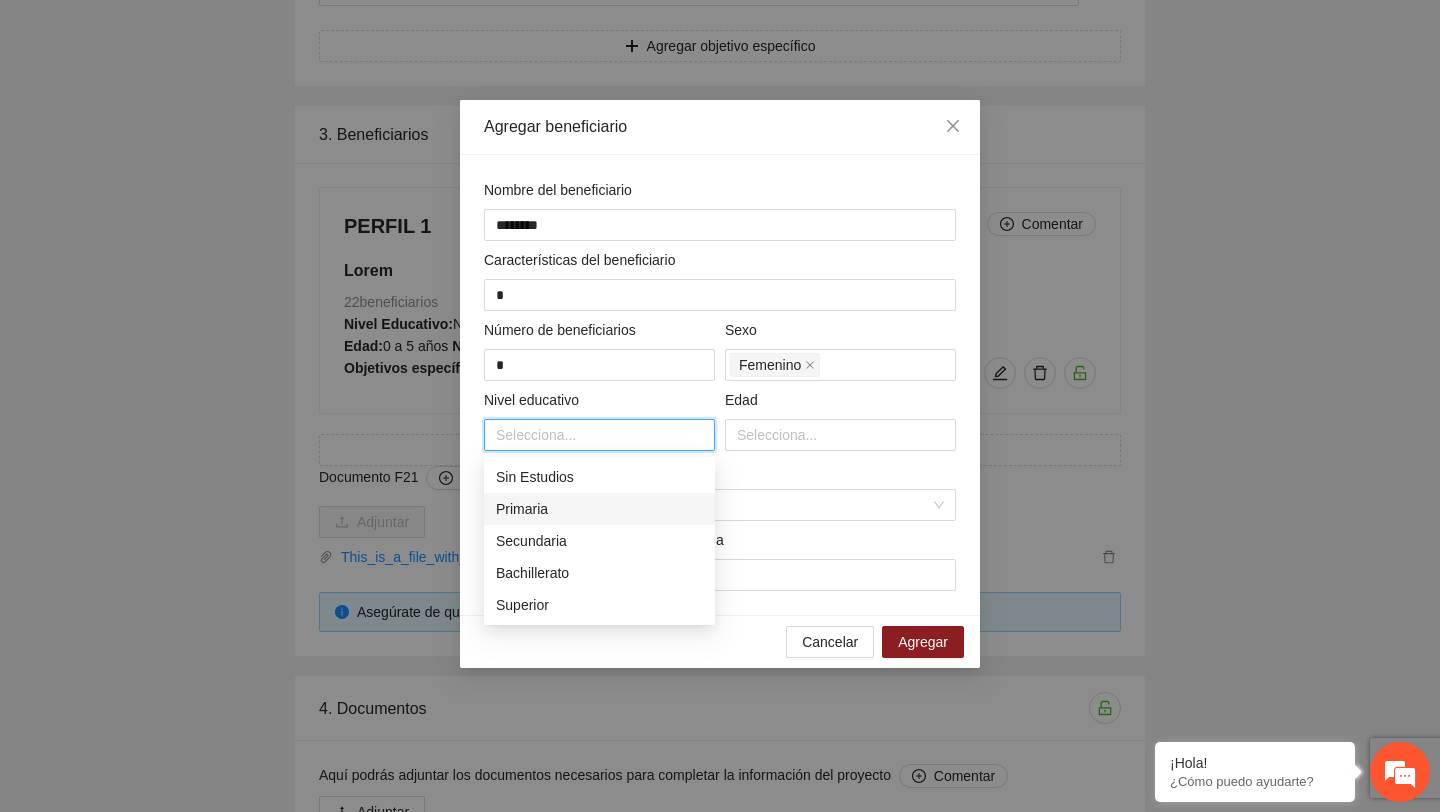 click on "Primaria" at bounding box center [599, 509] 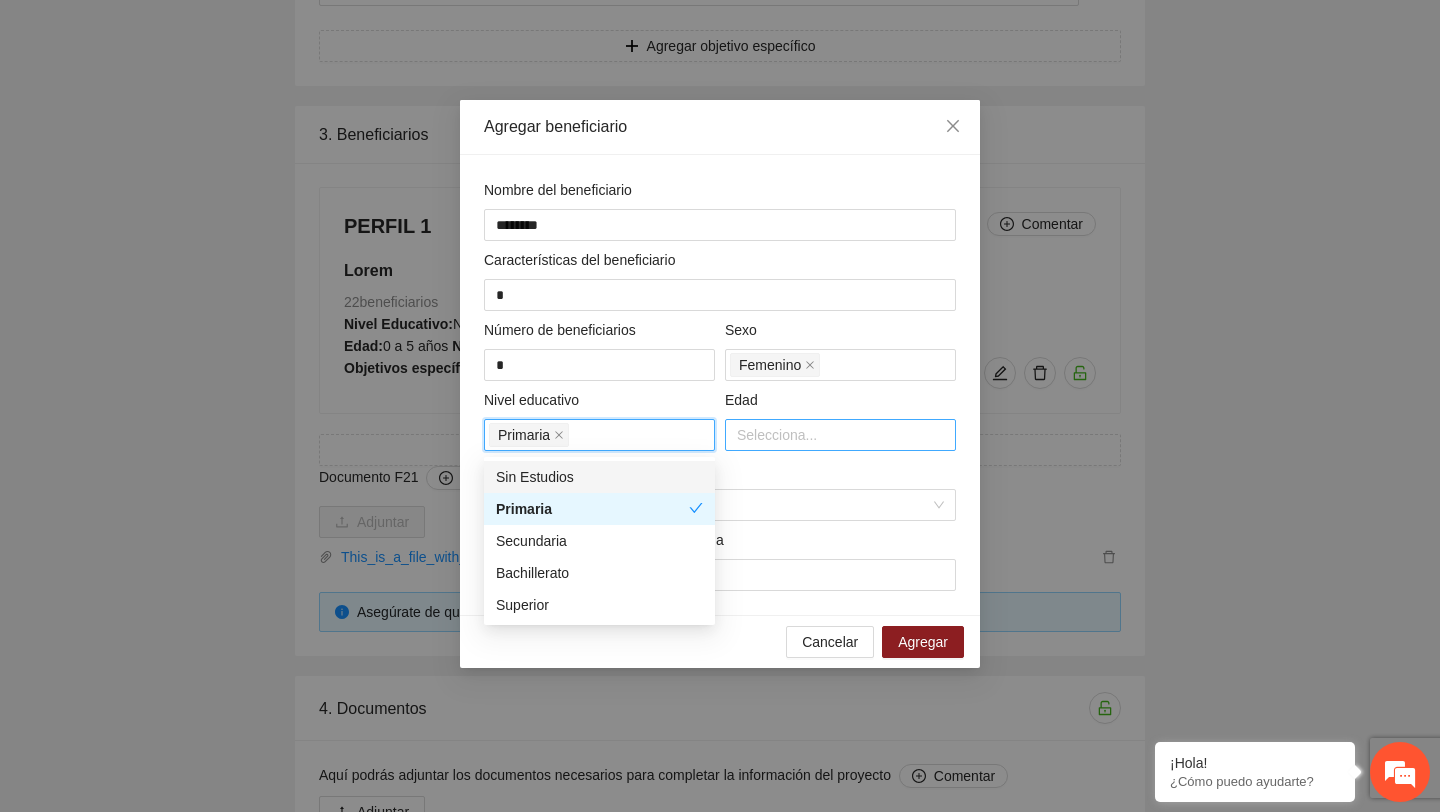 click at bounding box center [840, 435] 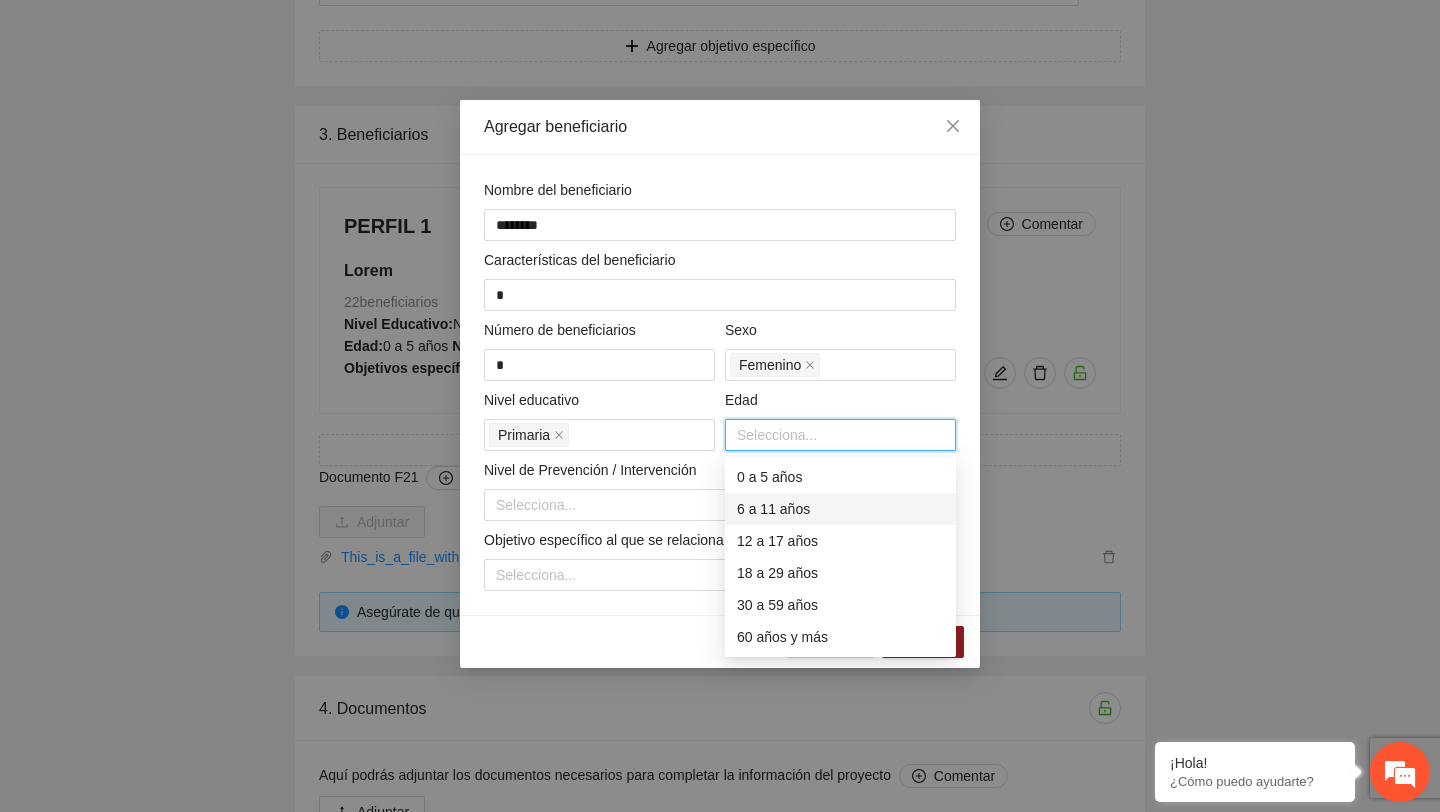 click on "12 a 17 años" at bounding box center (840, 541) 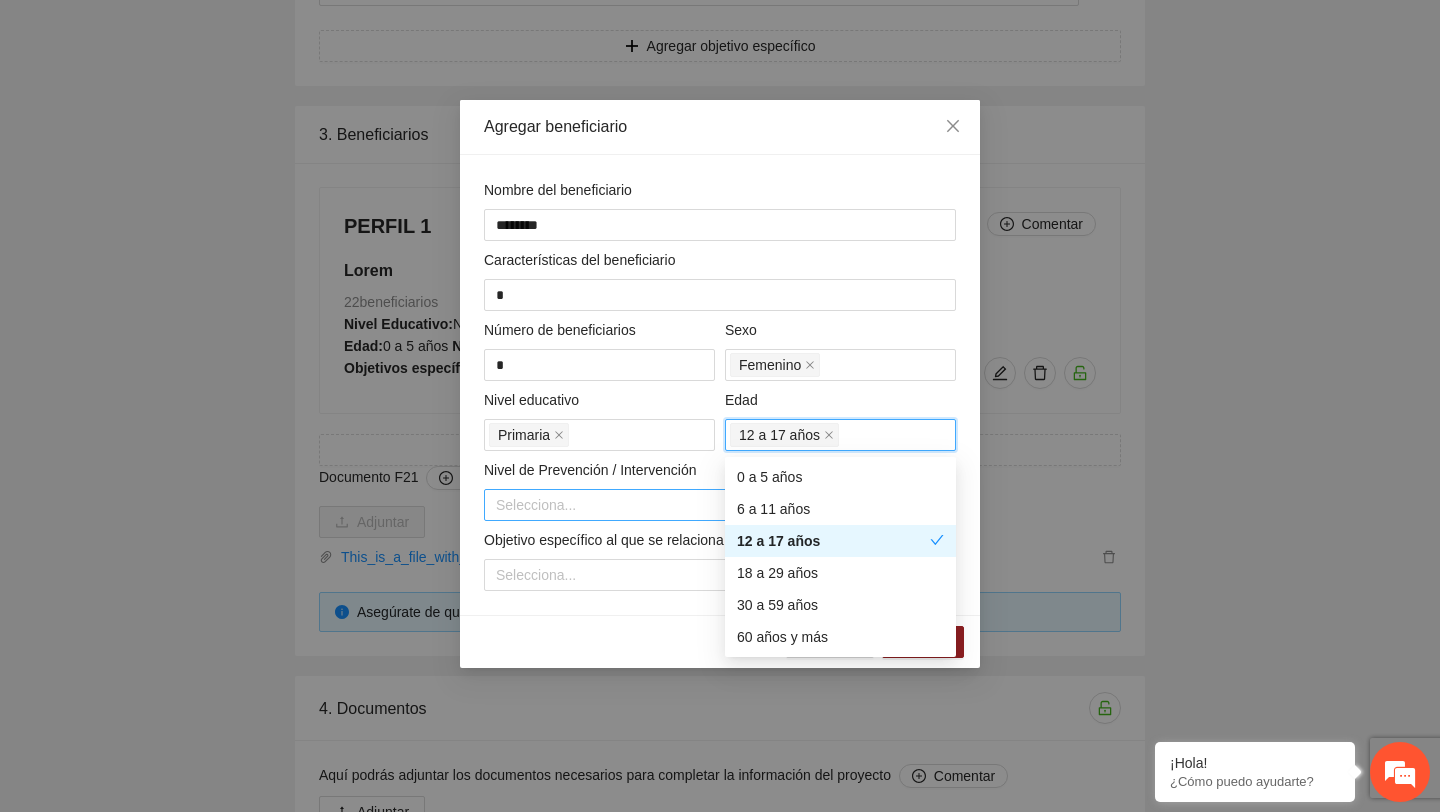 click at bounding box center [713, 505] 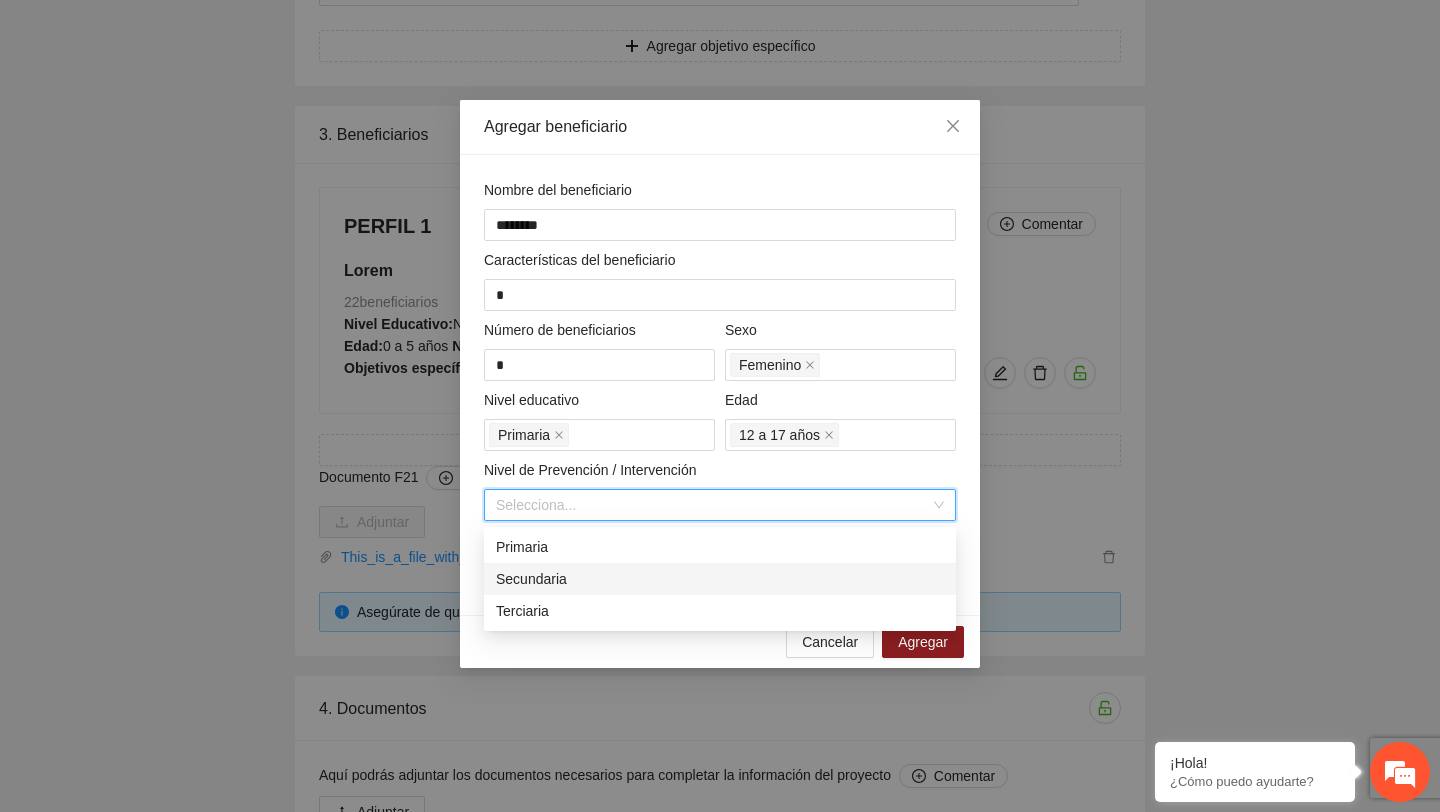 click on "Secundaria" at bounding box center (720, 579) 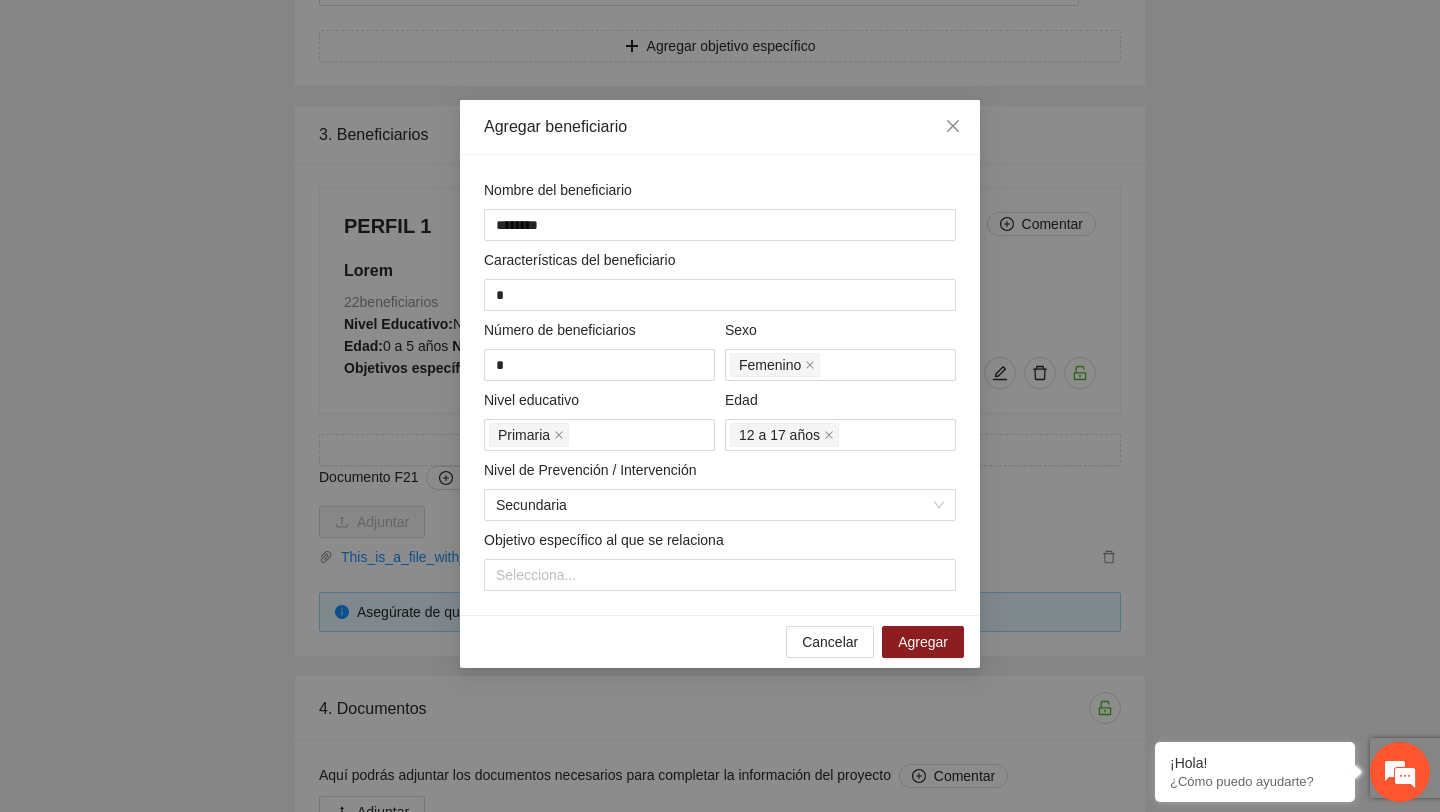 click on "Nombre del beneficiario ******** Características del beneficiario * Número de beneficiarios * Sexo Femenino   Nivel educativo Primaria   Edad 12 a 17 años   Nivel de Prevención / Intervención Secundaria Objetivo específico al que se relaciona   Selecciona..." at bounding box center [720, 385] 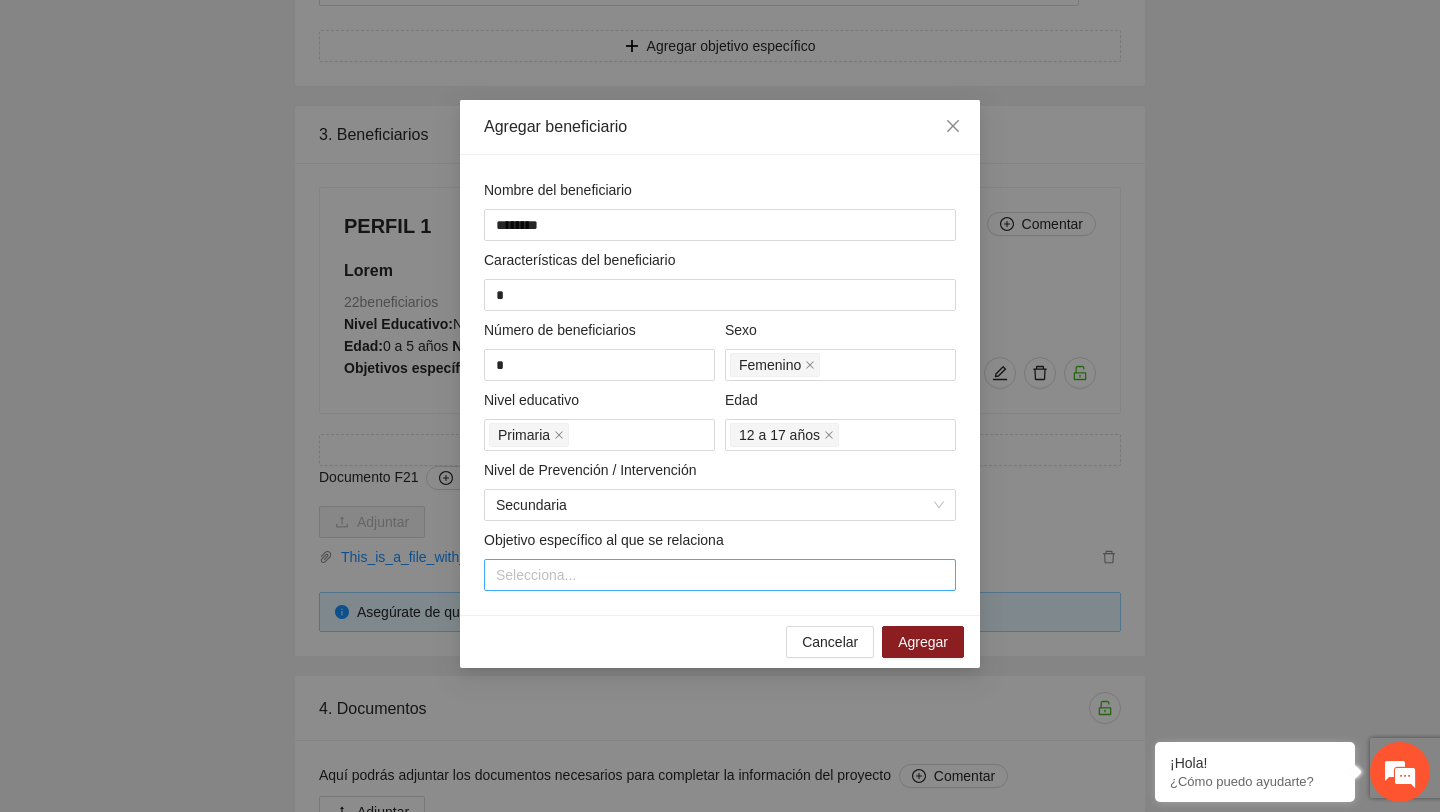 click at bounding box center (720, 575) 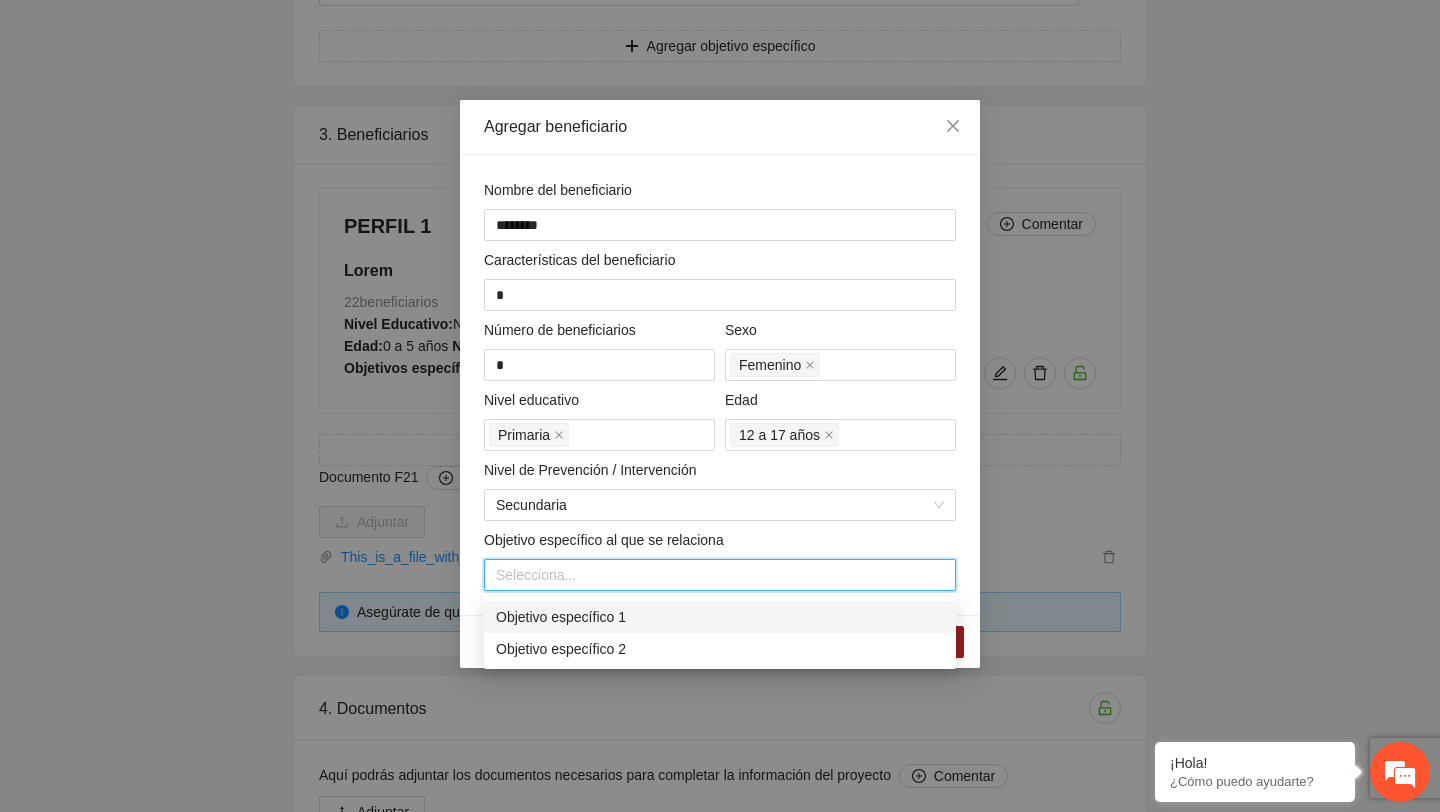 click on "Objetivo específico 1" at bounding box center [720, 617] 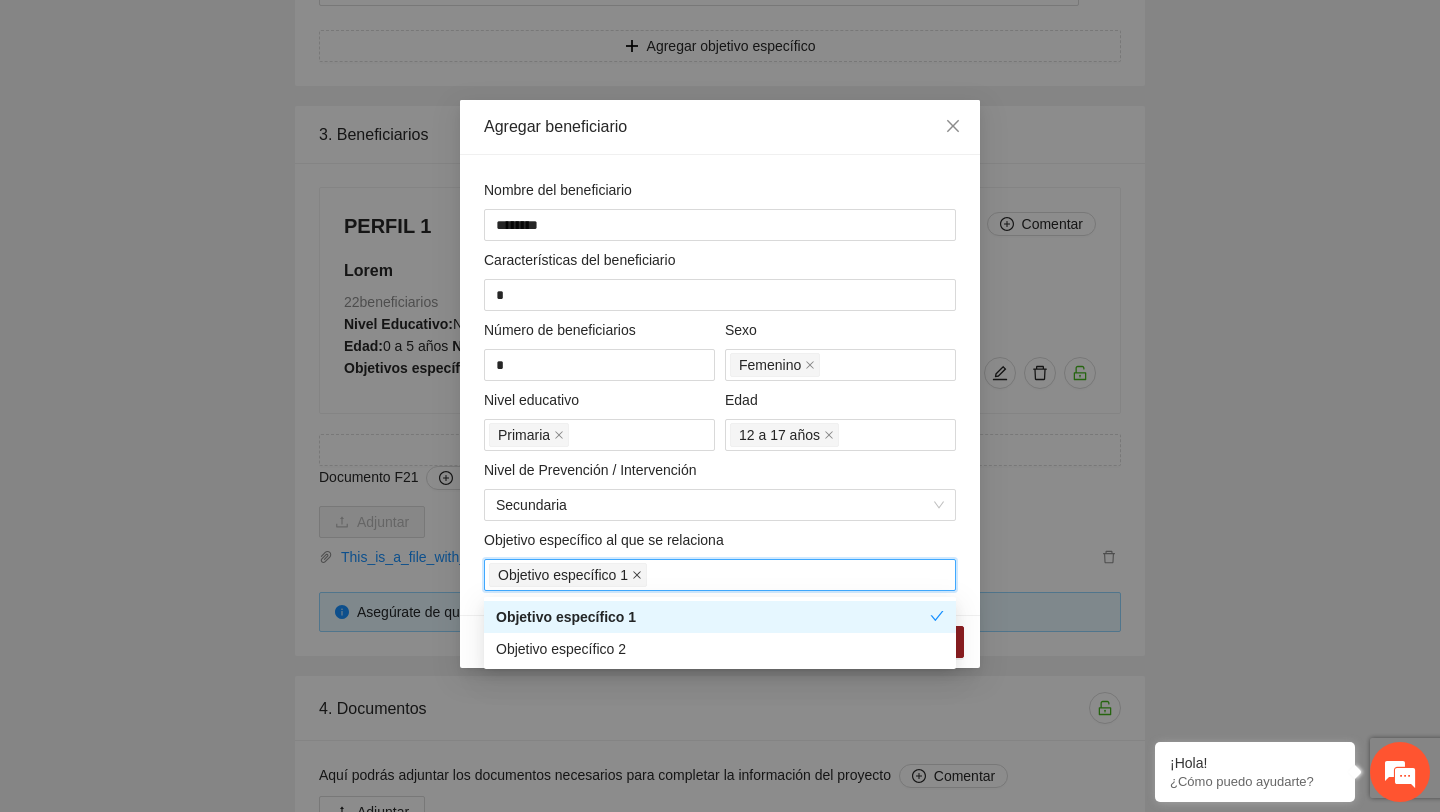 click 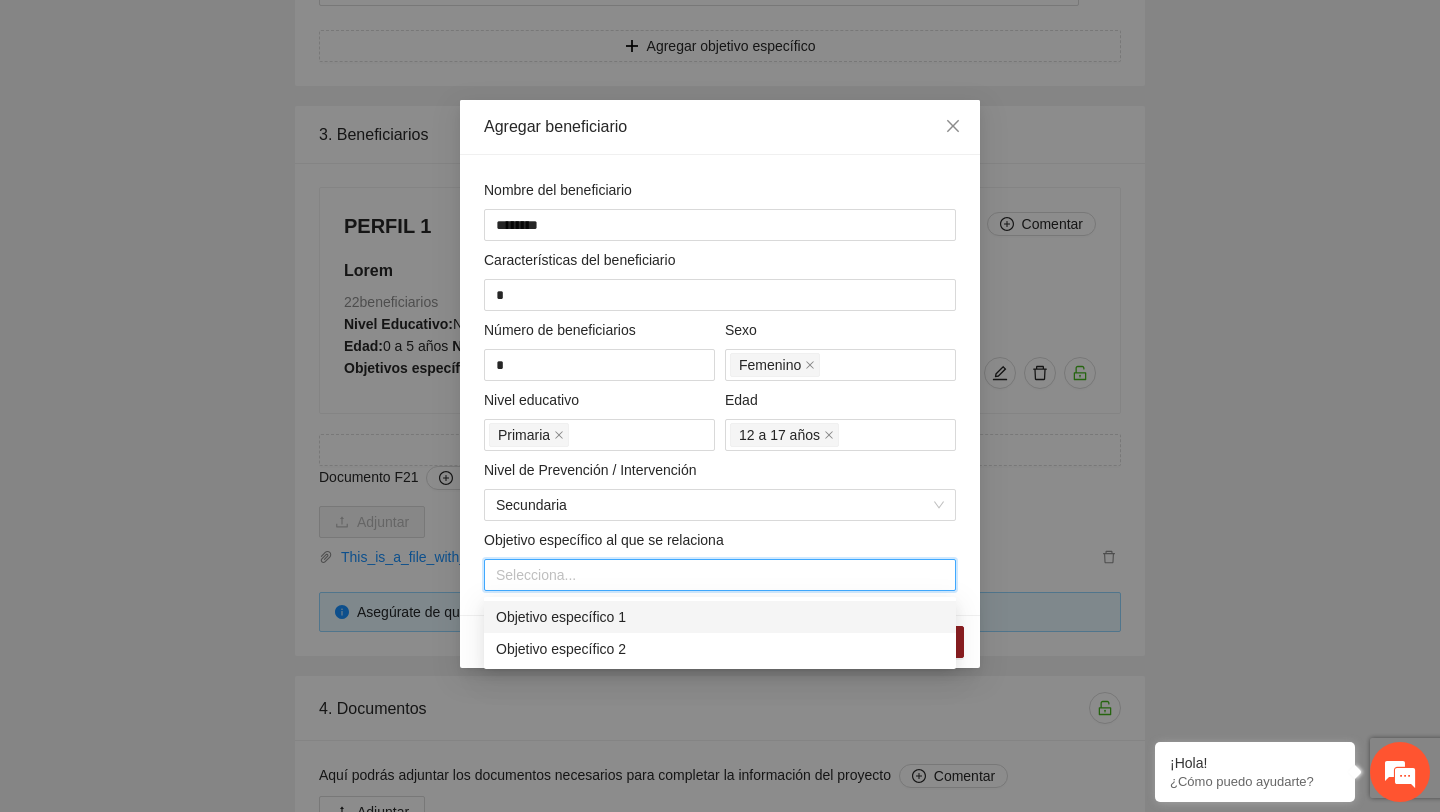 click at bounding box center [720, 575] 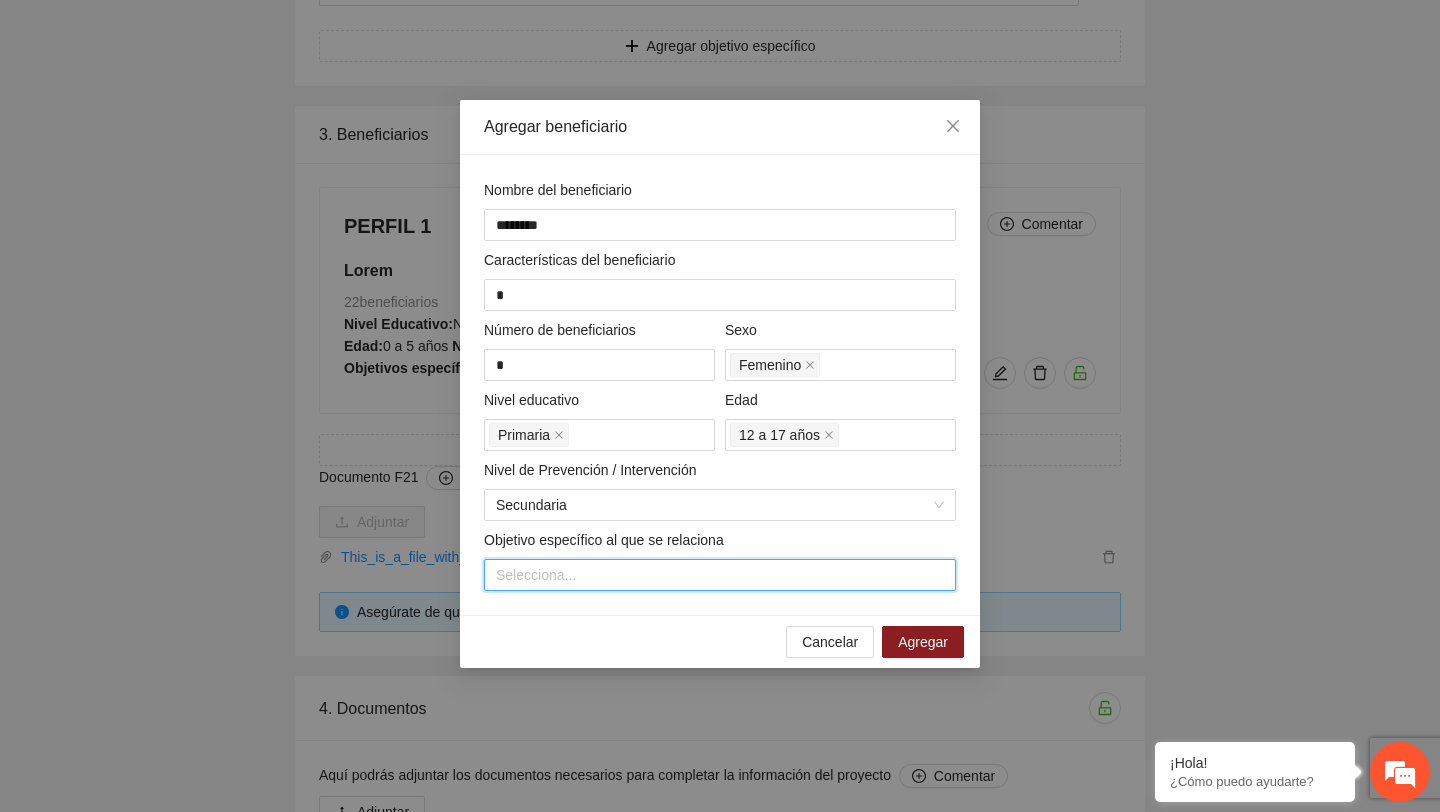 click at bounding box center [720, 575] 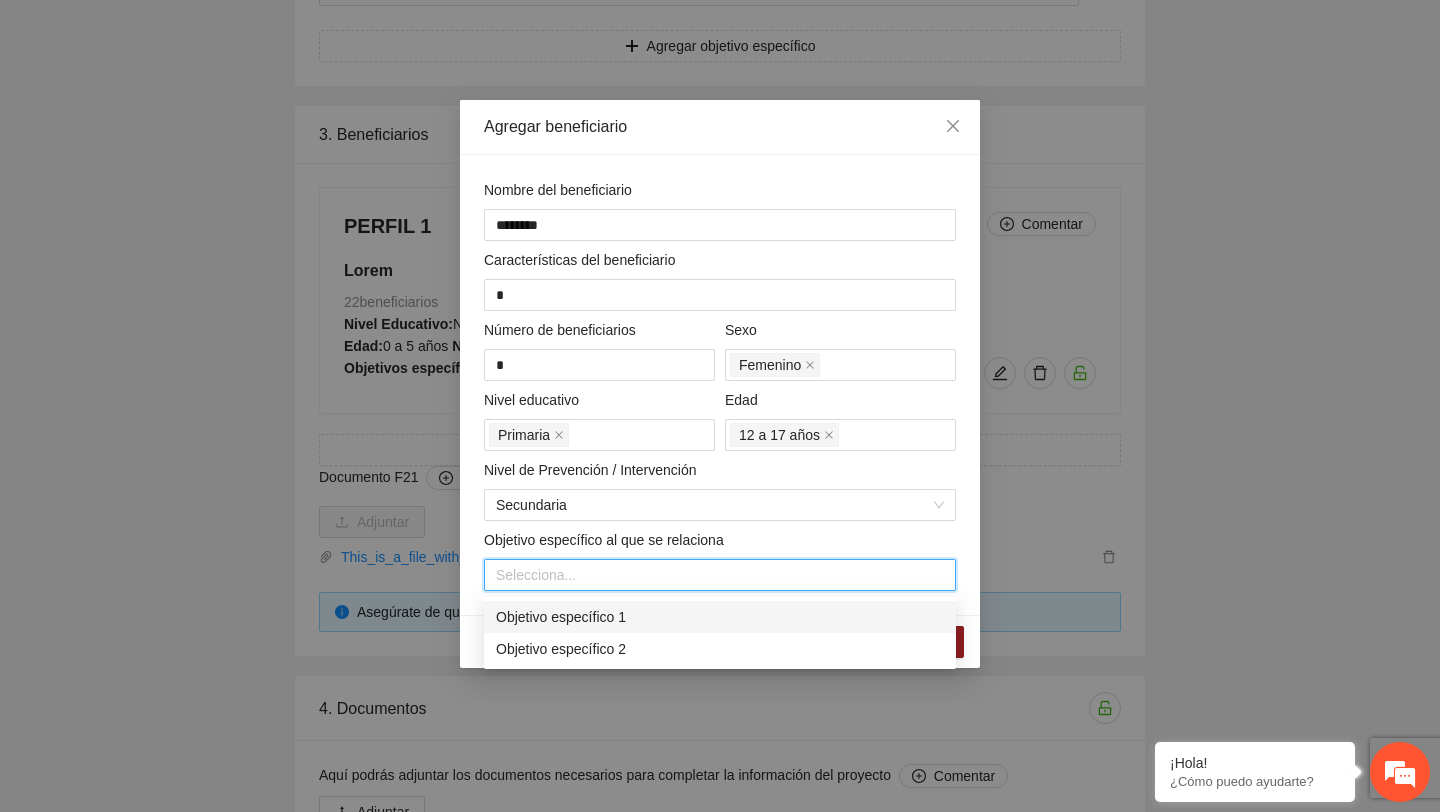 click on "Objetivo específico 1" at bounding box center [720, 617] 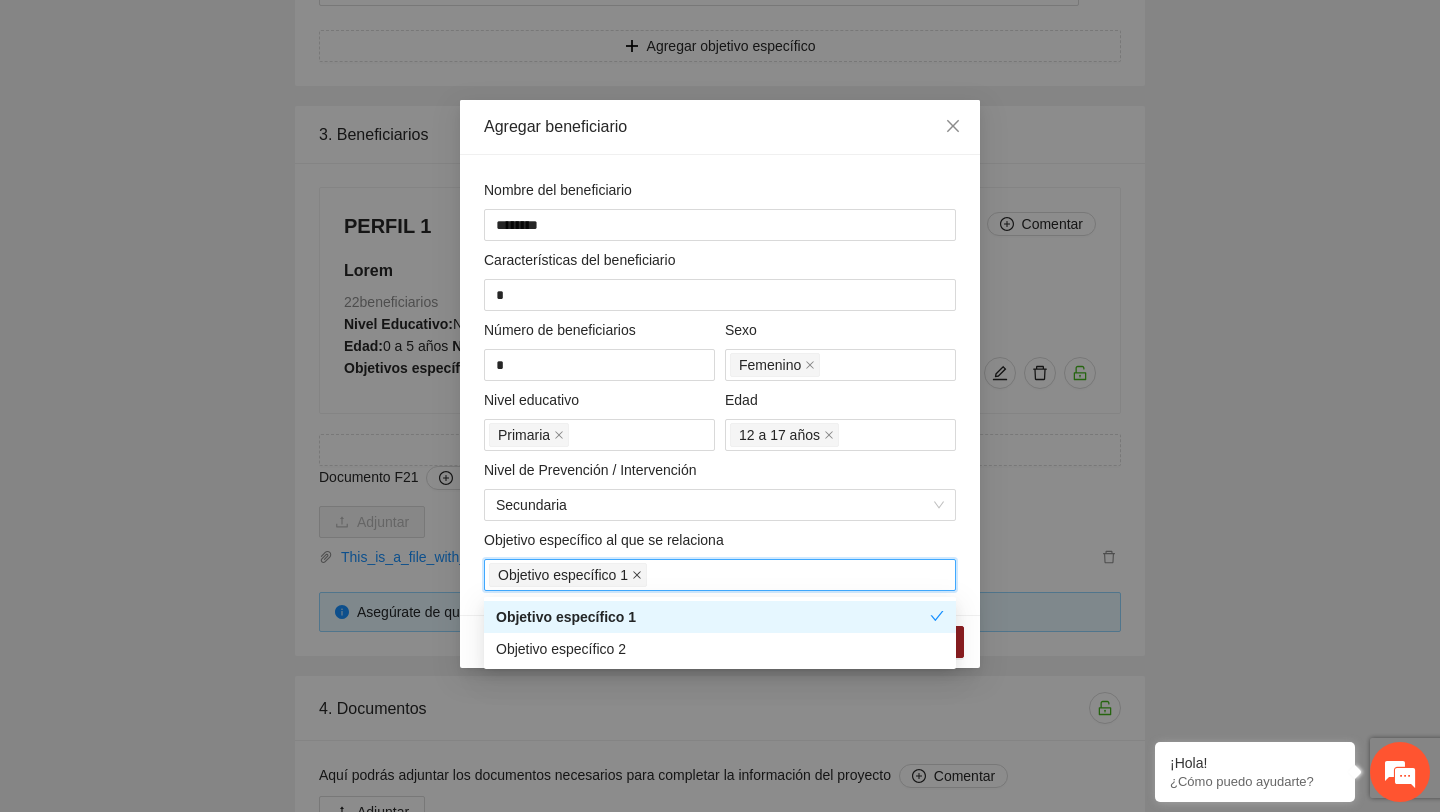 click 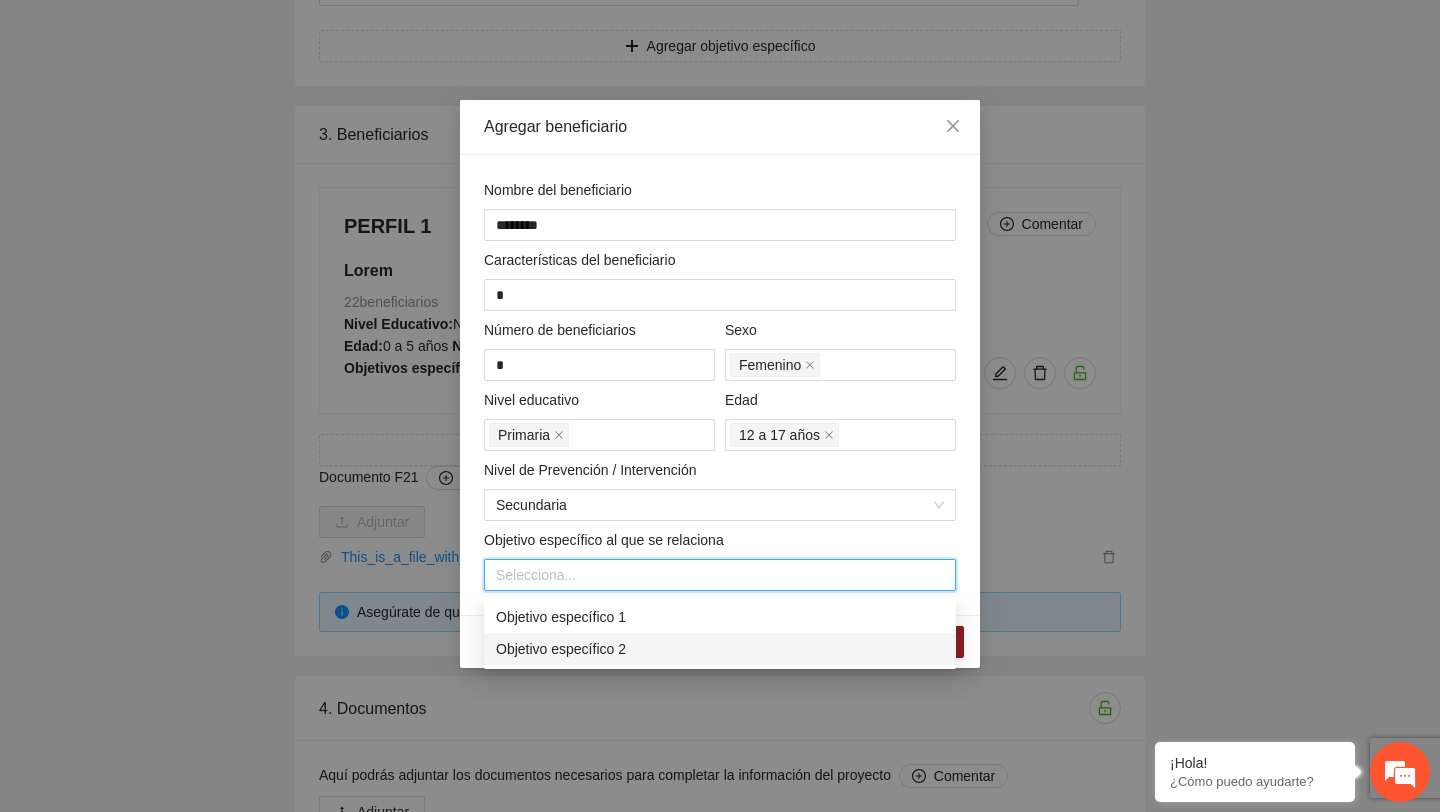 click on "Objetivo específico 2" at bounding box center (720, 649) 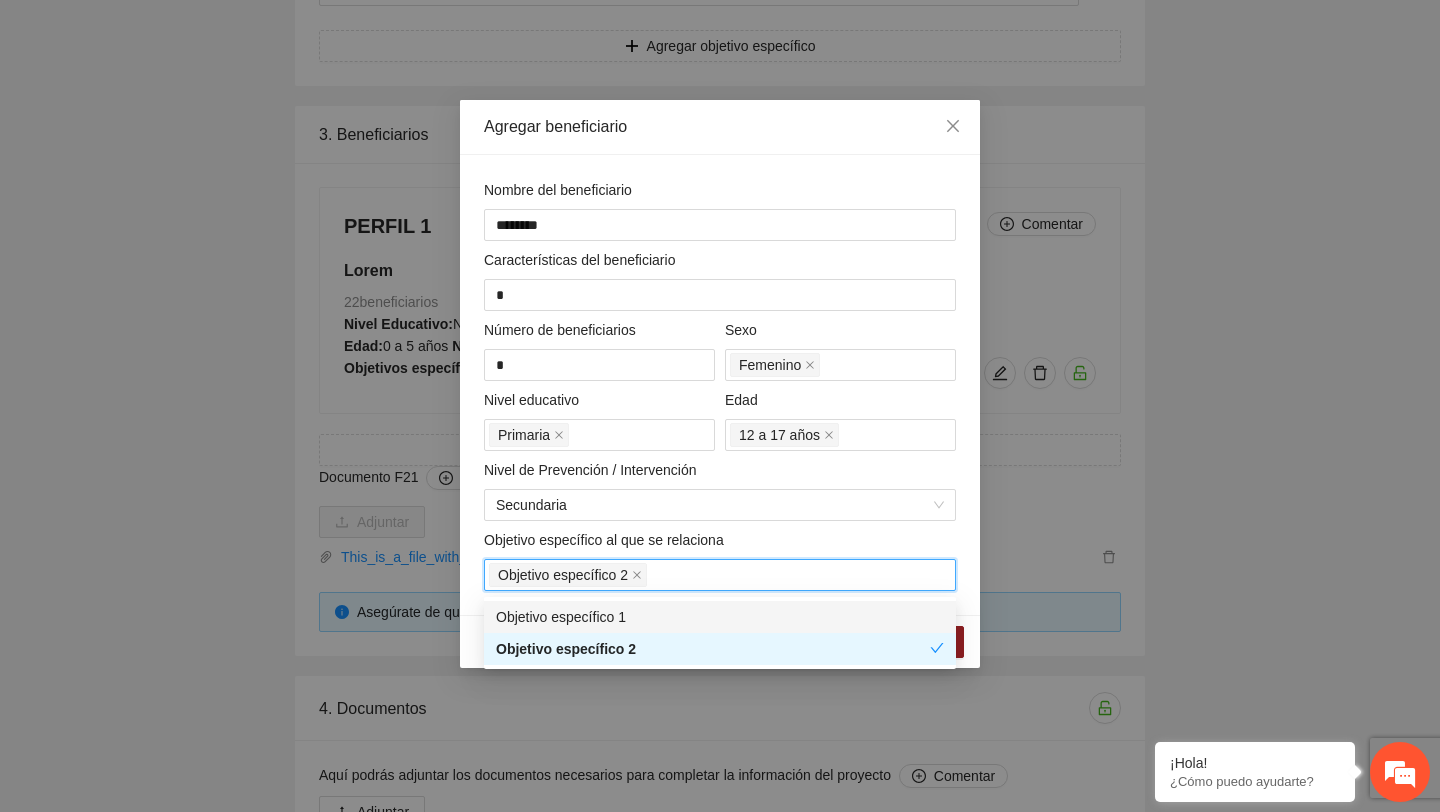 click on "Objetivo específico al que se relaciona" at bounding box center [720, 544] 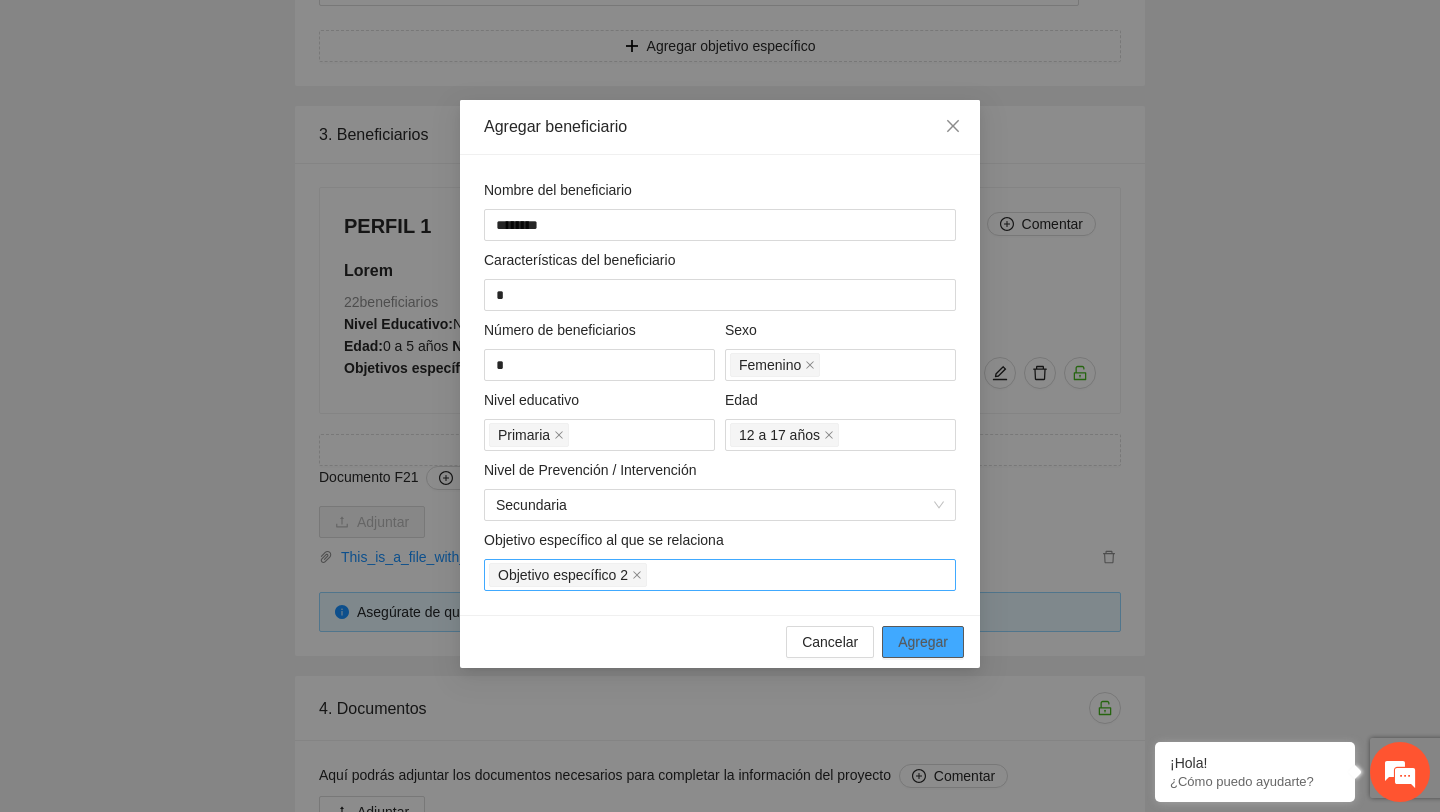 click on "Agregar" at bounding box center (923, 642) 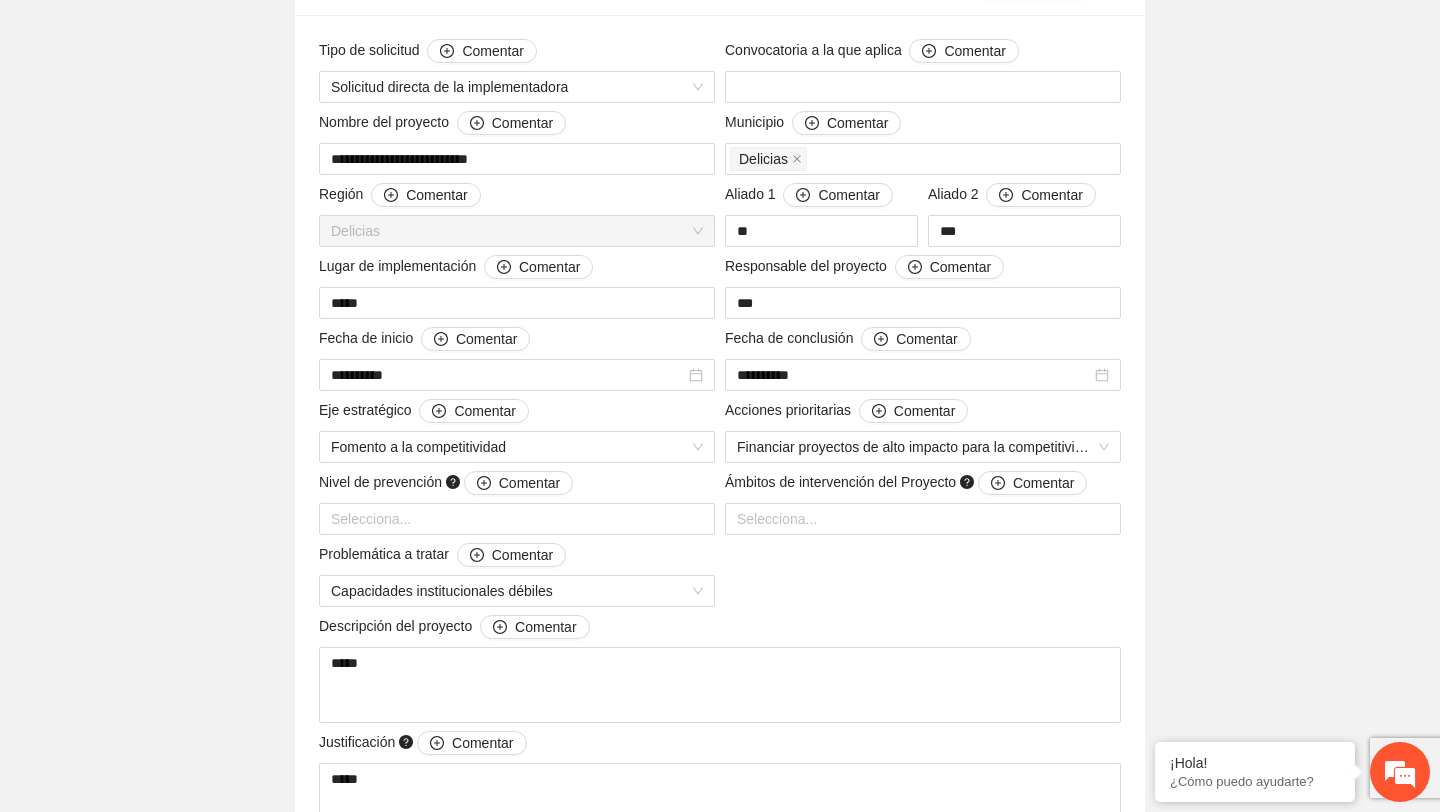 scroll, scrollTop: 0, scrollLeft: 0, axis: both 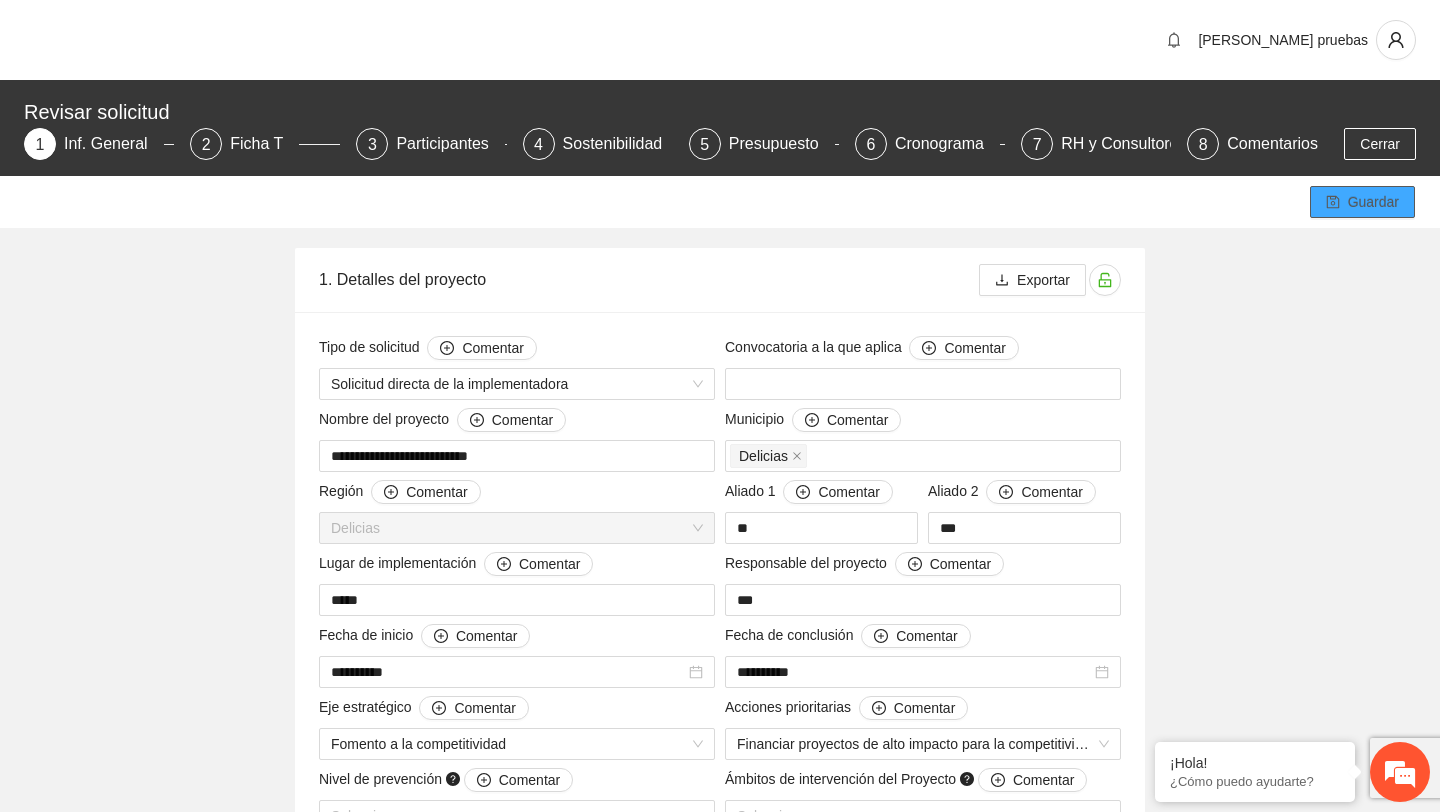 click on "Guardar" at bounding box center [1362, 202] 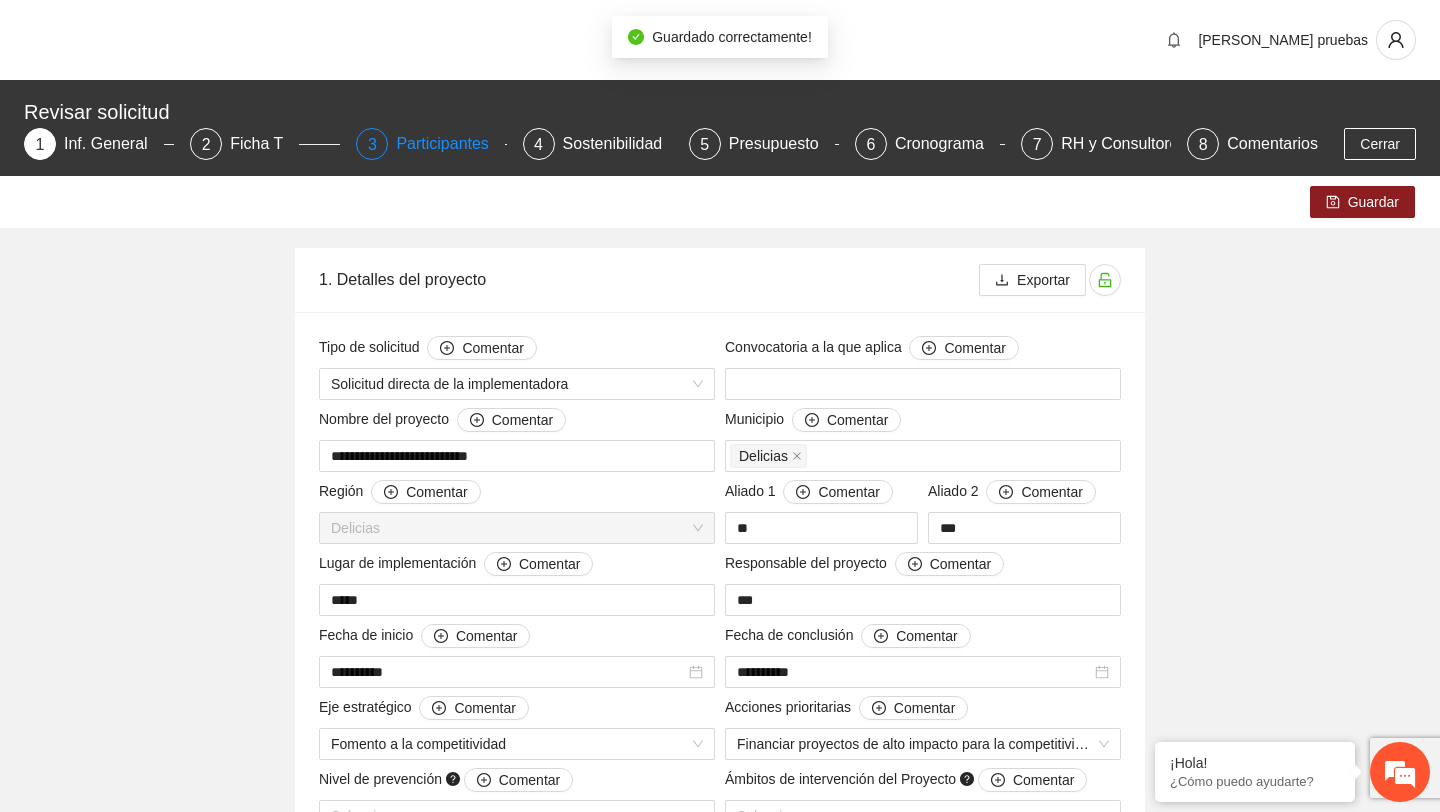 click on "Participantes" at bounding box center (450, 144) 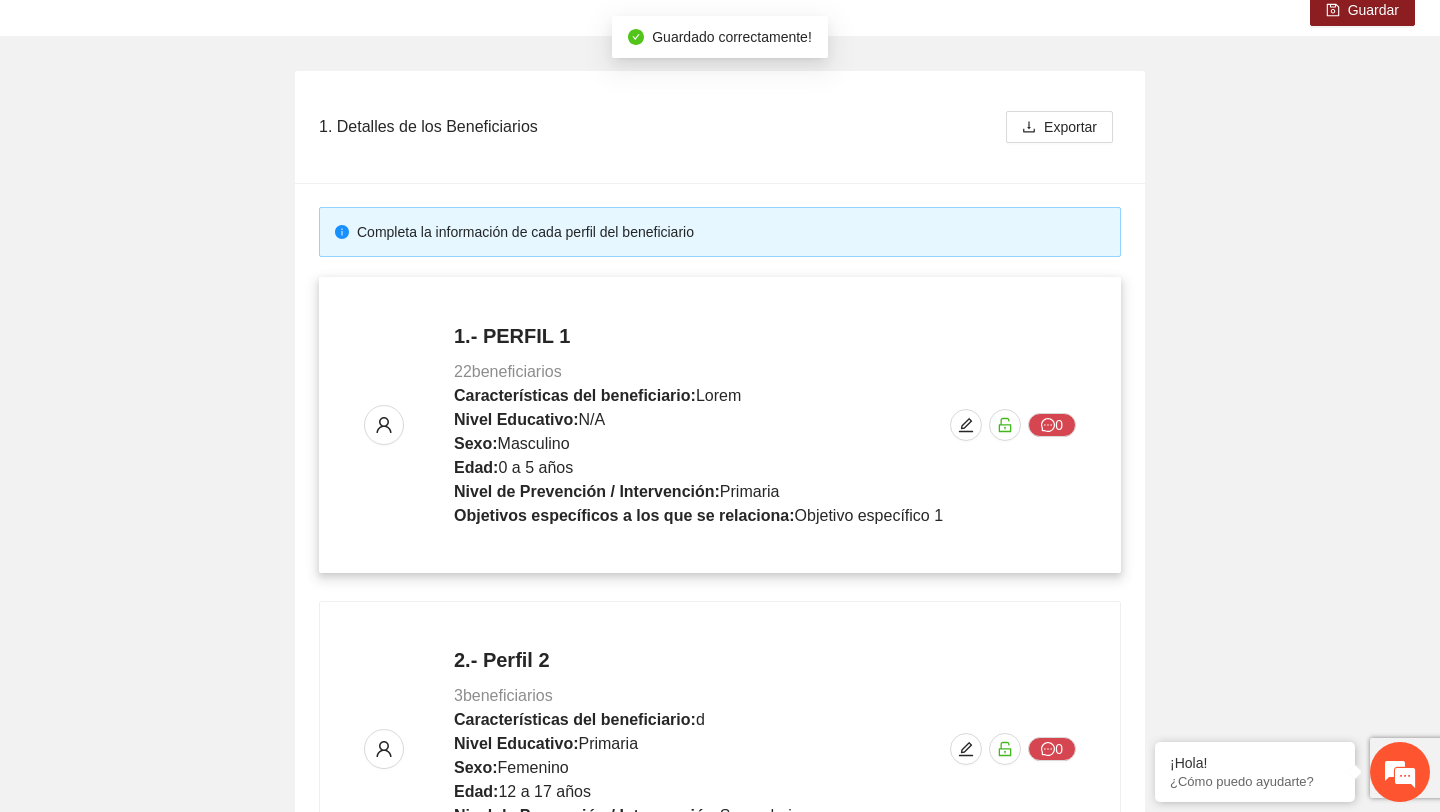 scroll, scrollTop: 421, scrollLeft: 0, axis: vertical 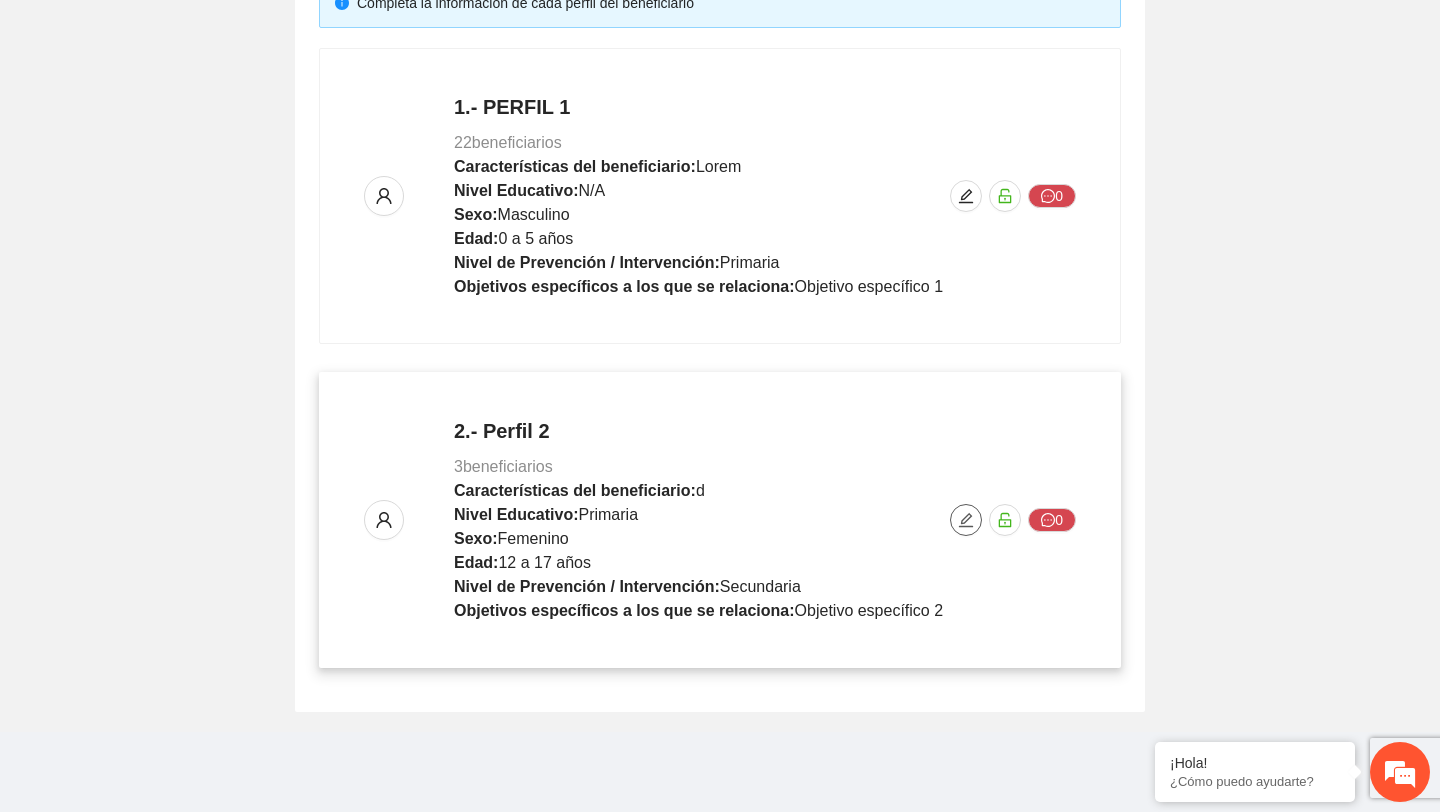 click 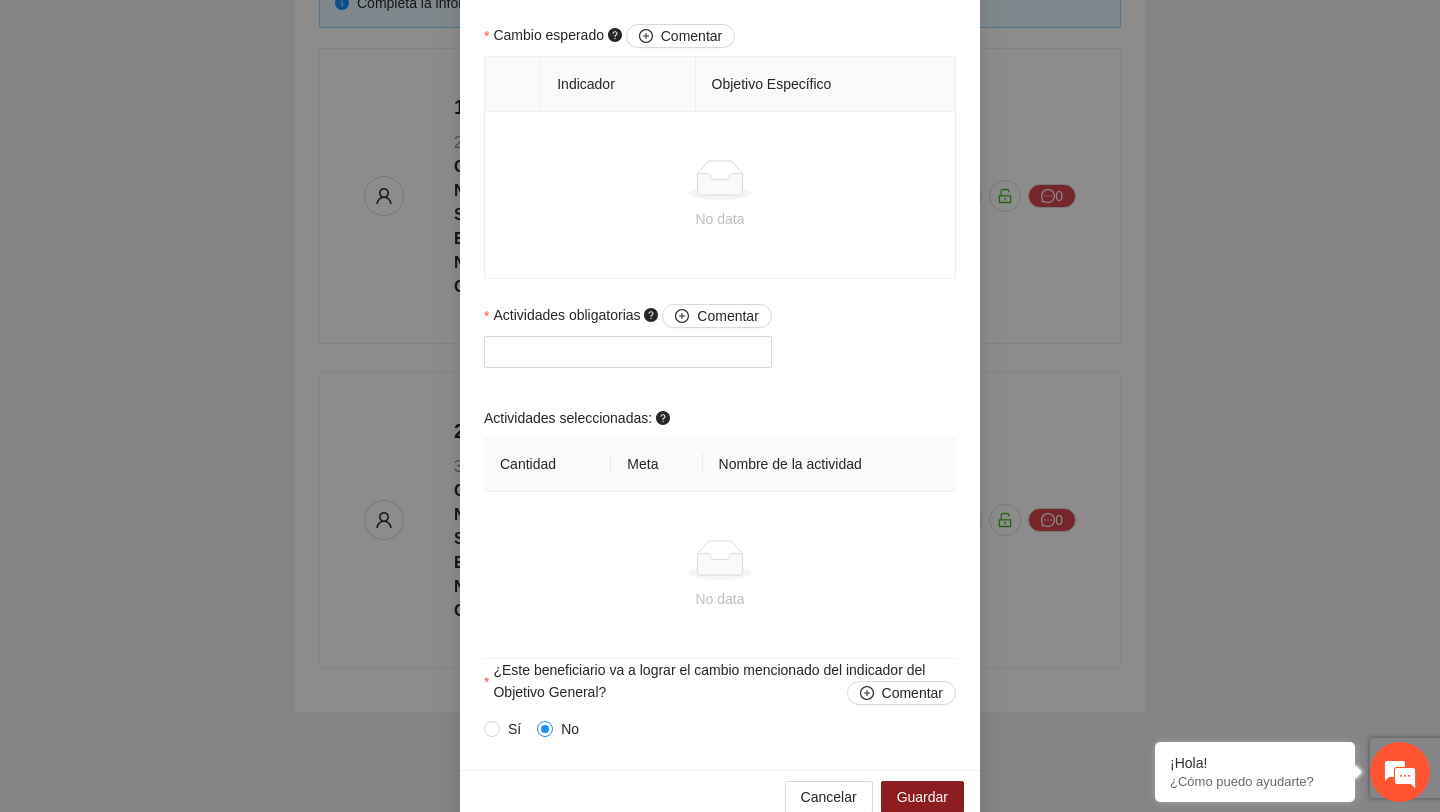 scroll, scrollTop: 1310, scrollLeft: 0, axis: vertical 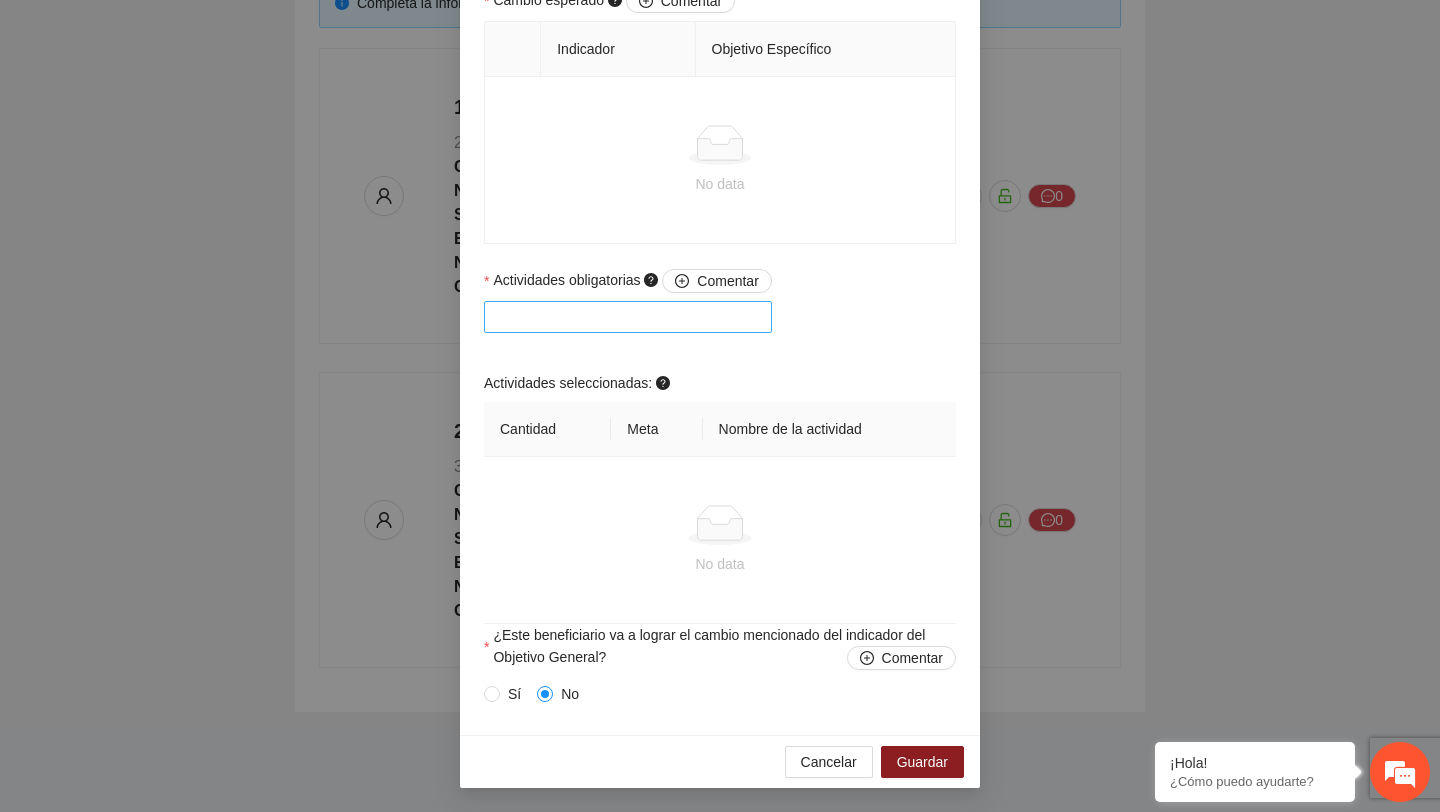 click at bounding box center [628, 317] 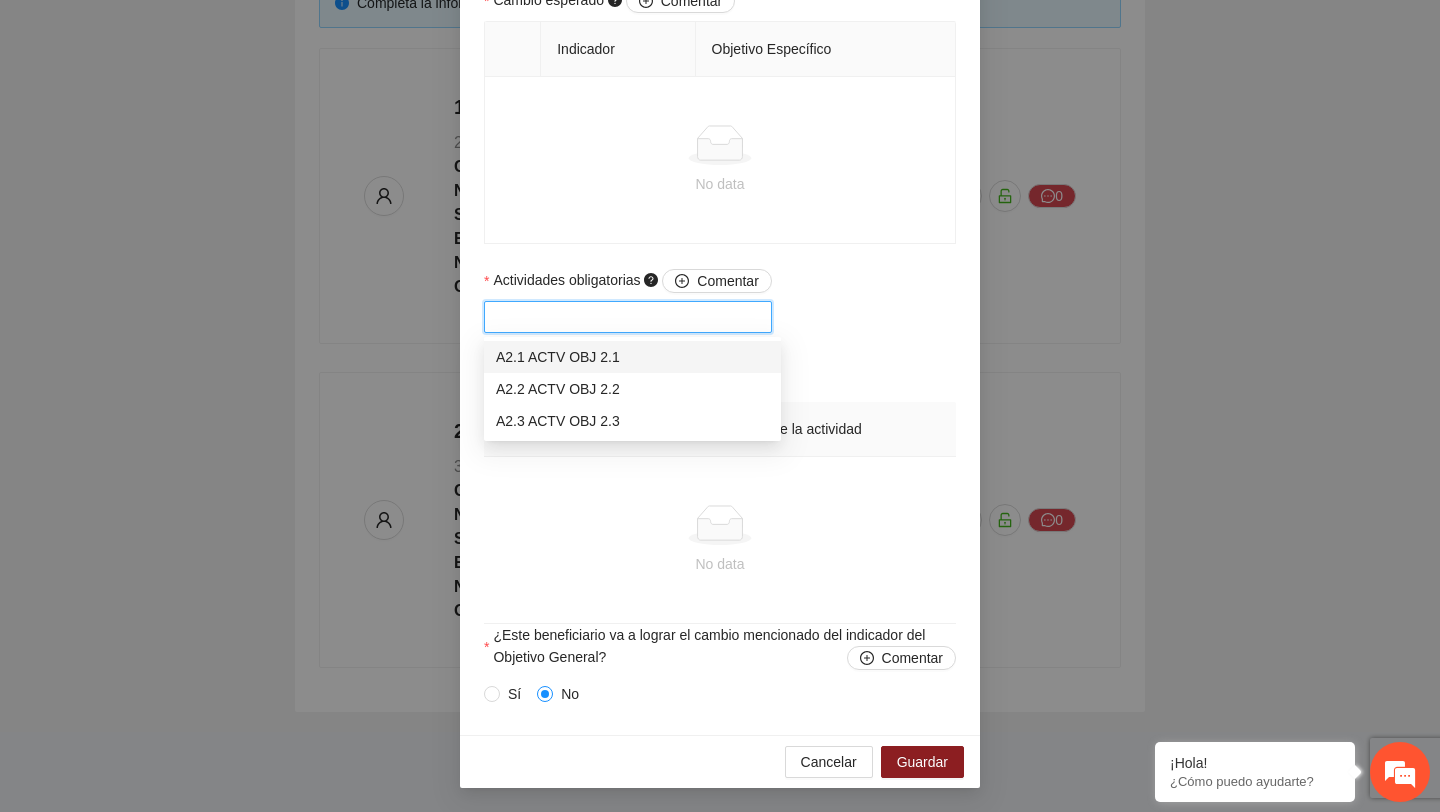 click on "A2.1 ACTV OBJ 2.1" at bounding box center (632, 357) 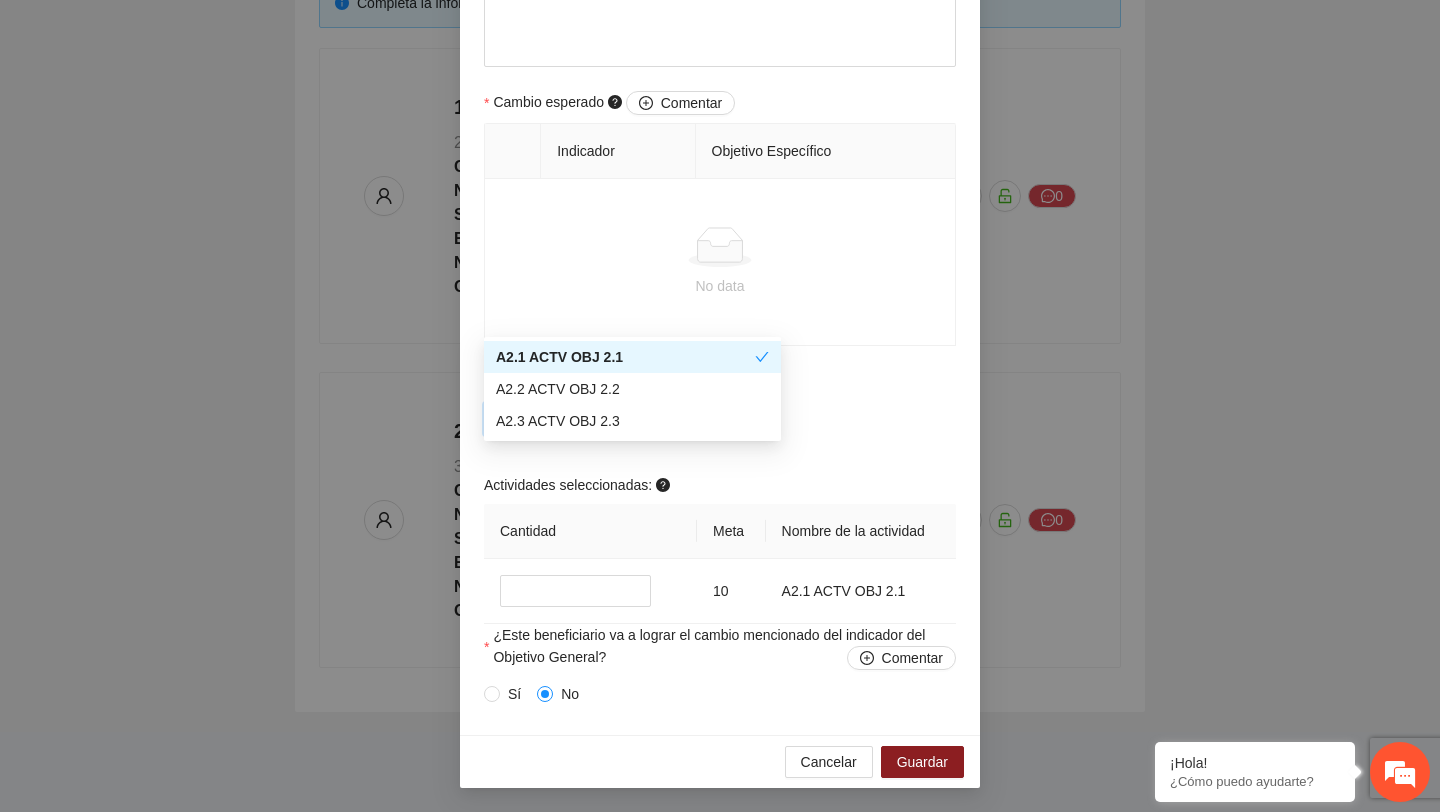 scroll, scrollTop: 1208, scrollLeft: 0, axis: vertical 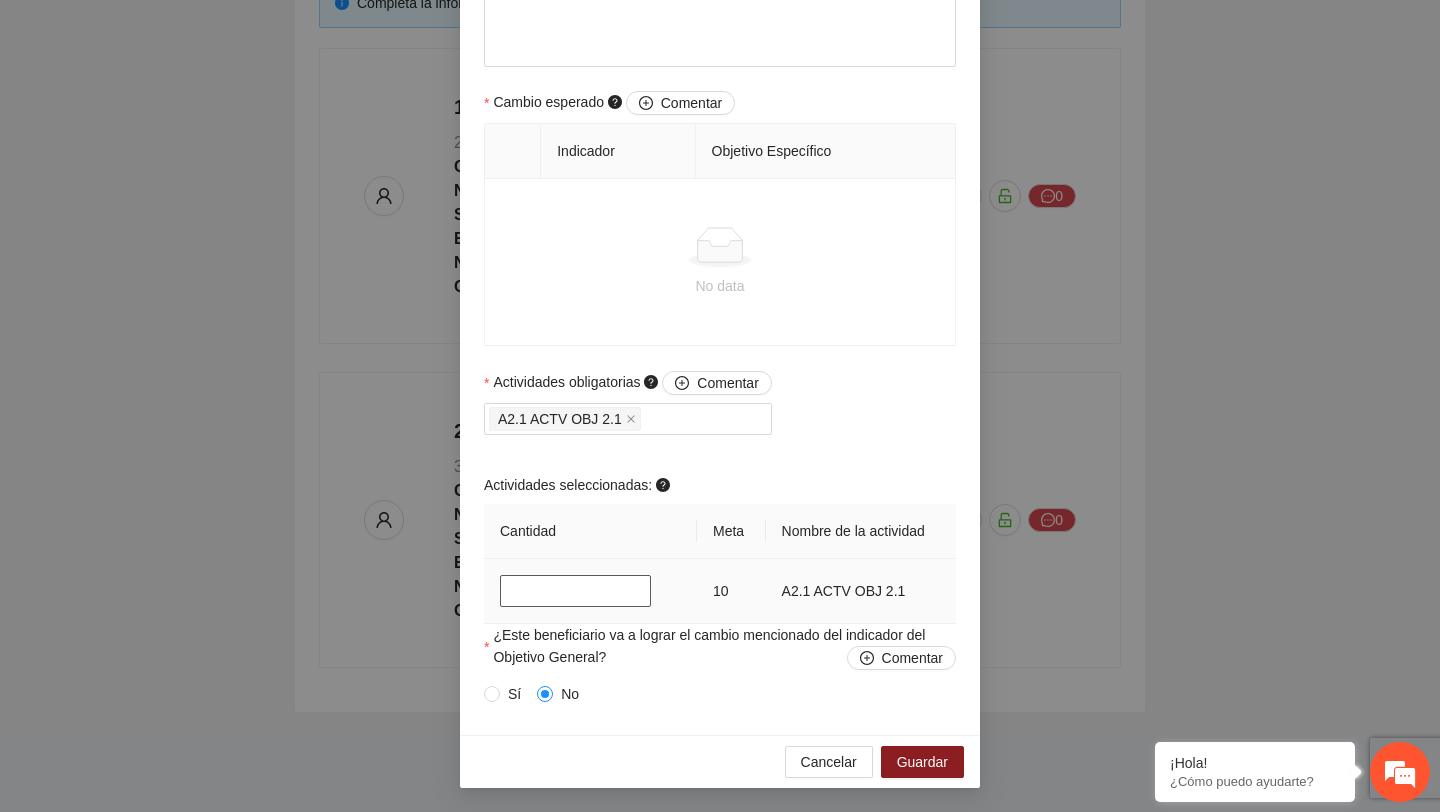 click on "*" at bounding box center (575, 591) 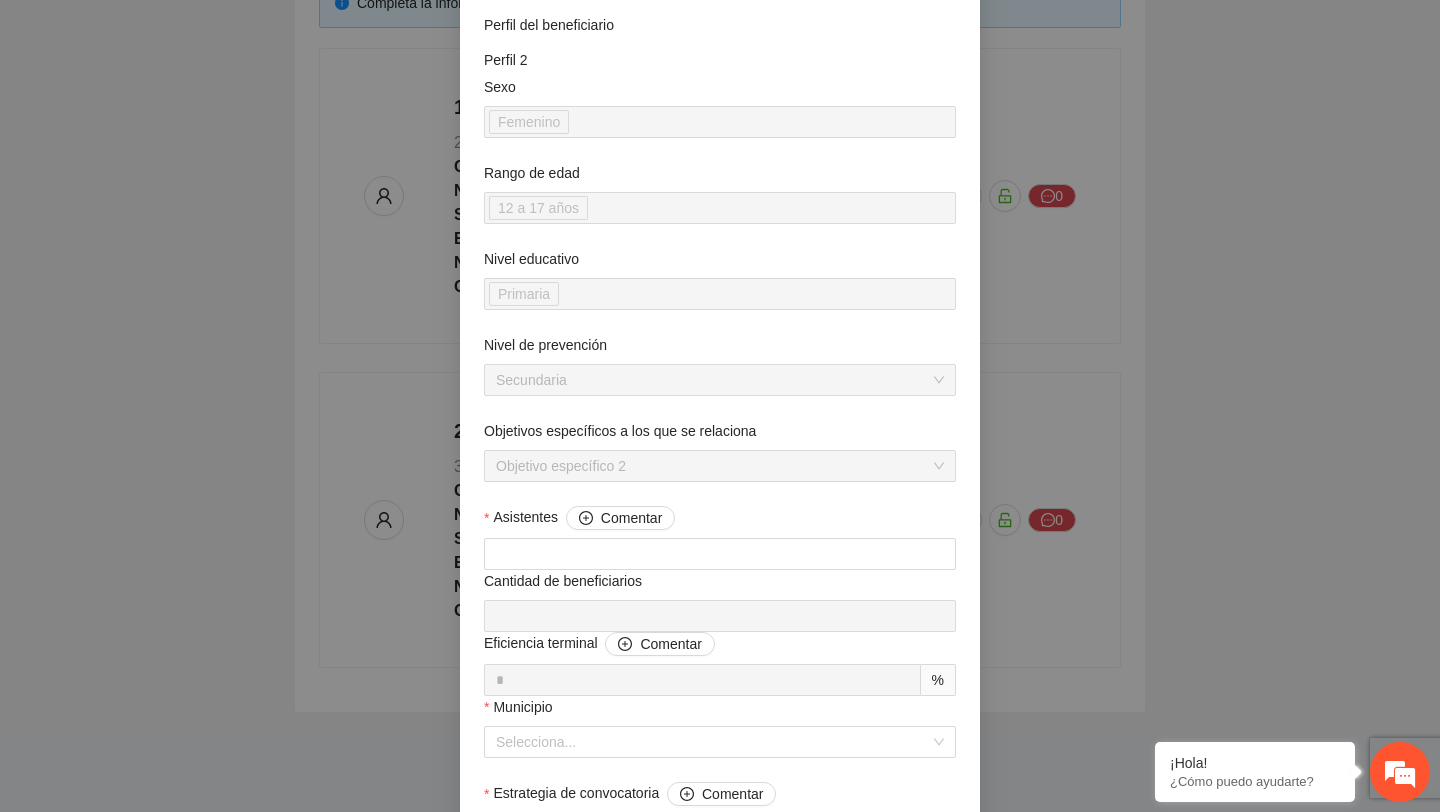 scroll, scrollTop: 0, scrollLeft: 0, axis: both 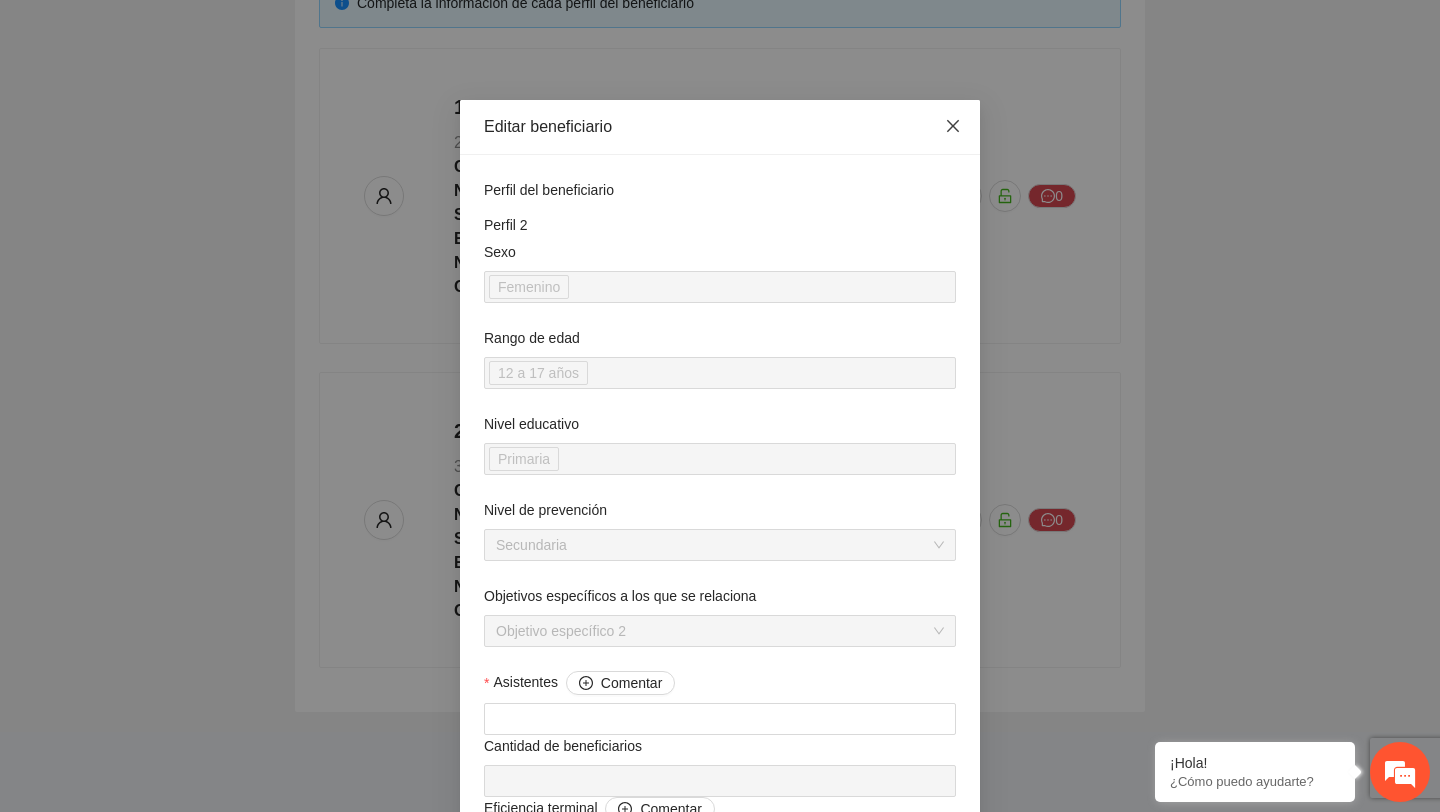 type on "*" 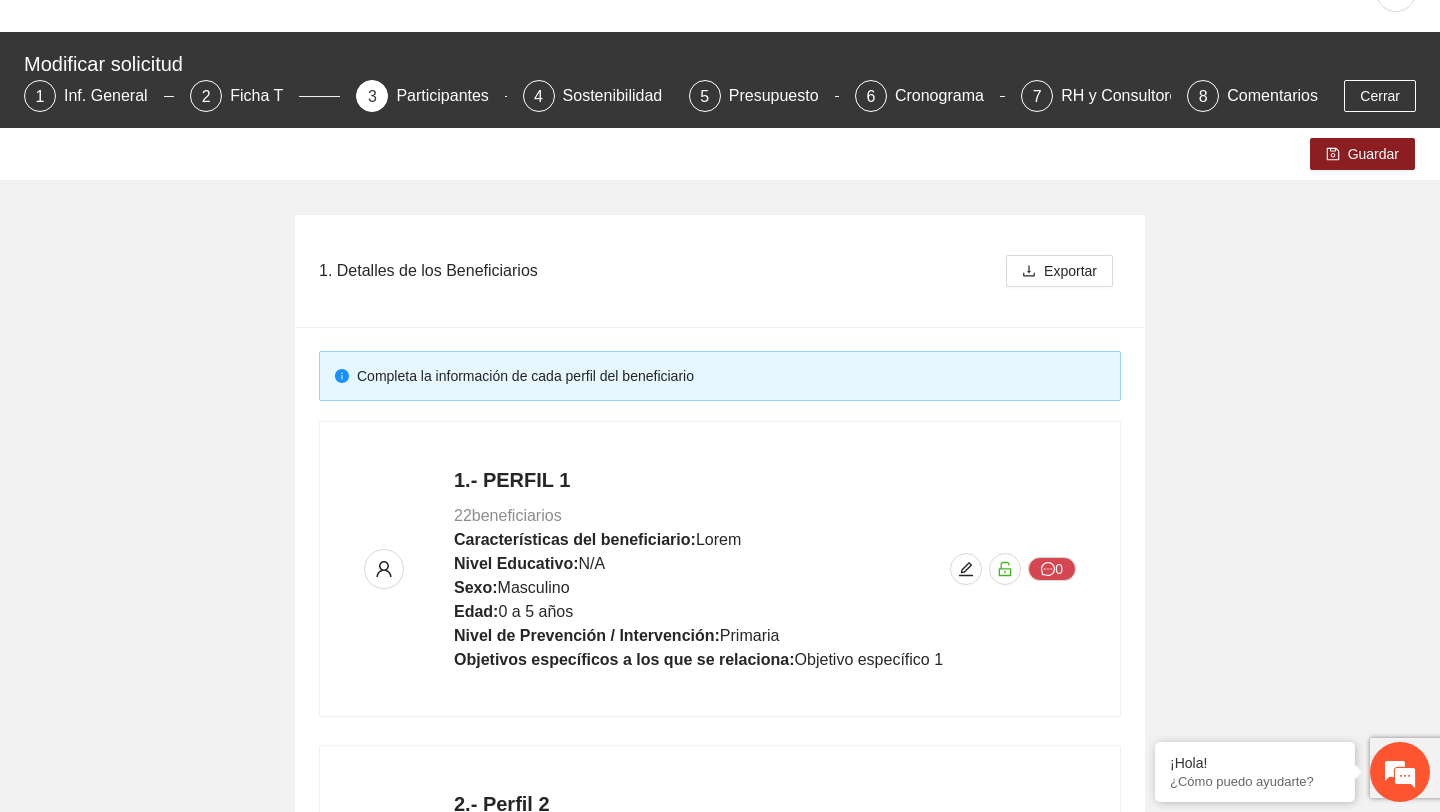 scroll, scrollTop: 0, scrollLeft: 0, axis: both 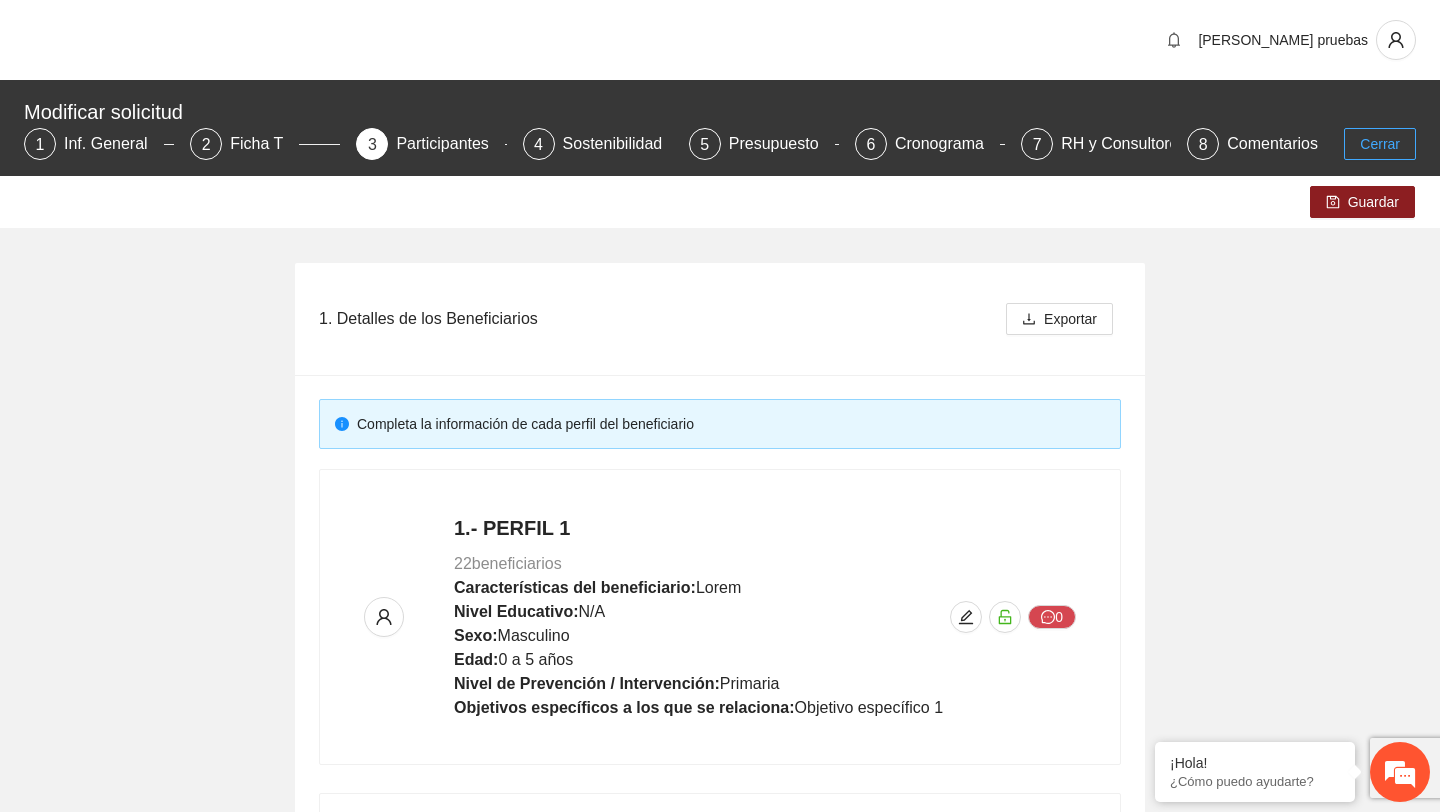 click on "Cerrar" at bounding box center [1380, 144] 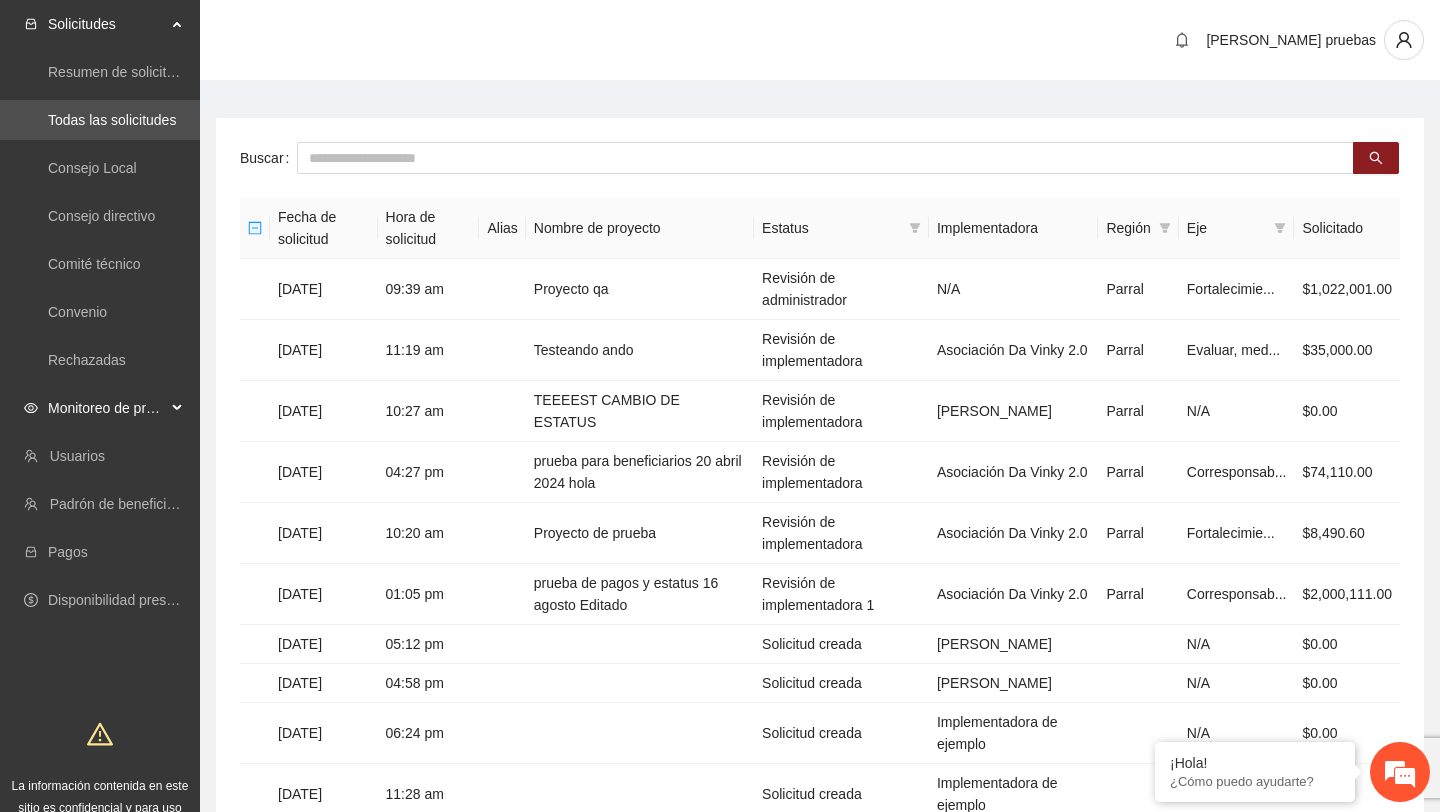 click on "Monitoreo de proyectos" at bounding box center (107, 408) 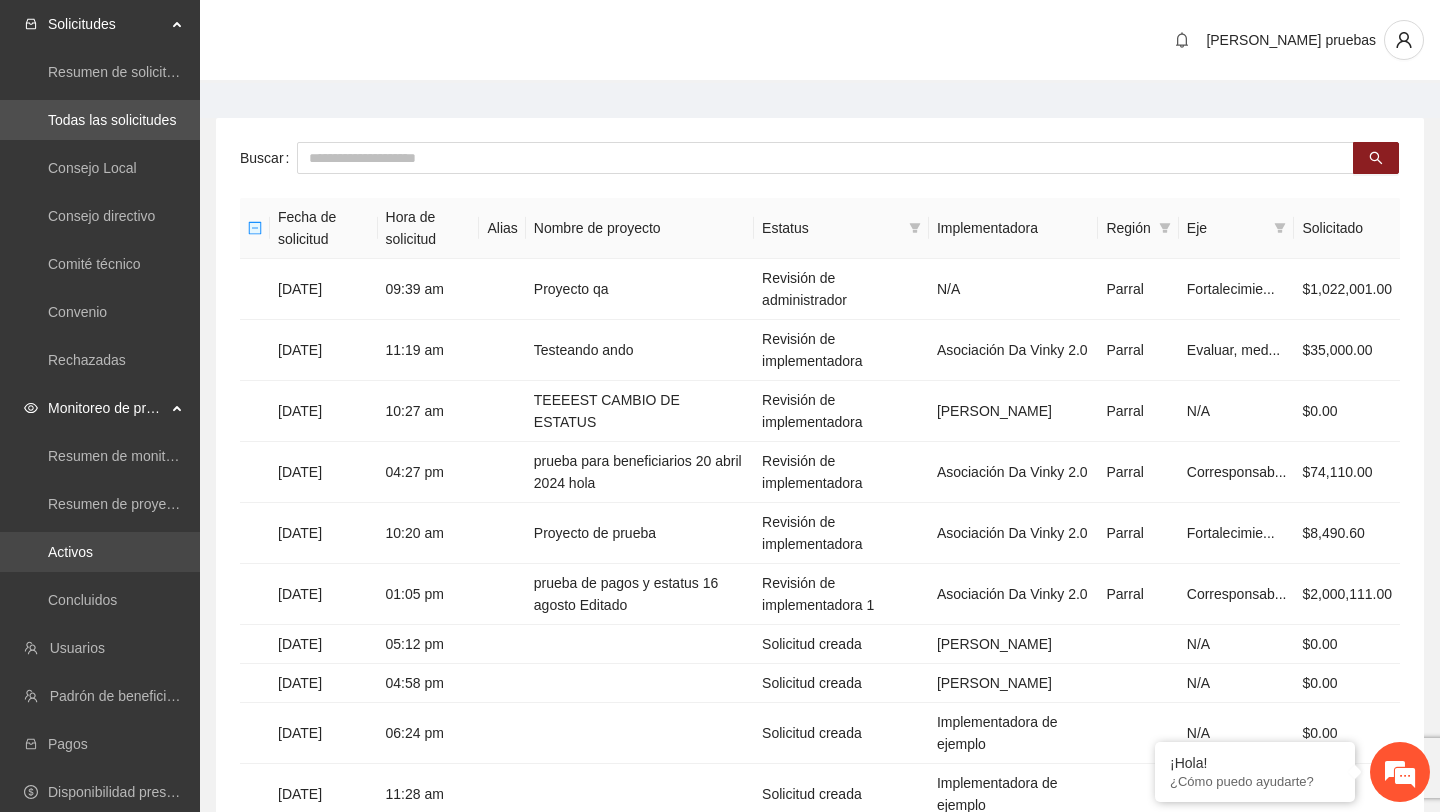 click on "Activos" at bounding box center (70, 552) 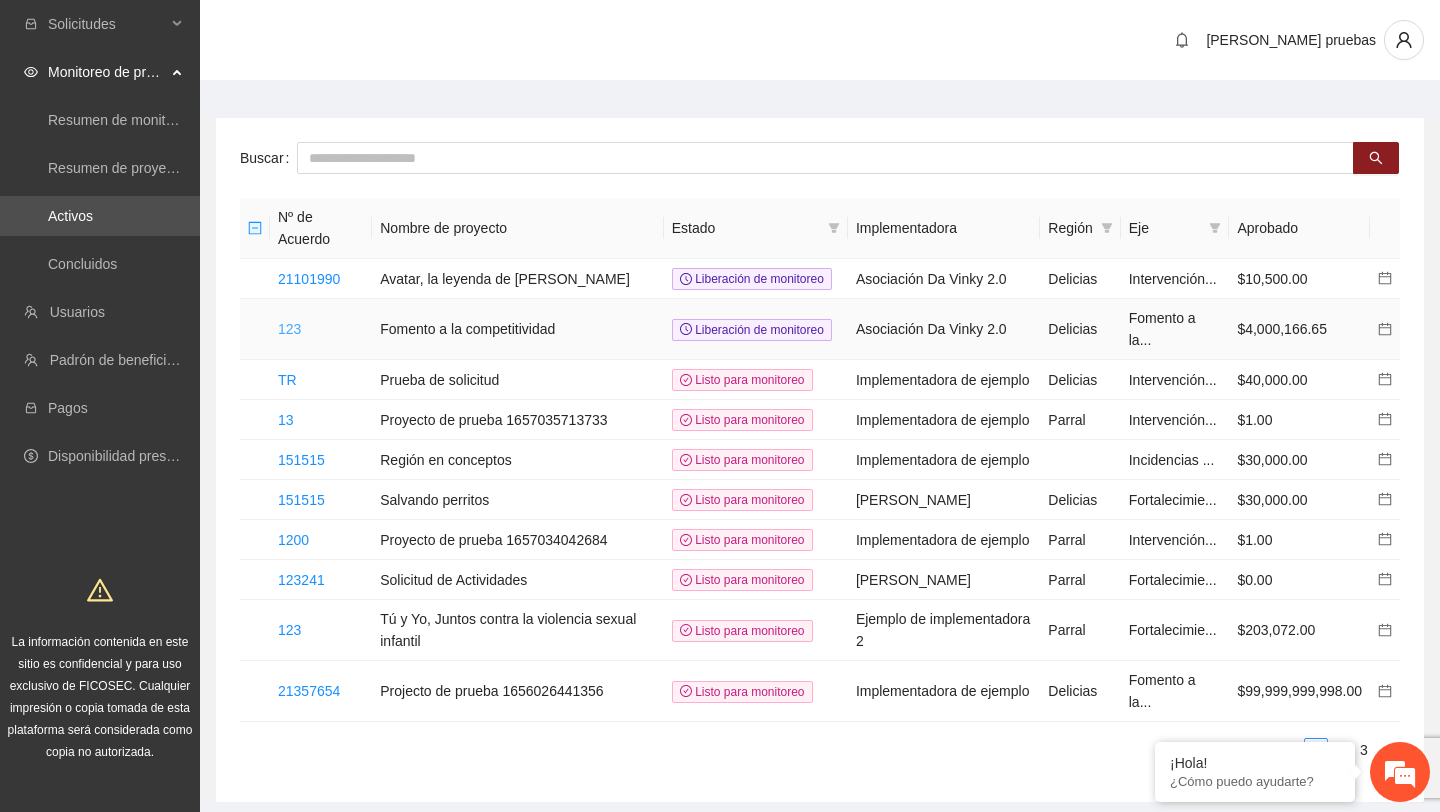 click on "123" at bounding box center (289, 329) 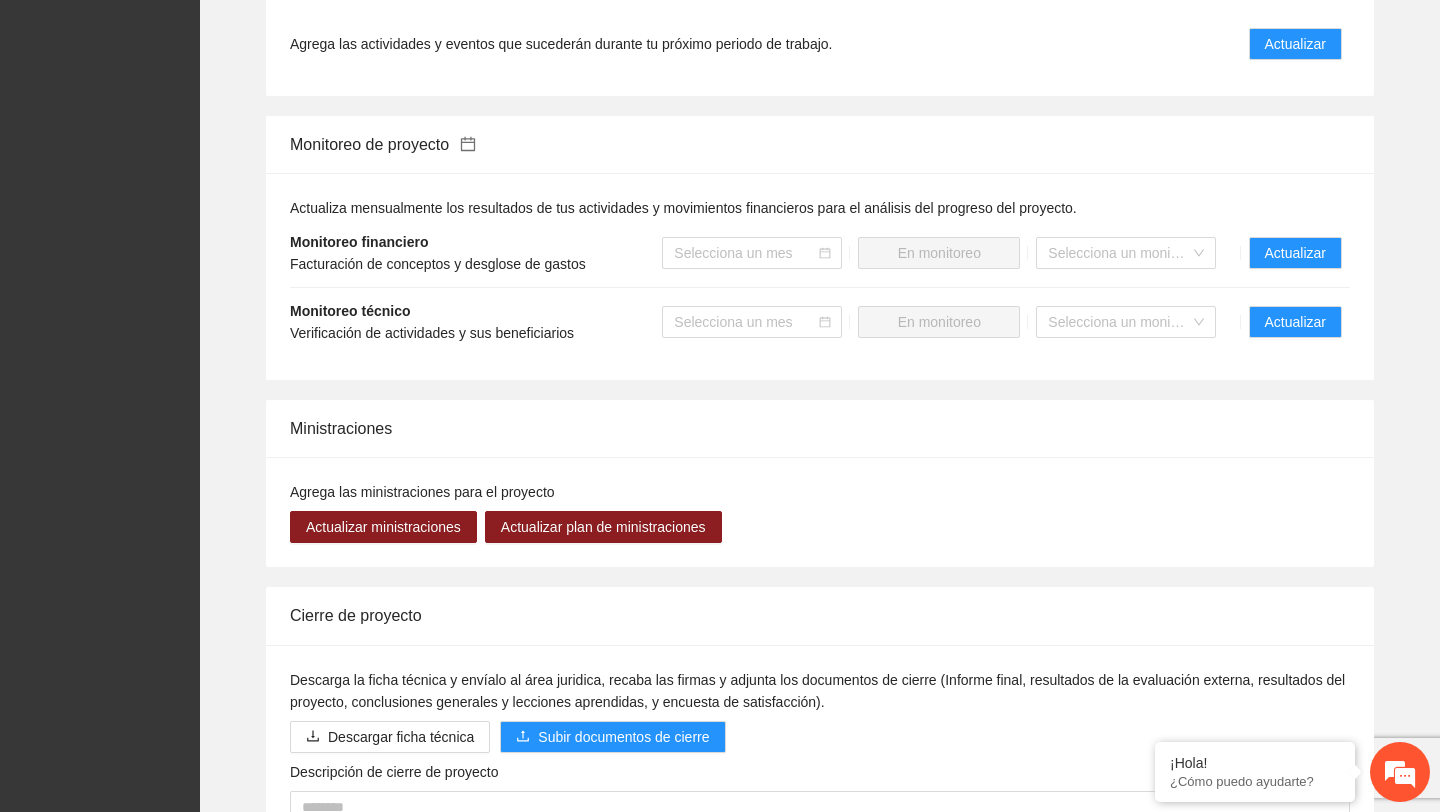 scroll, scrollTop: 1512, scrollLeft: 0, axis: vertical 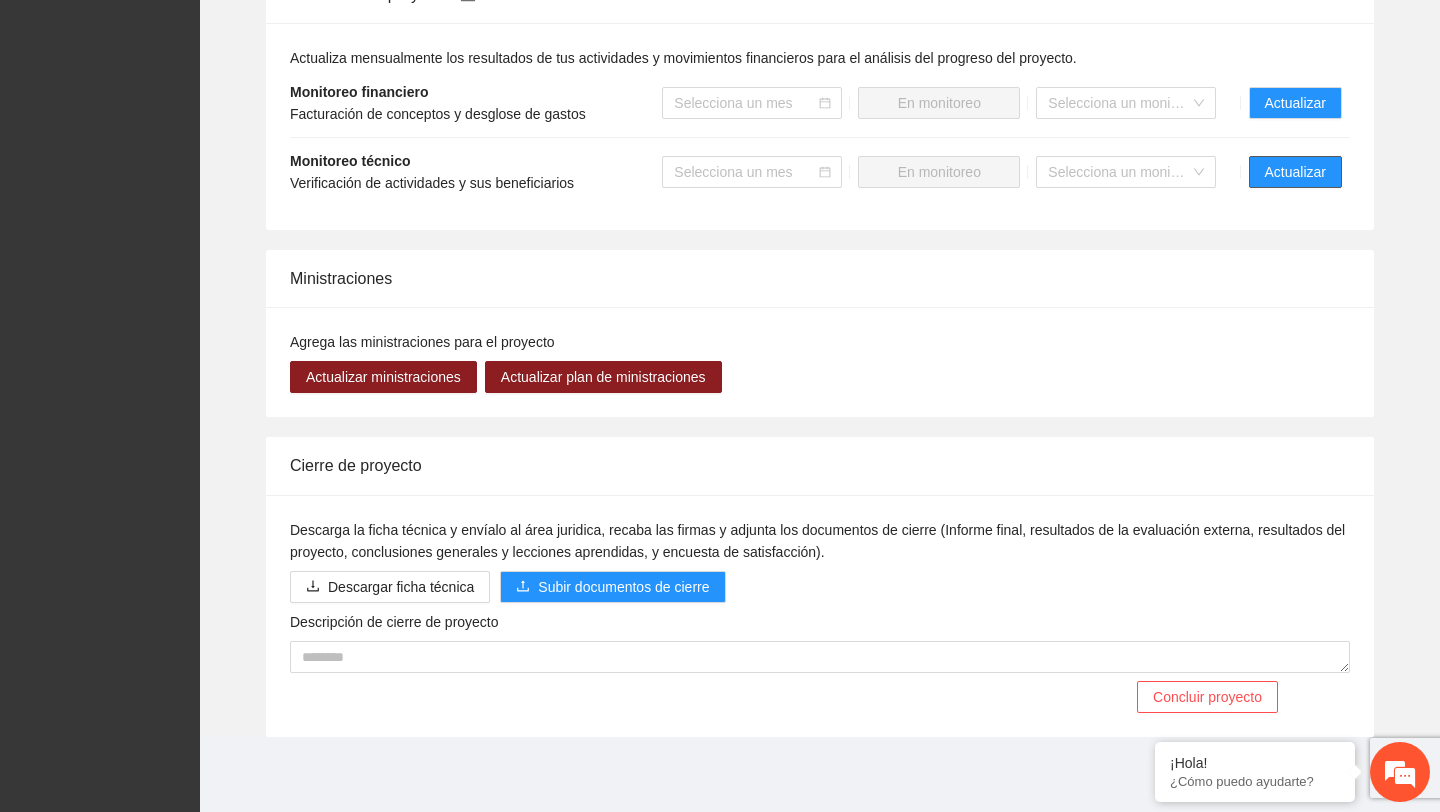 click on "Actualizar" at bounding box center [1295, 172] 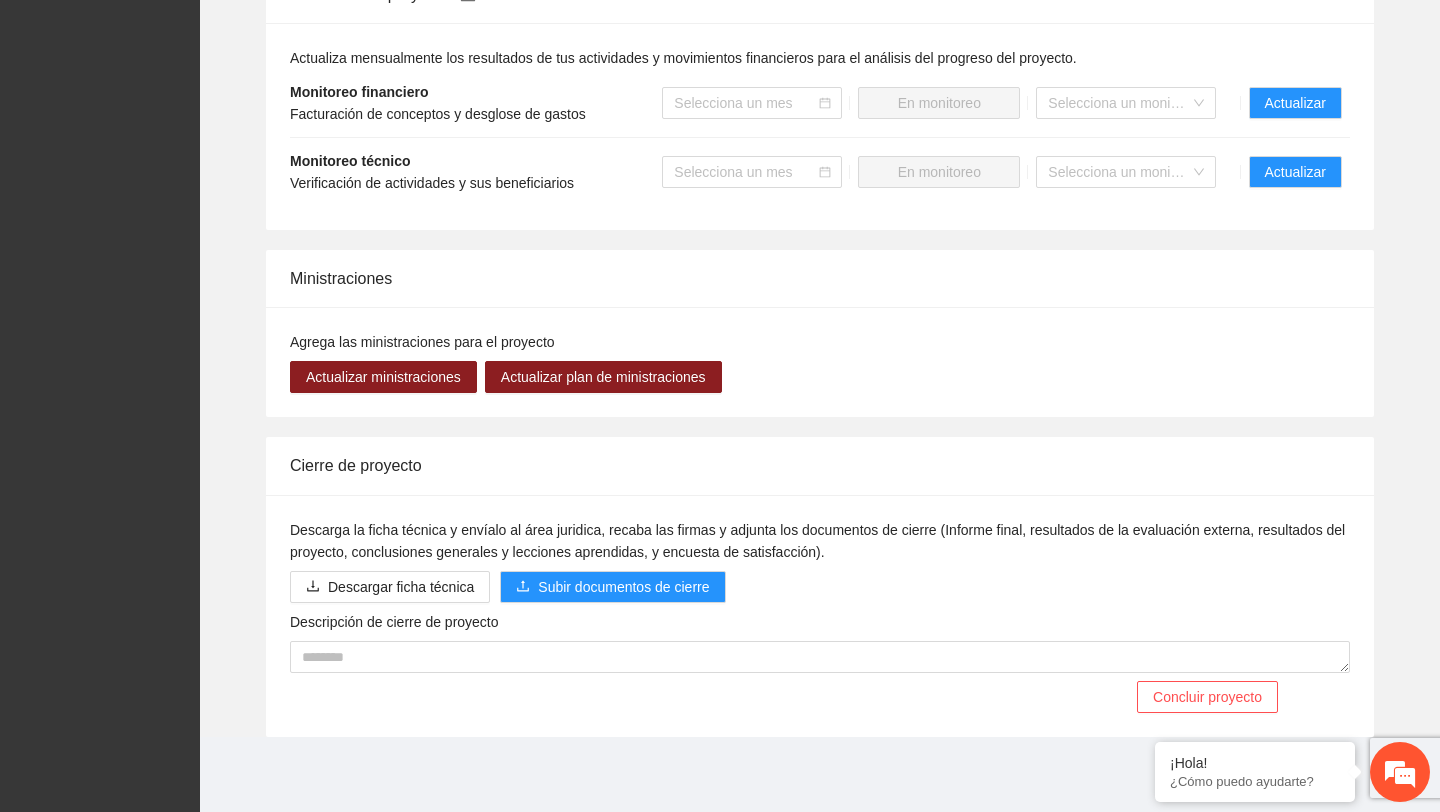 scroll, scrollTop: 0, scrollLeft: 0, axis: both 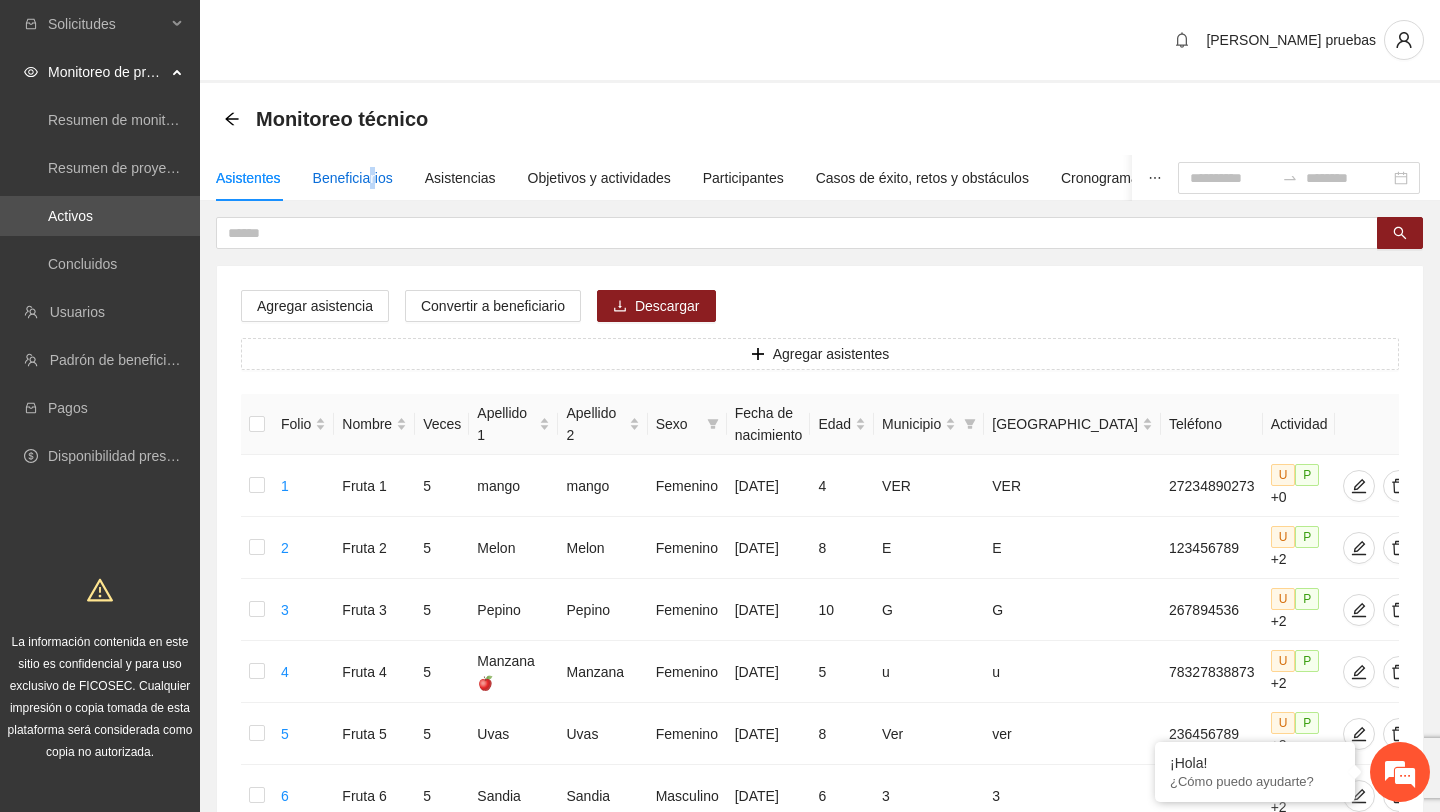 click on "Beneficiarios" at bounding box center [353, 178] 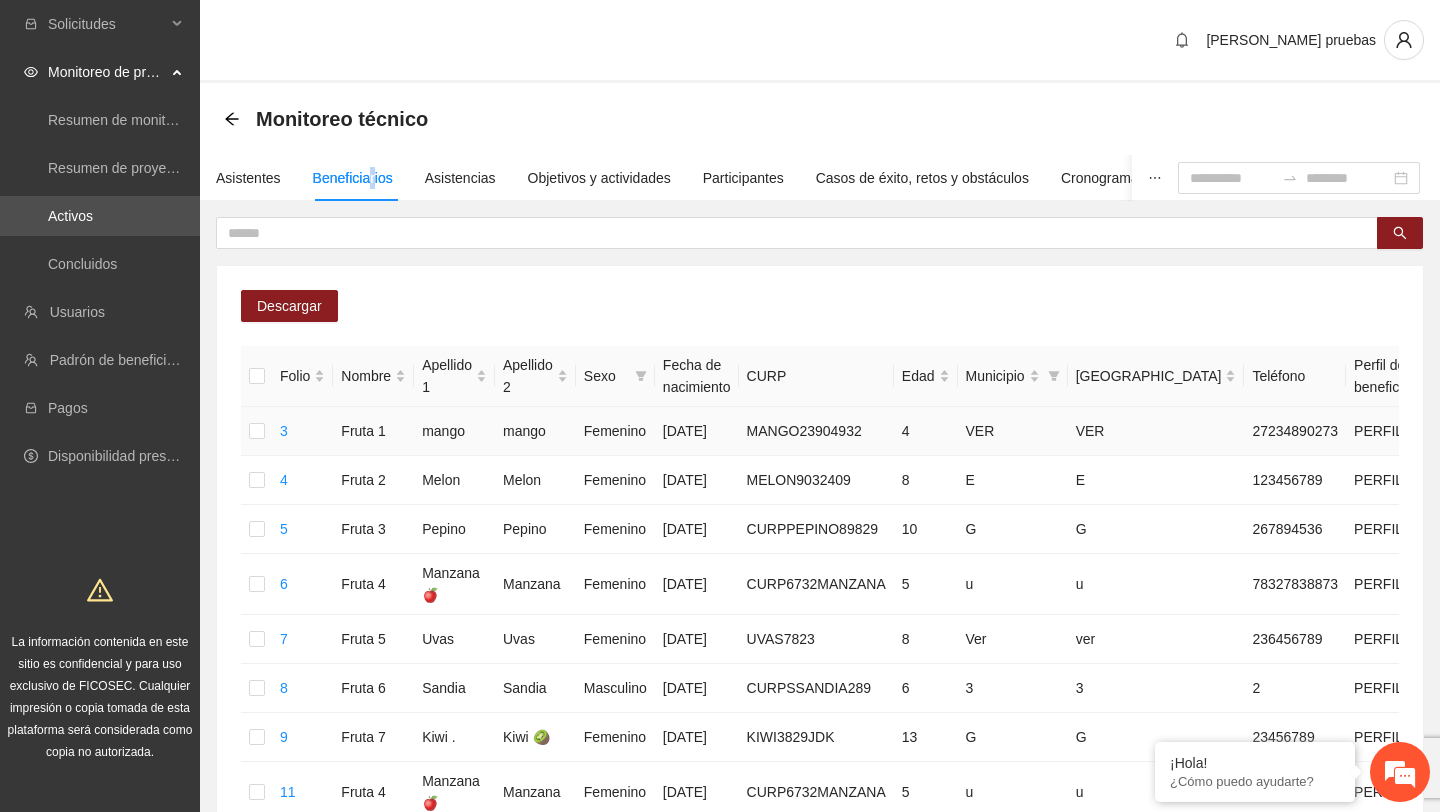 scroll, scrollTop: 0, scrollLeft: 295, axis: horizontal 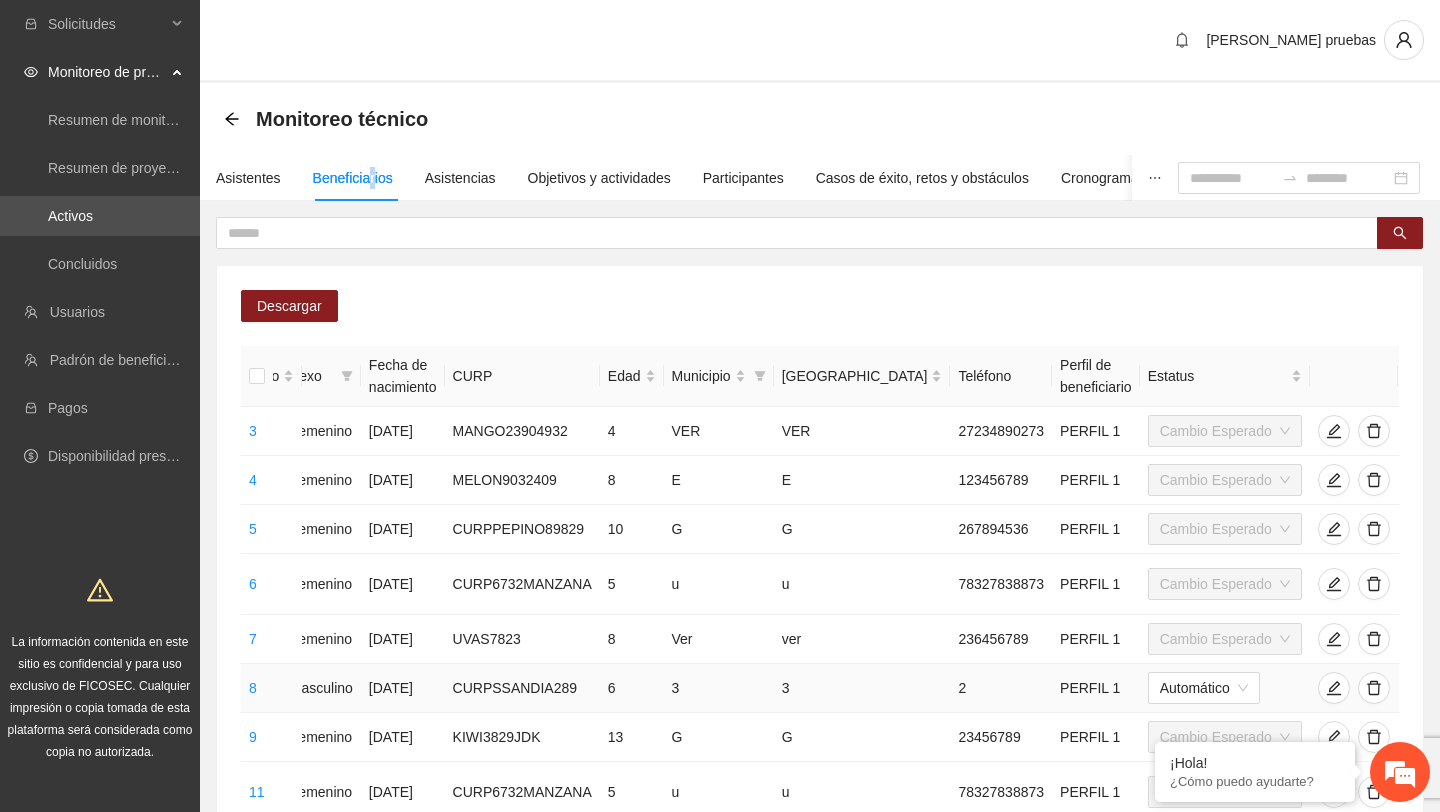 click 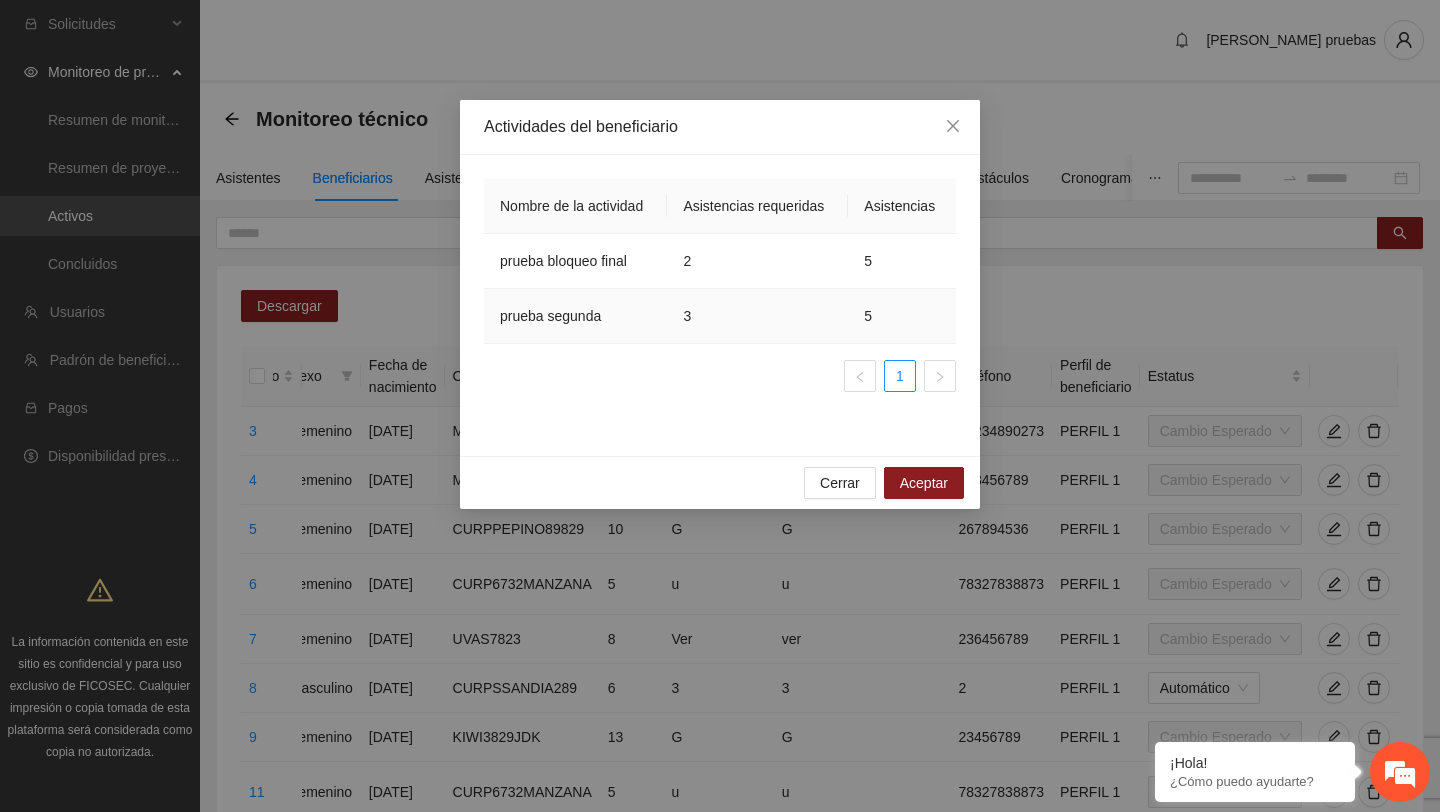 click on "prueba segunda" at bounding box center [575, 316] 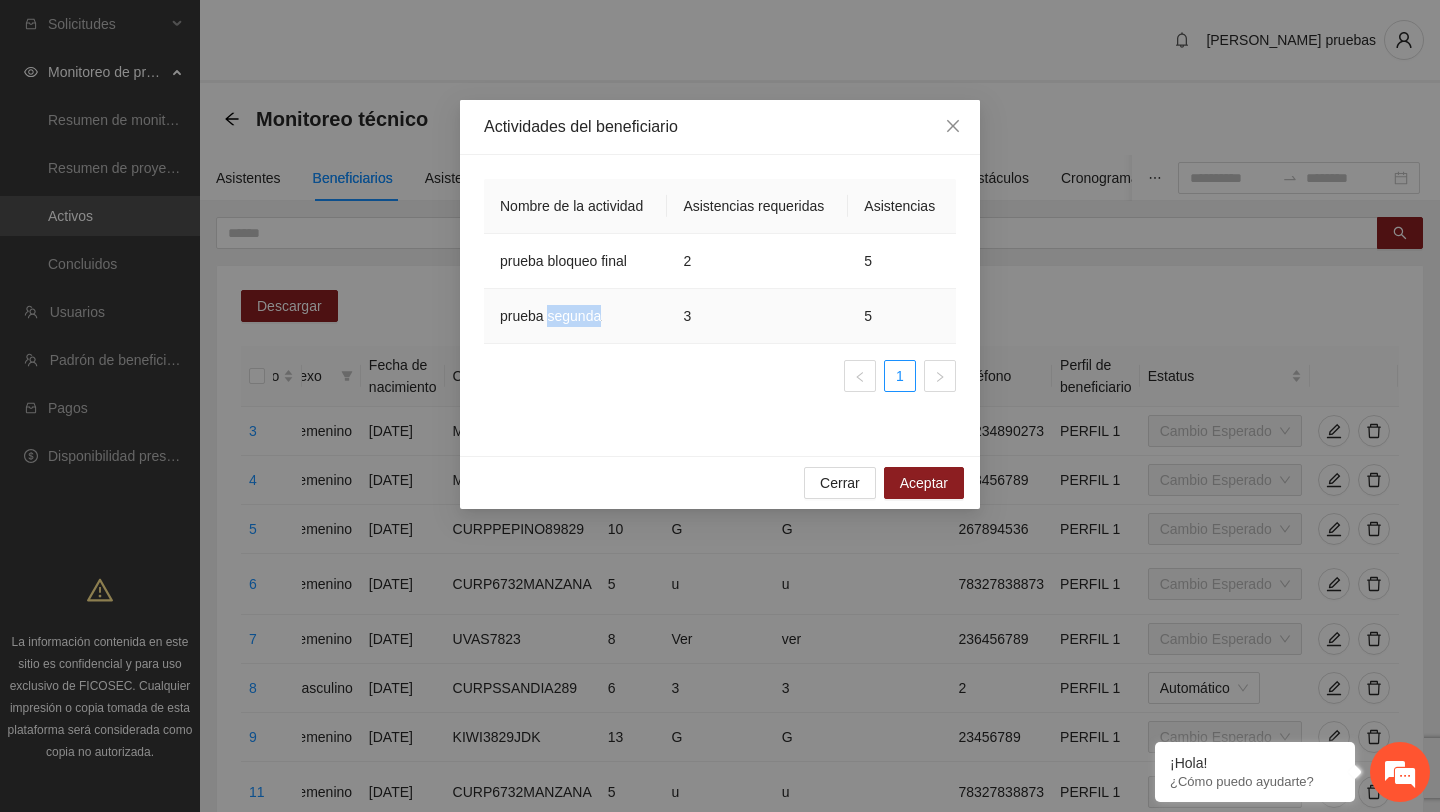 click on "prueba segunda" at bounding box center (575, 316) 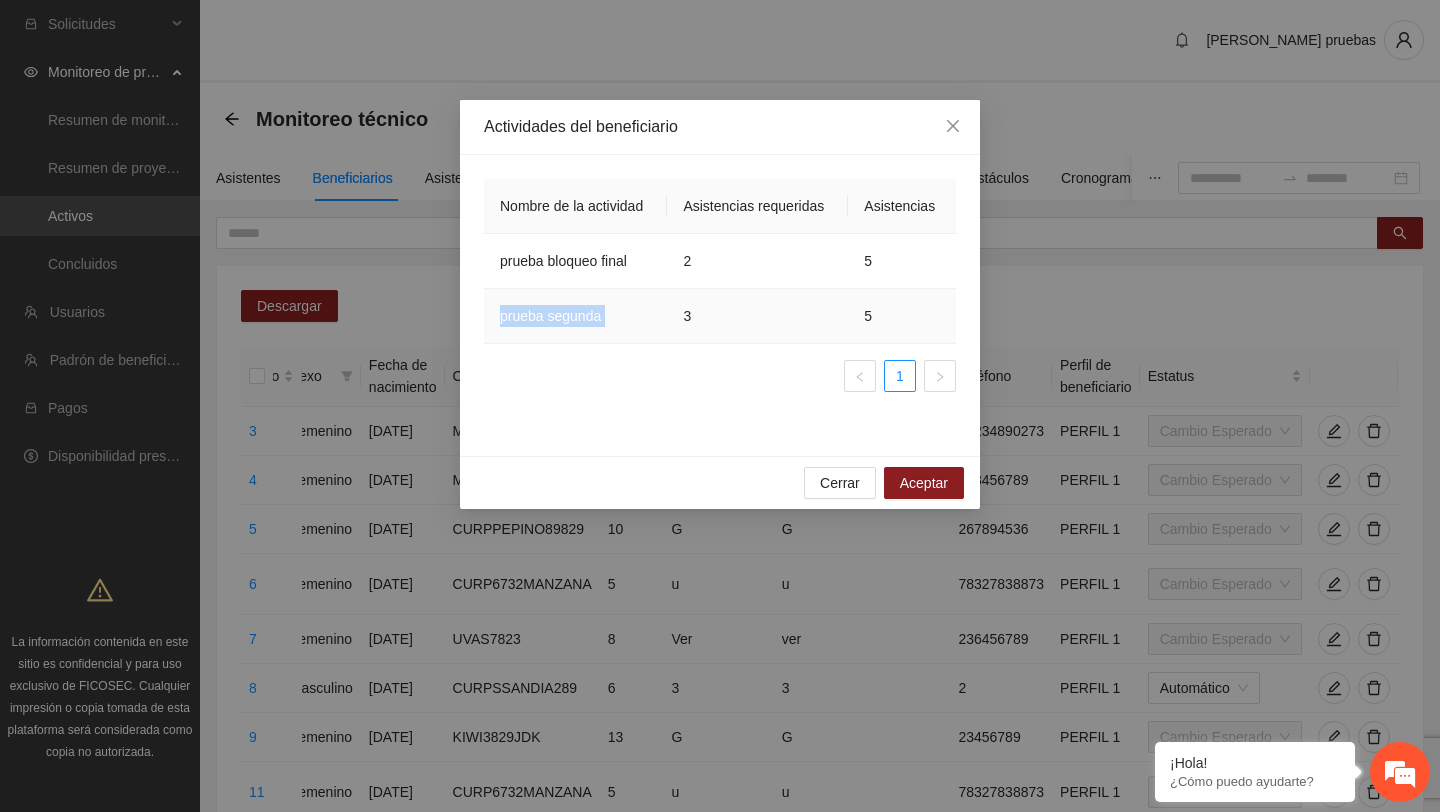 click on "prueba segunda" at bounding box center [575, 316] 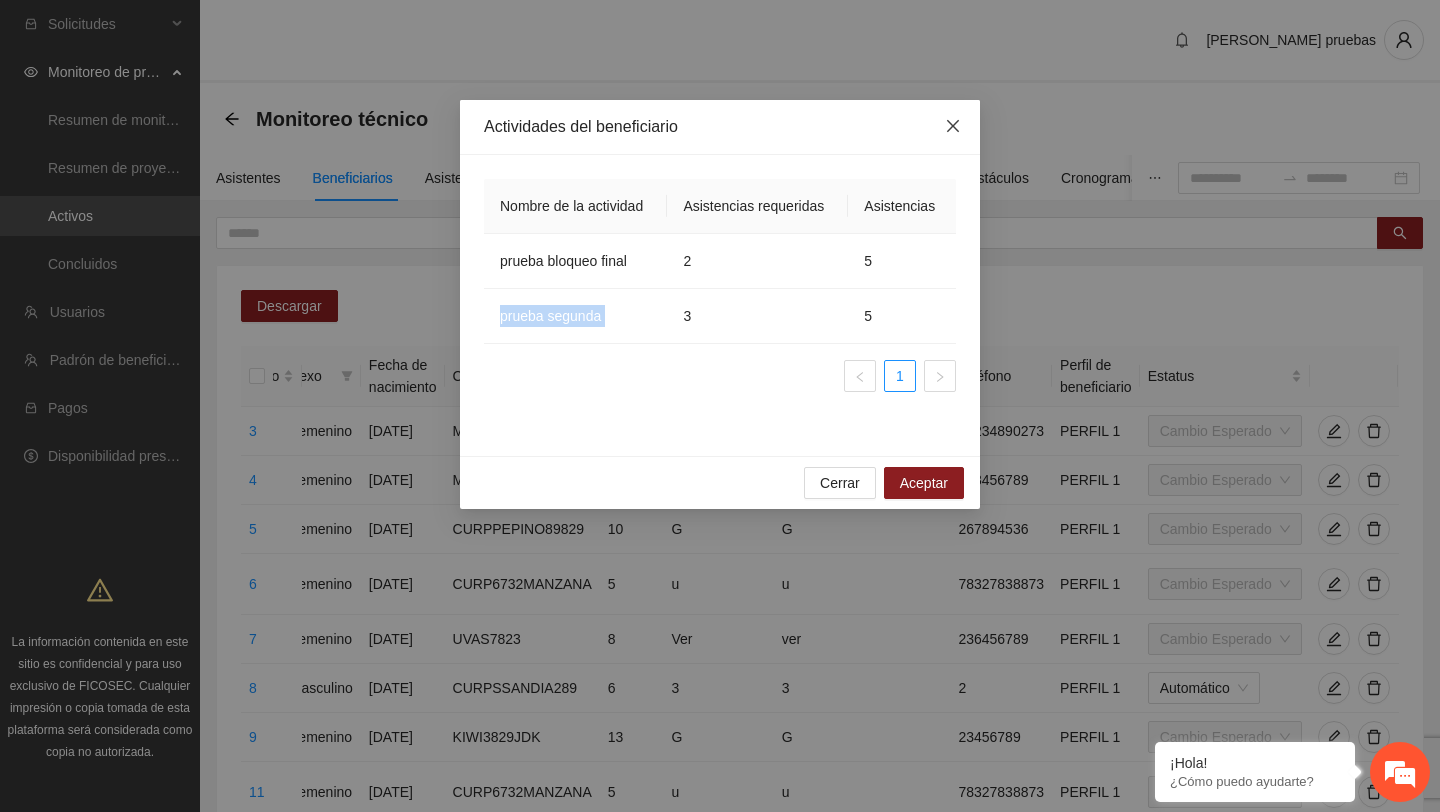 click 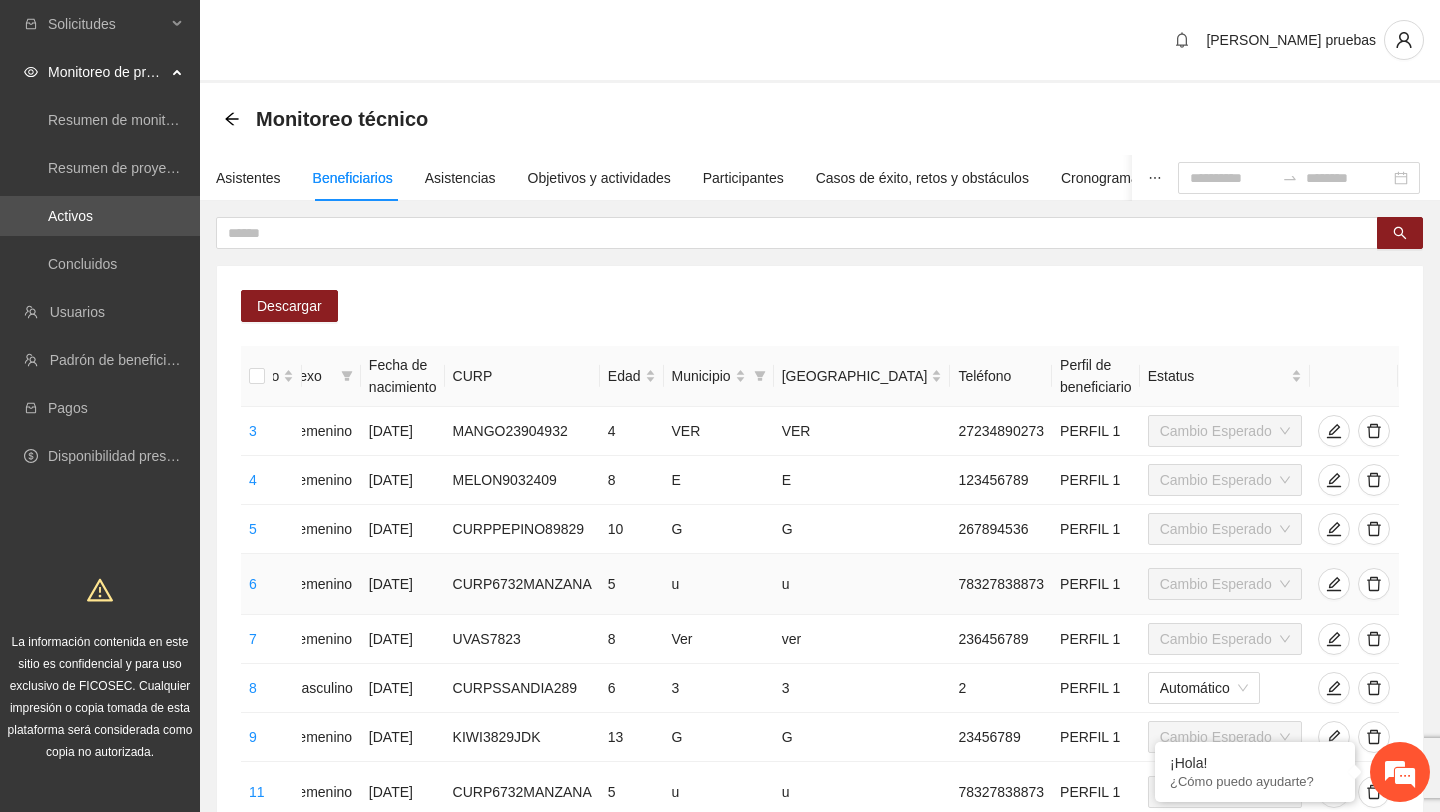 scroll, scrollTop: 310, scrollLeft: 0, axis: vertical 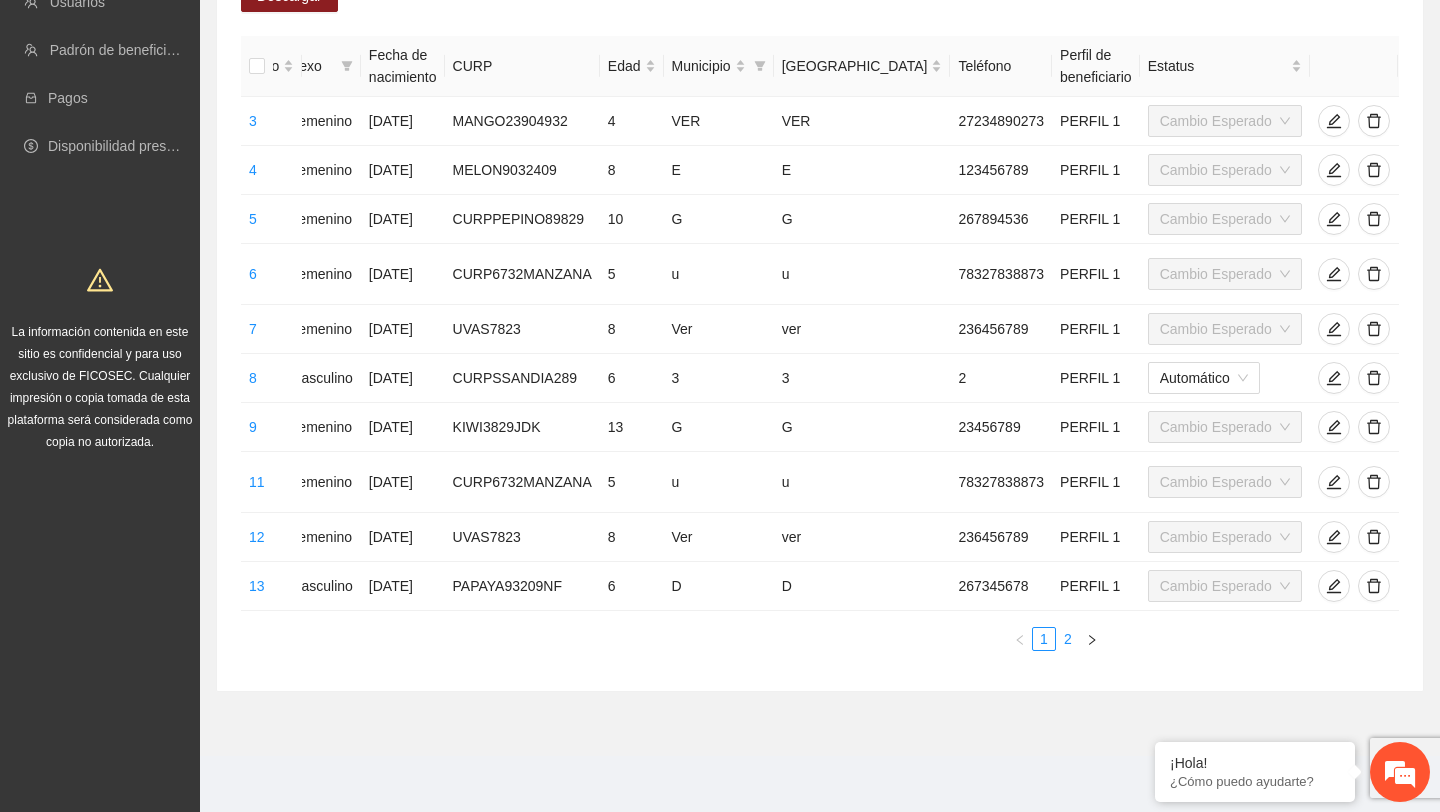 click on "2" at bounding box center [1068, 639] 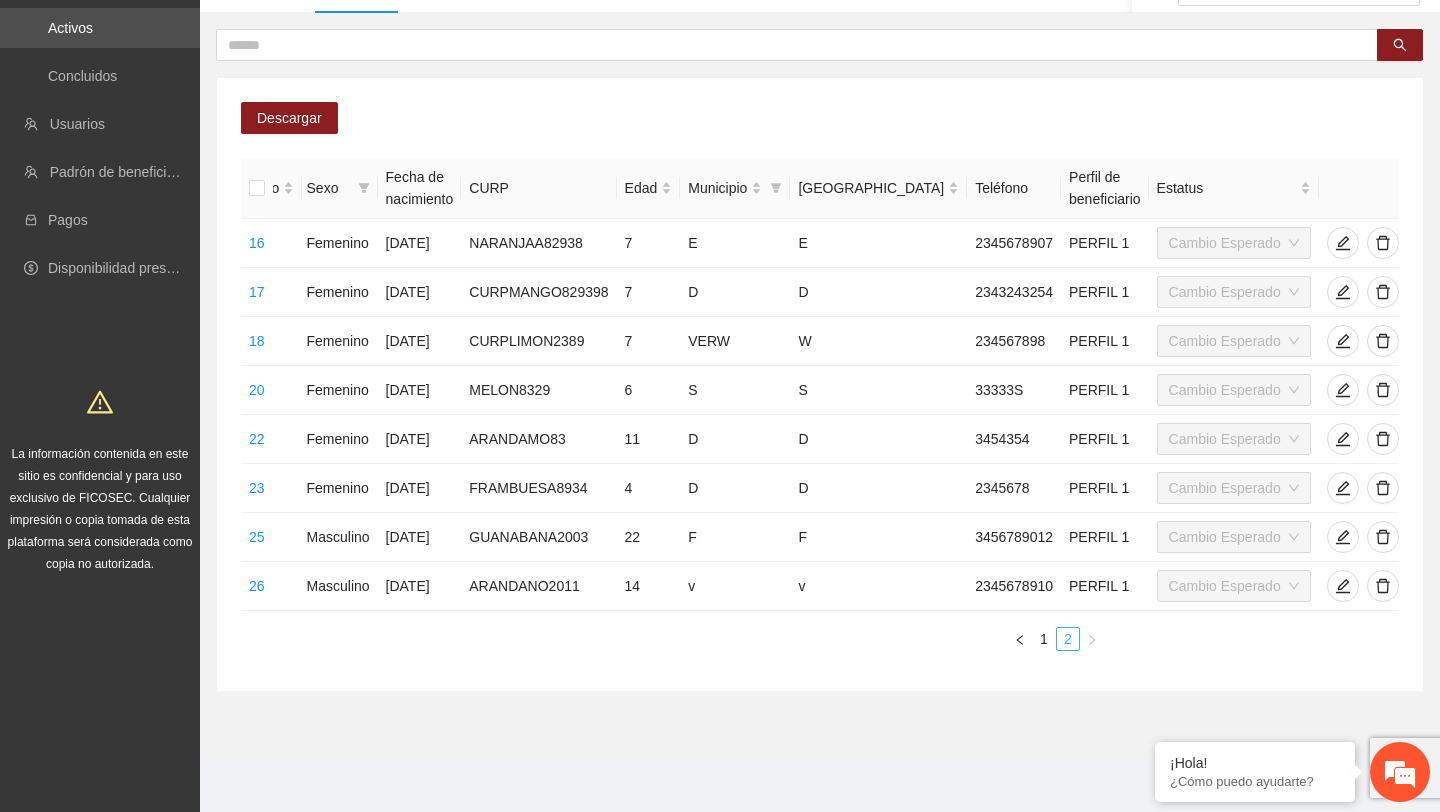 scroll, scrollTop: 188, scrollLeft: 0, axis: vertical 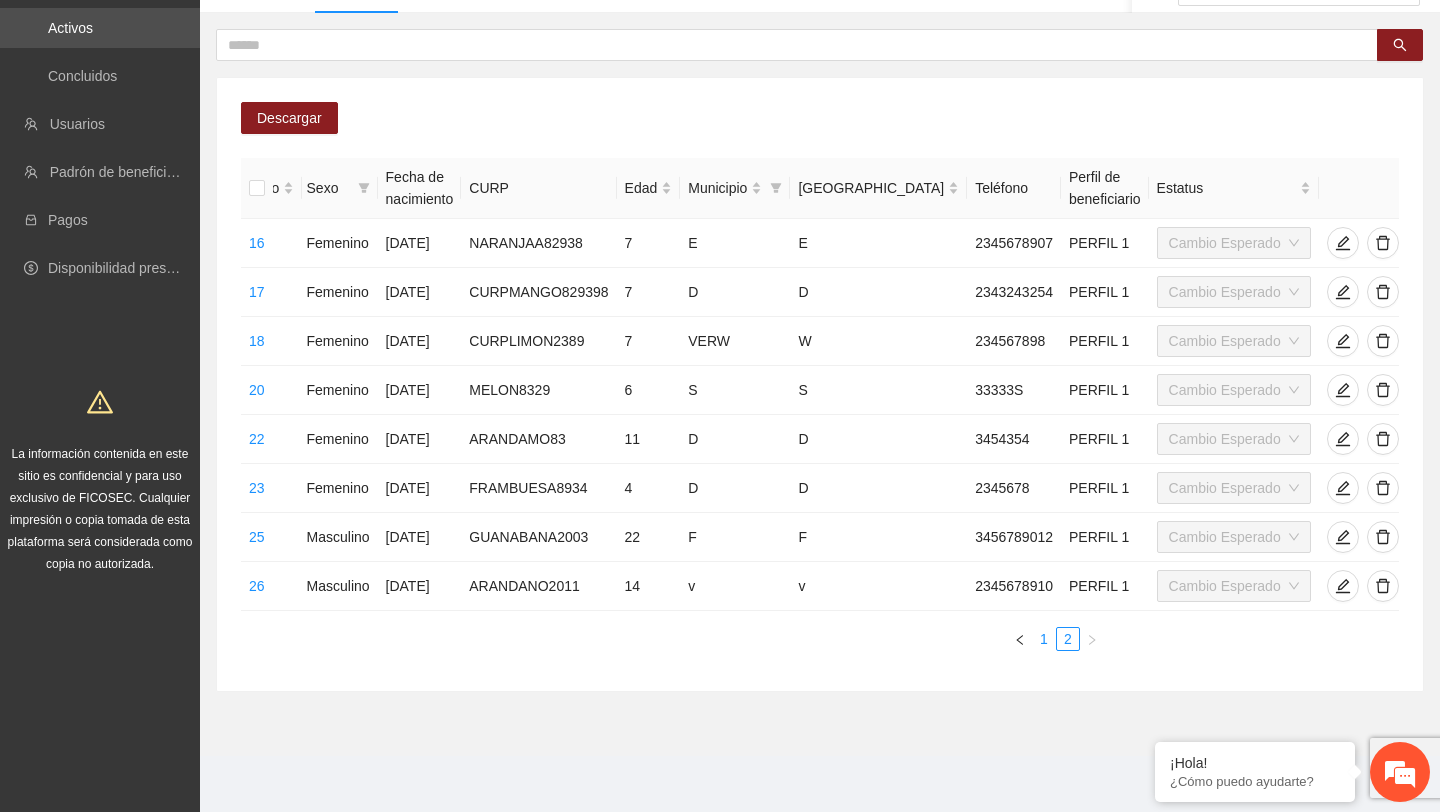 click on "1" at bounding box center [1044, 639] 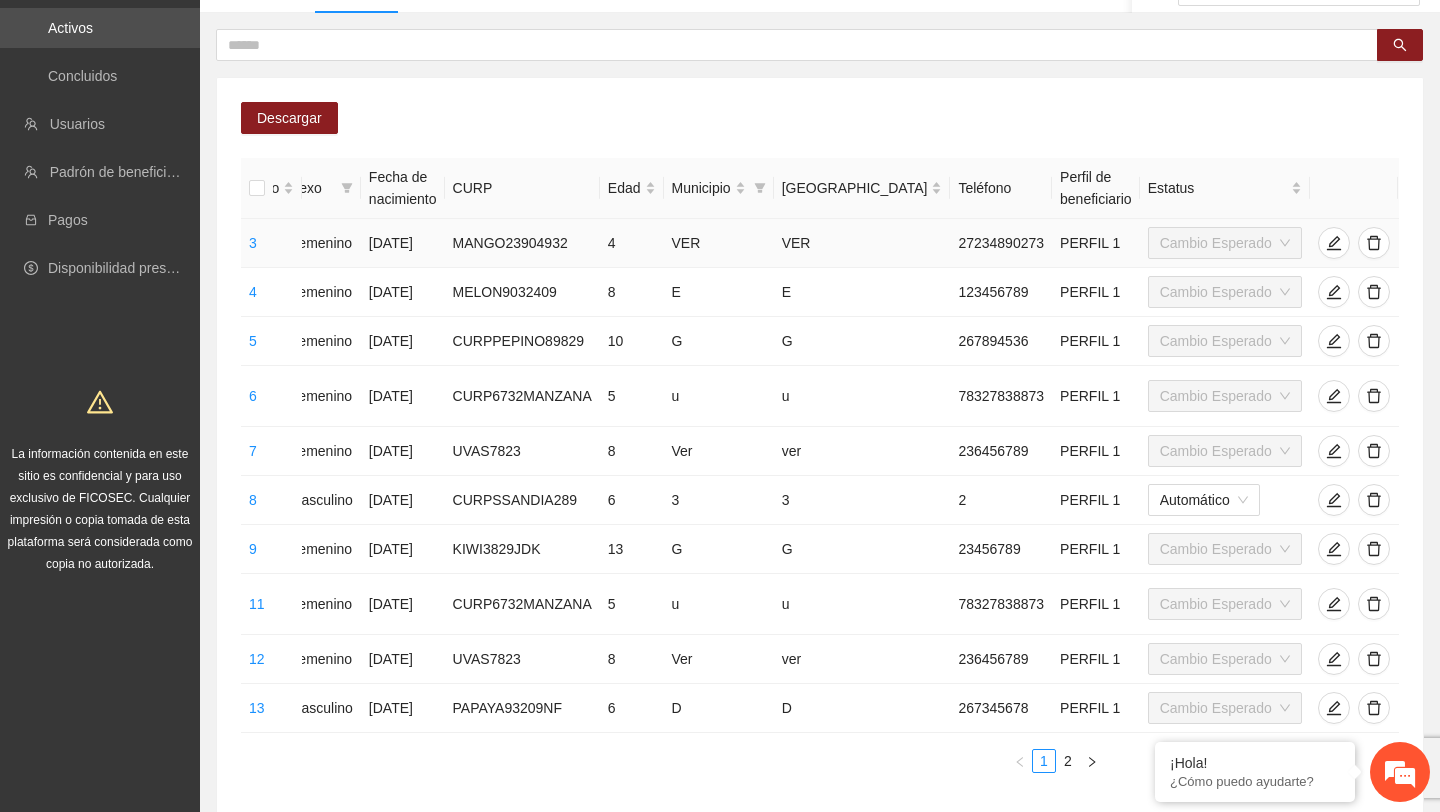 click 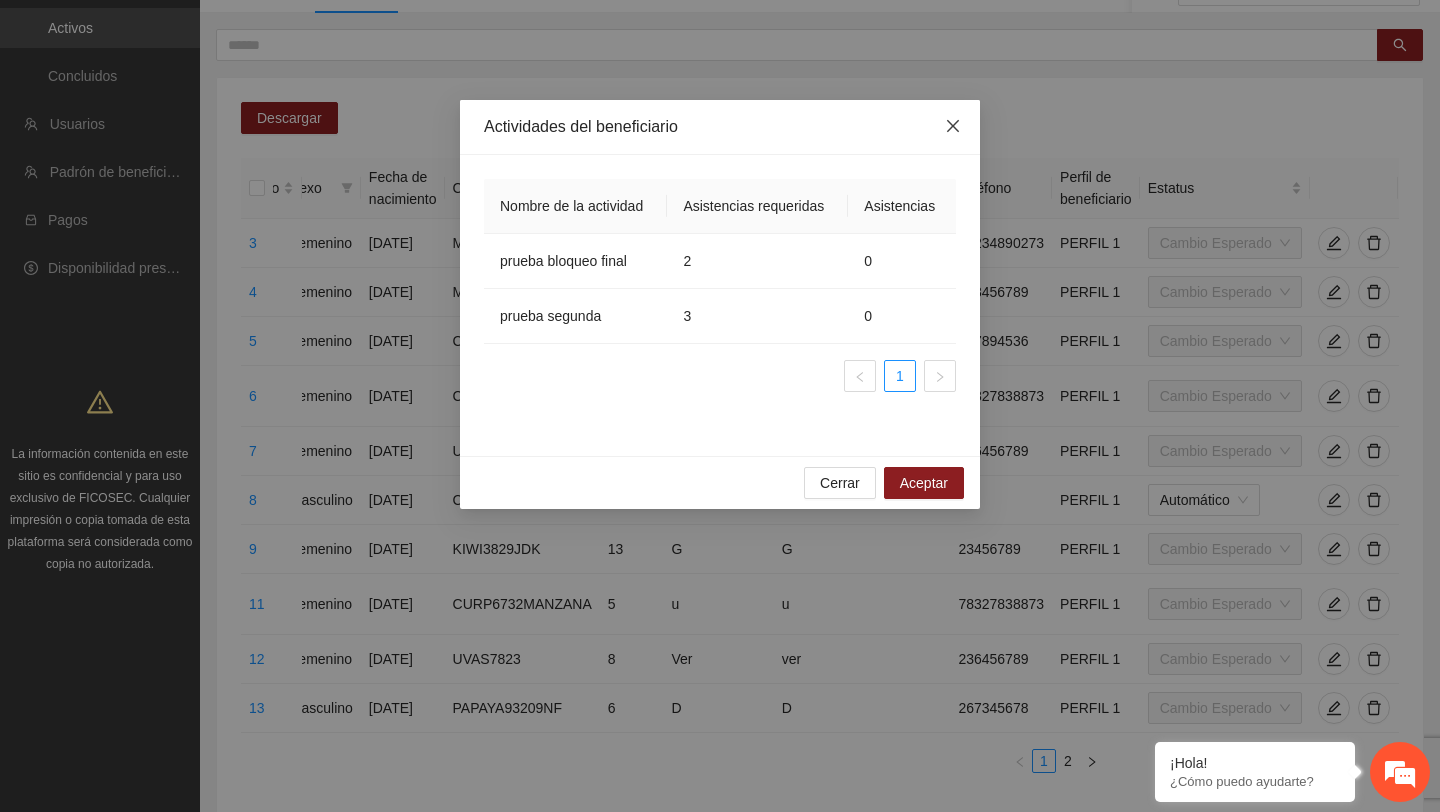 click 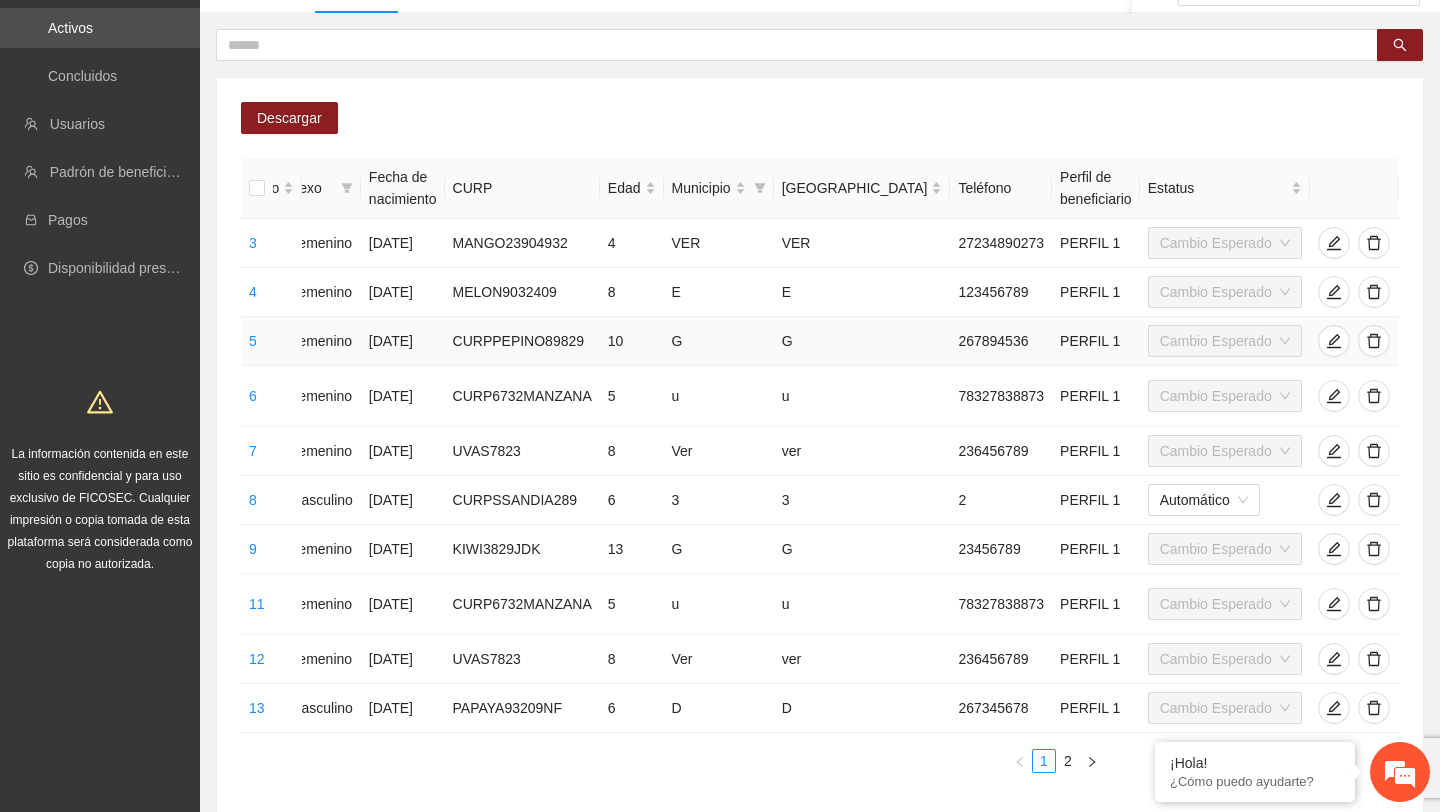 click at bounding box center (1422, 341) 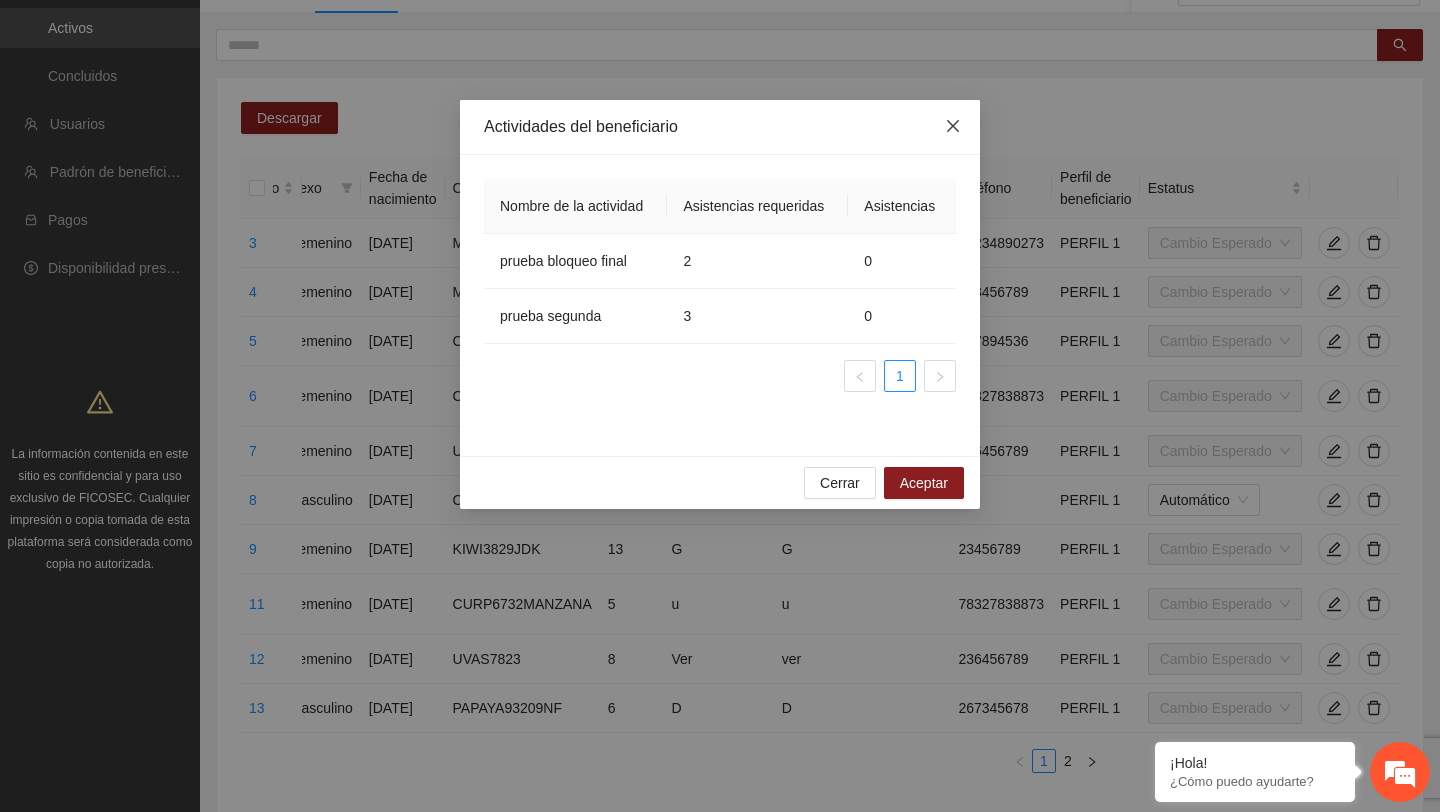 click 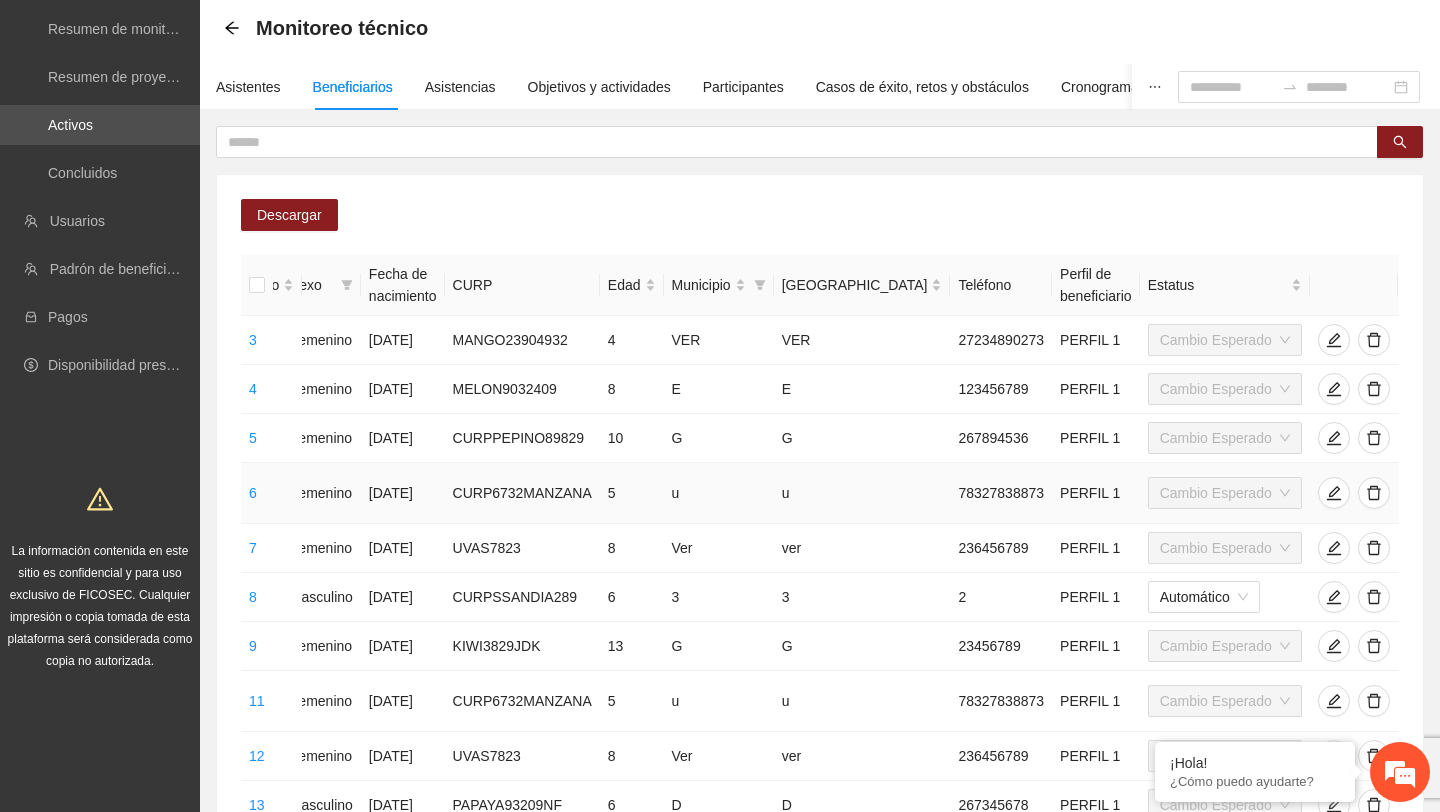 scroll, scrollTop: 0, scrollLeft: 0, axis: both 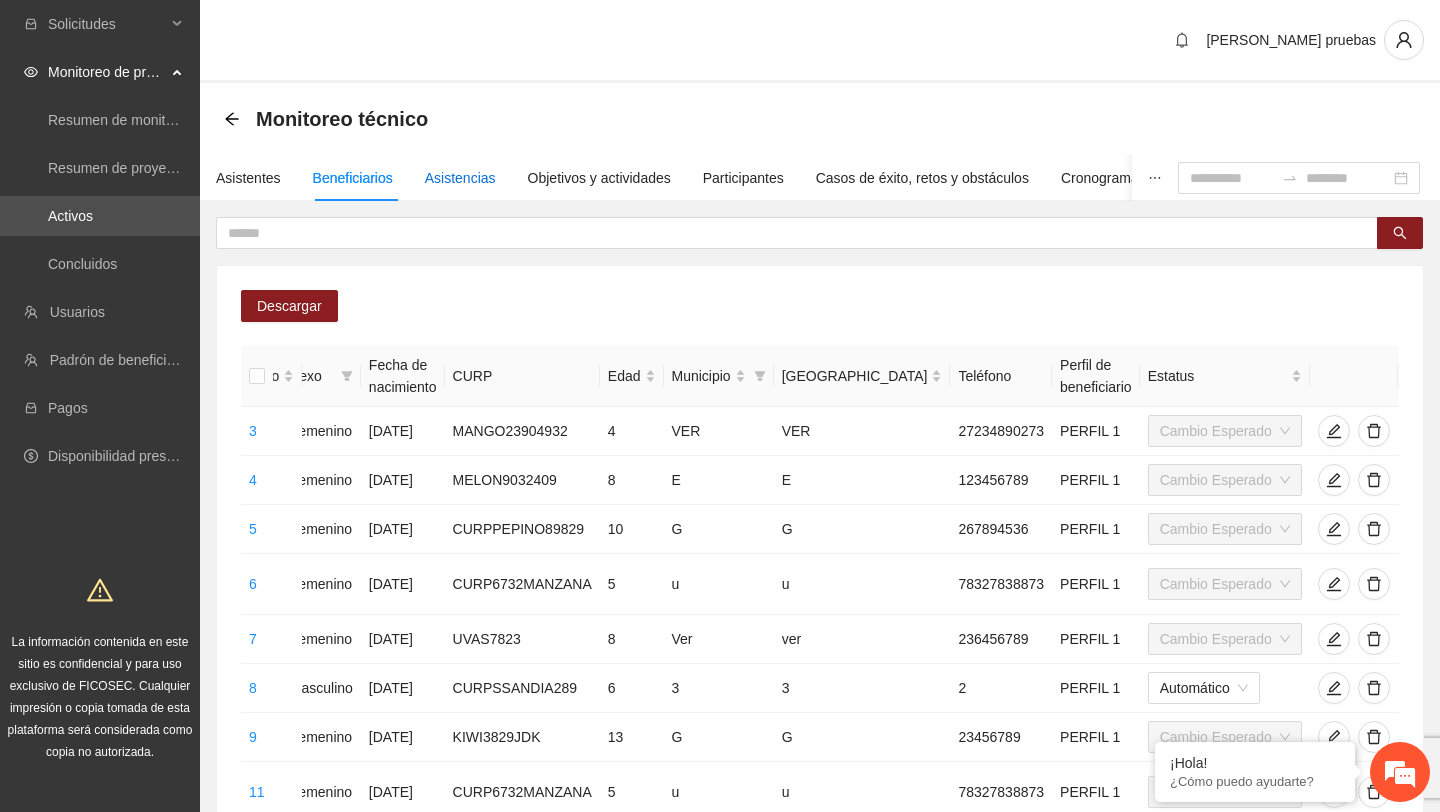 click on "Asistencias" at bounding box center (460, 178) 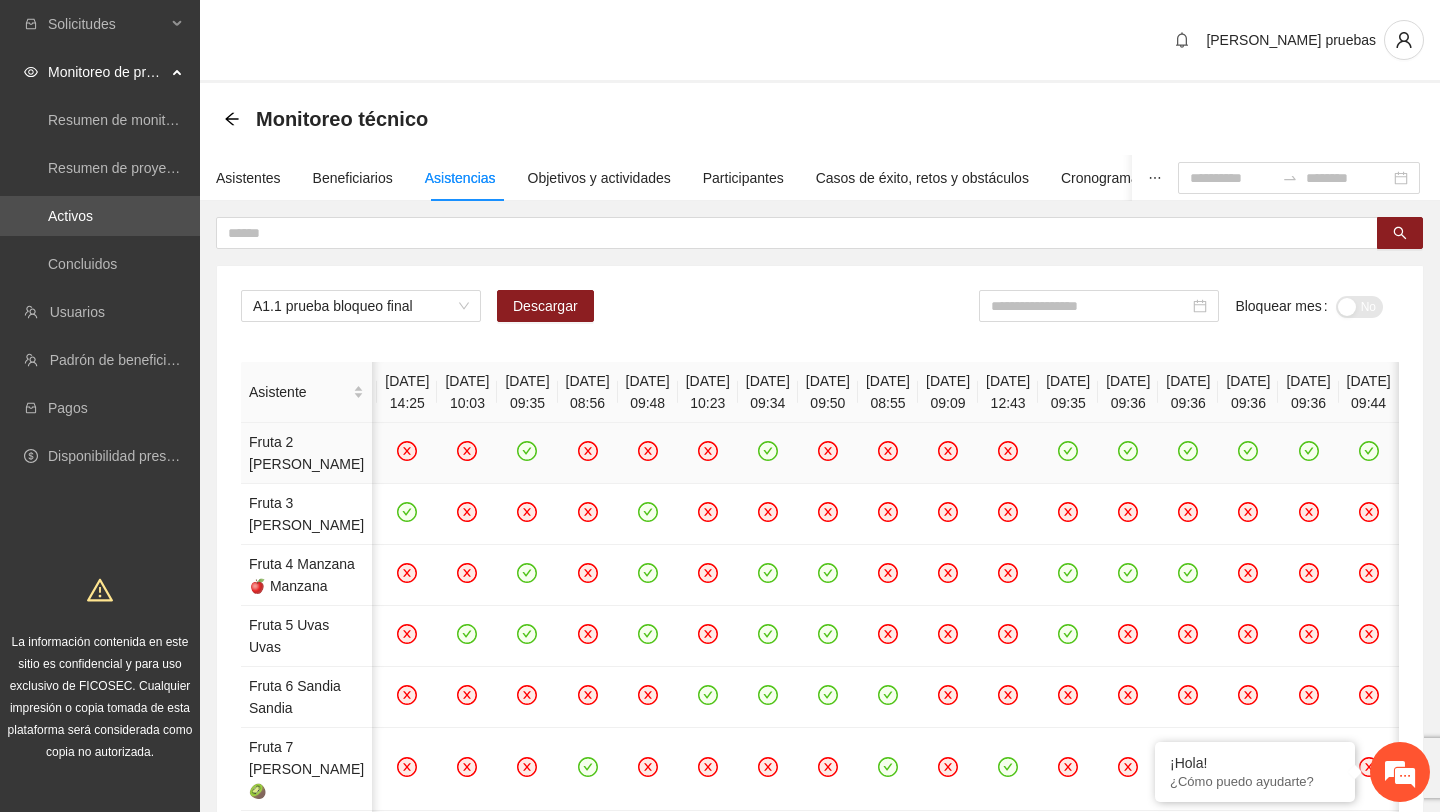scroll, scrollTop: 0, scrollLeft: 747, axis: horizontal 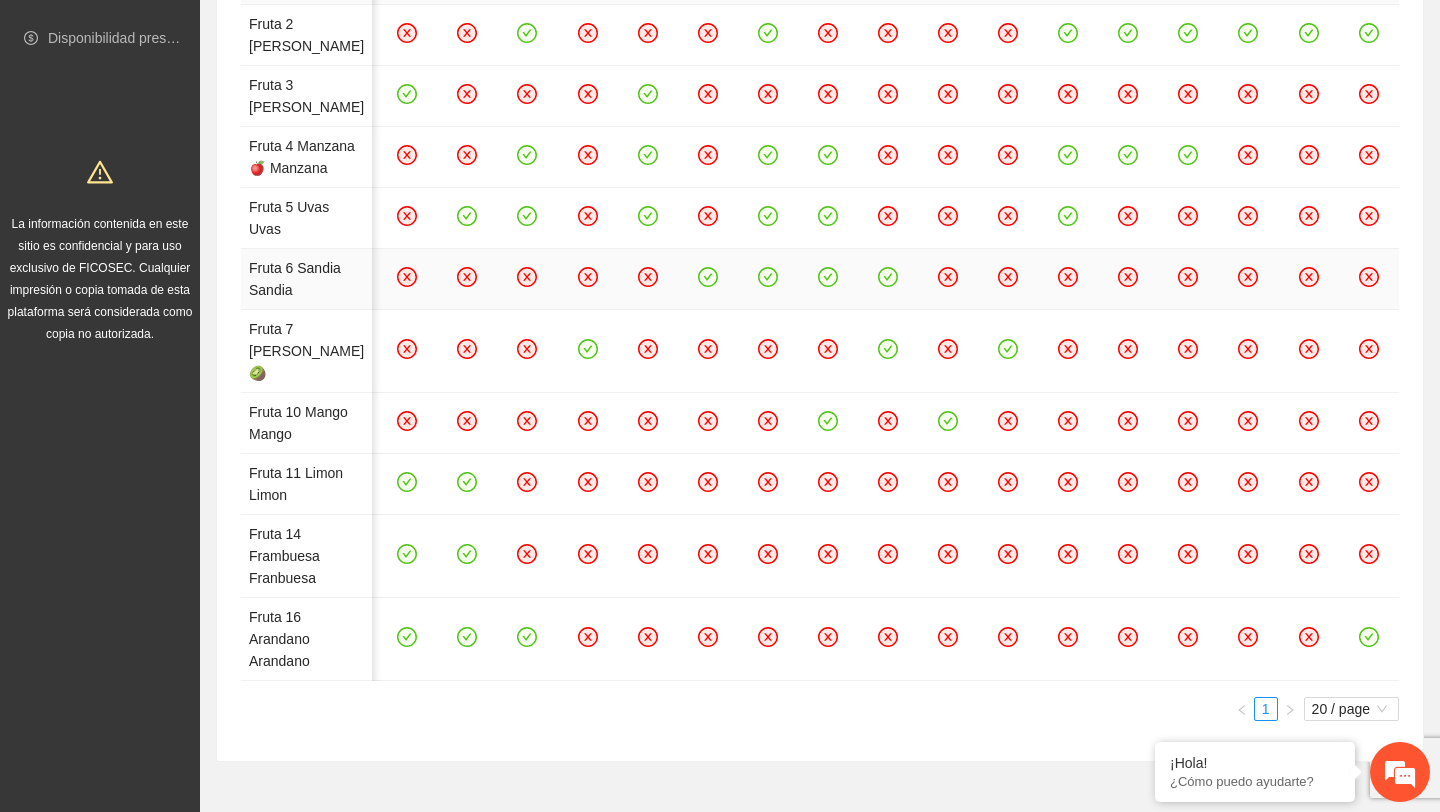 click 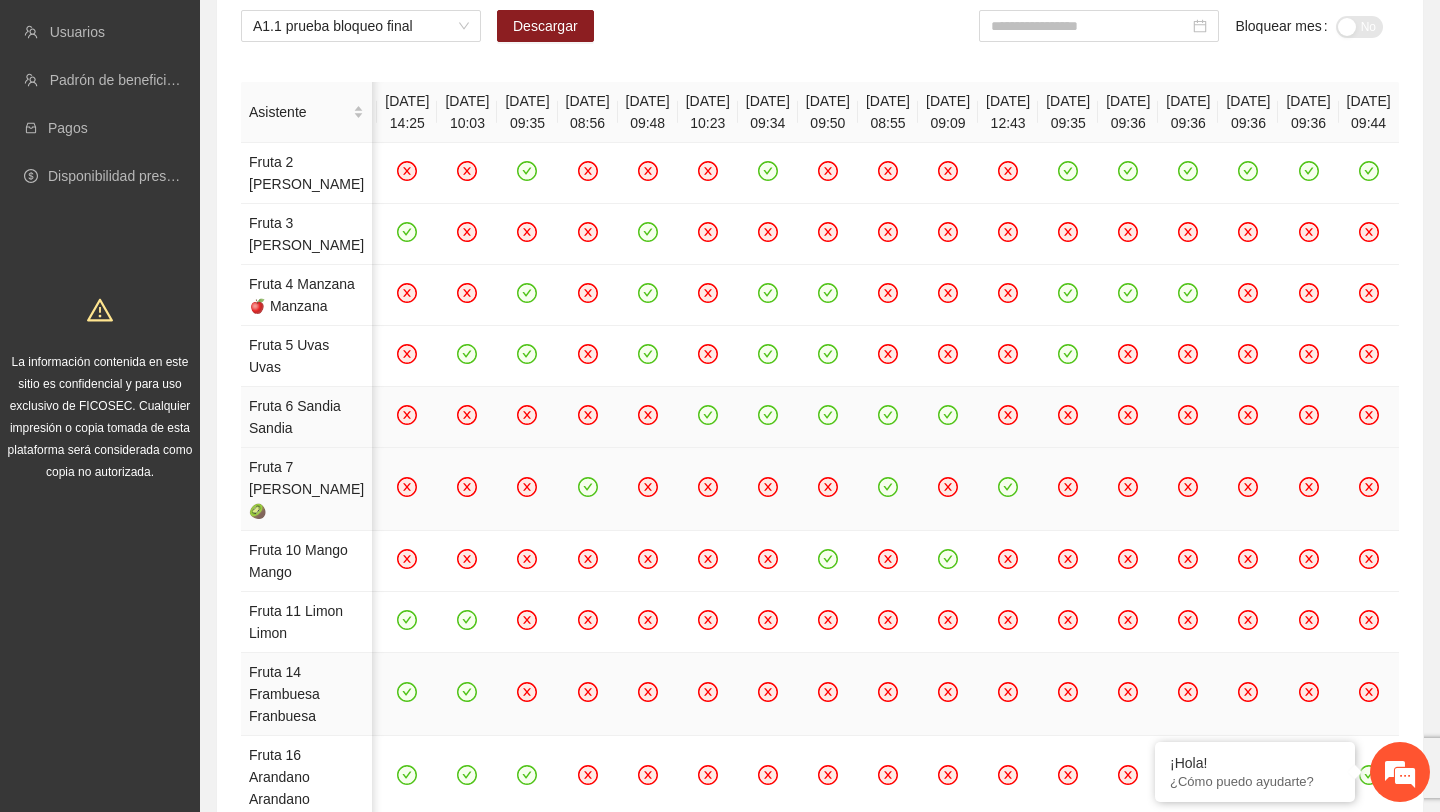 scroll, scrollTop: 0, scrollLeft: 0, axis: both 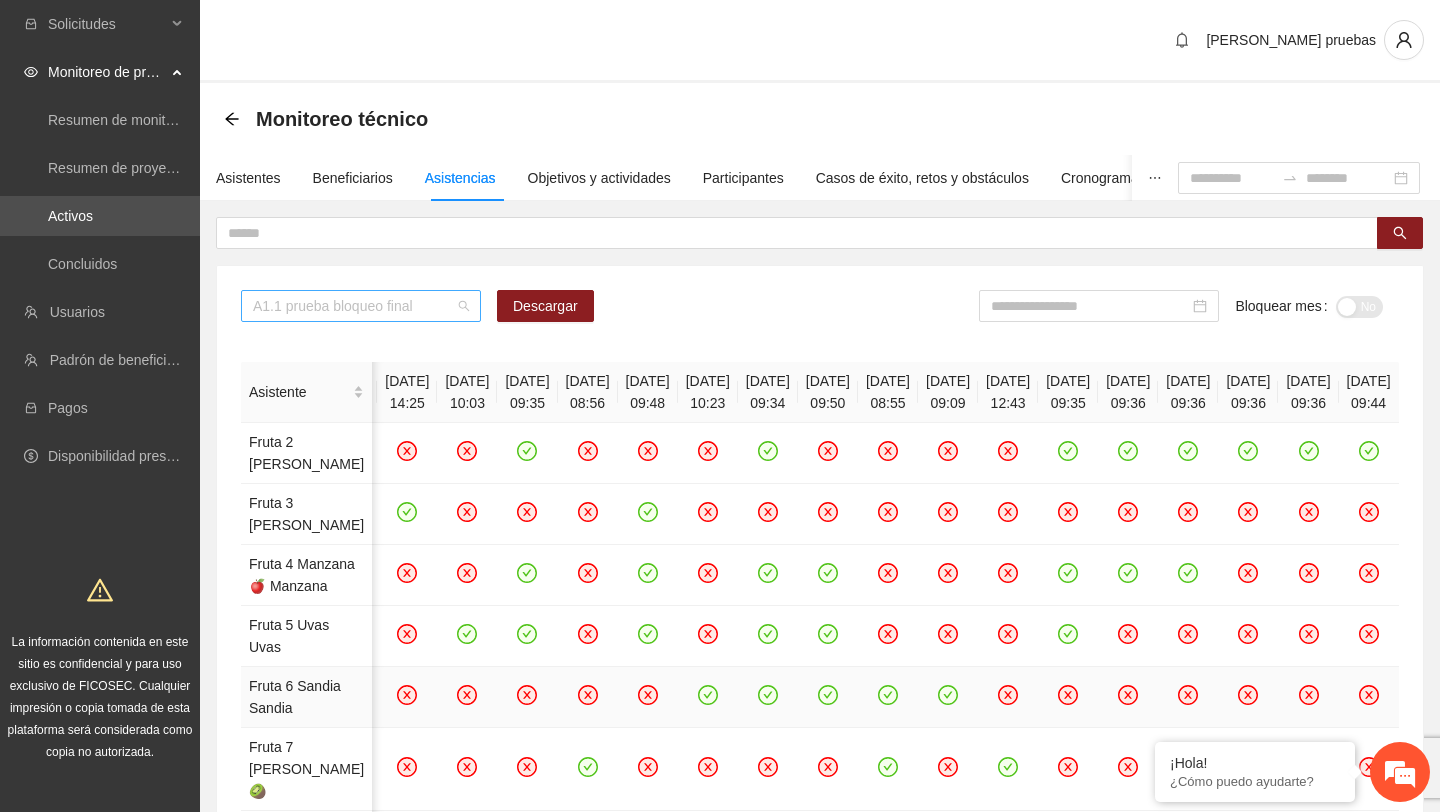 click on "A1.1 prueba bloqueo final" at bounding box center [361, 306] 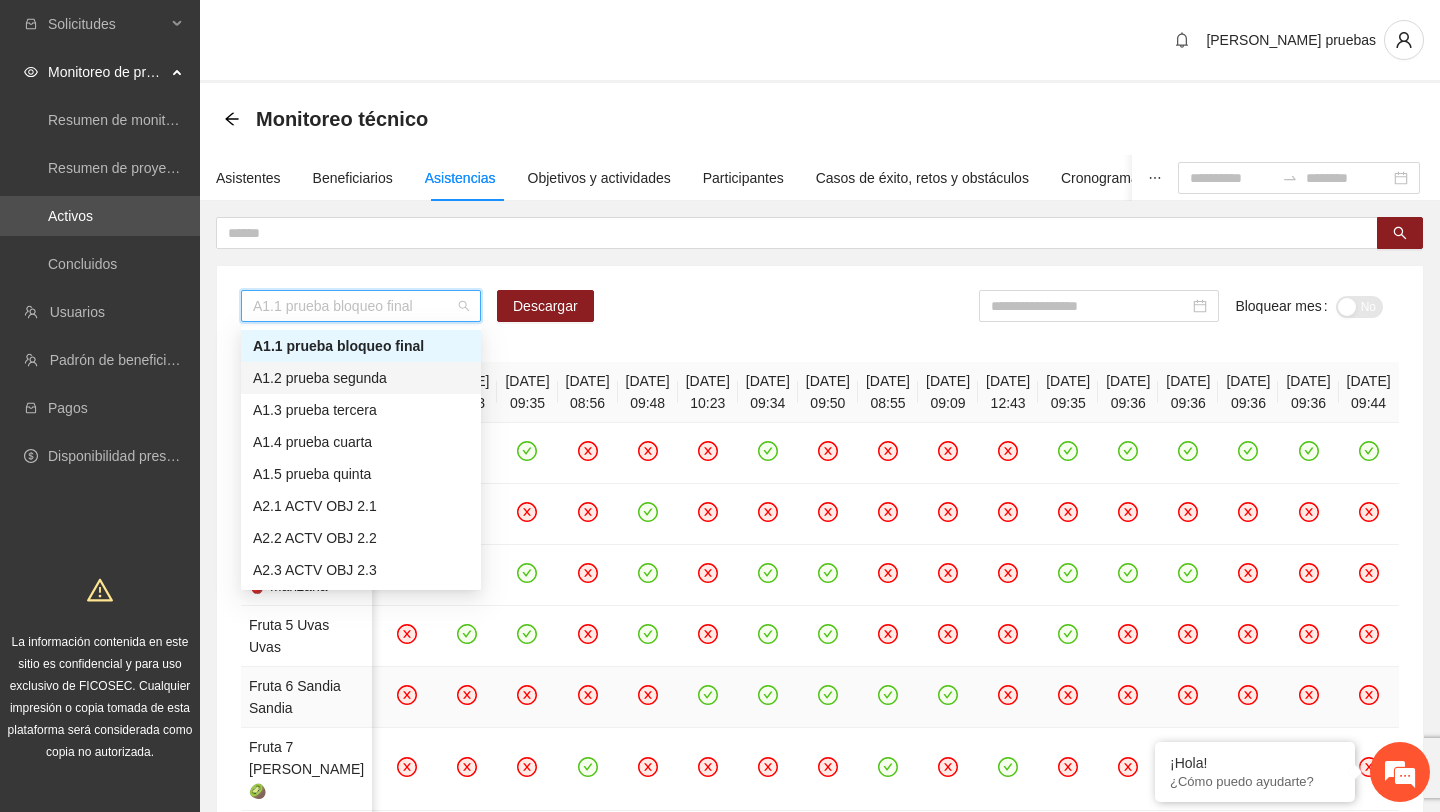 click on "A1.2 prueba segunda" at bounding box center (361, 378) 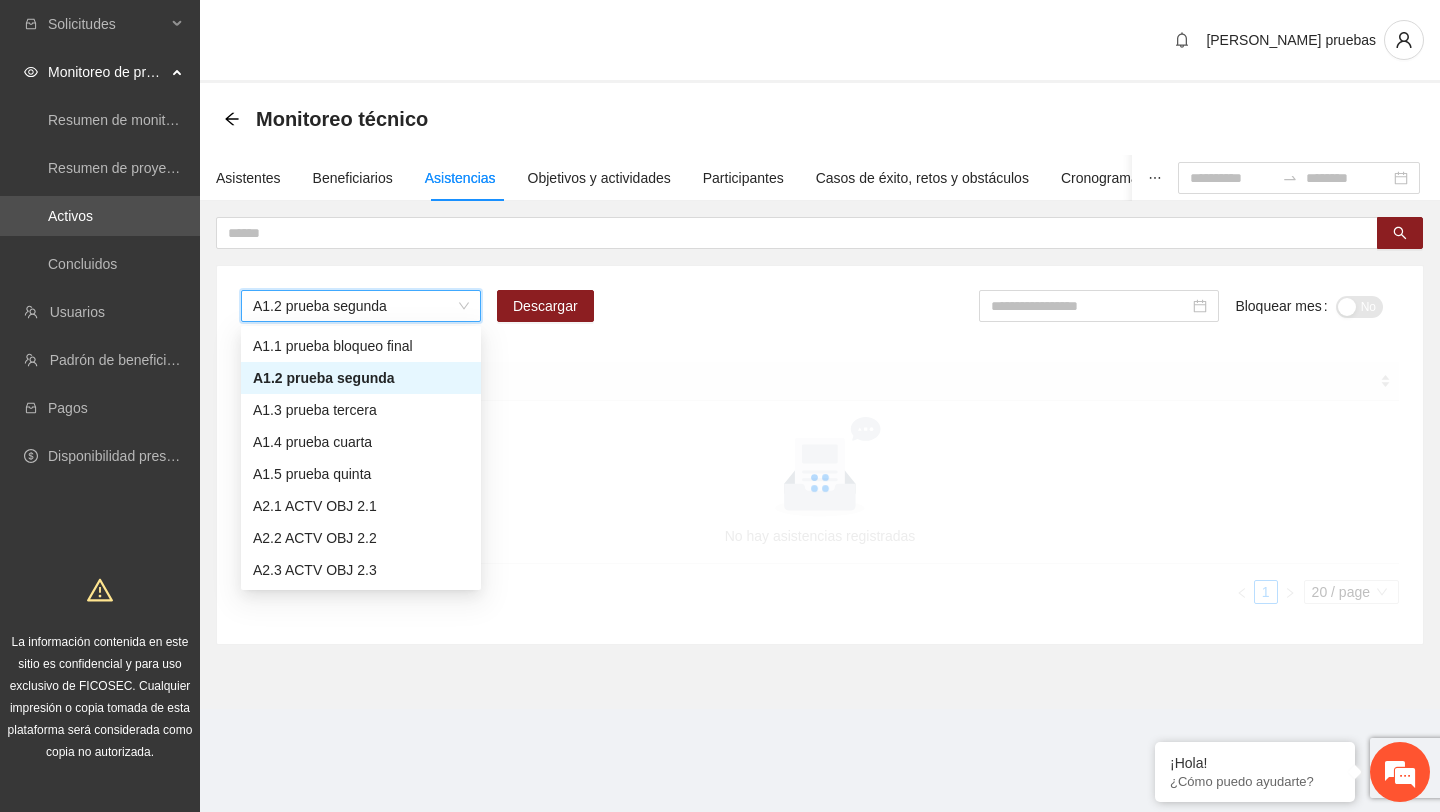 scroll, scrollTop: 0, scrollLeft: 0, axis: both 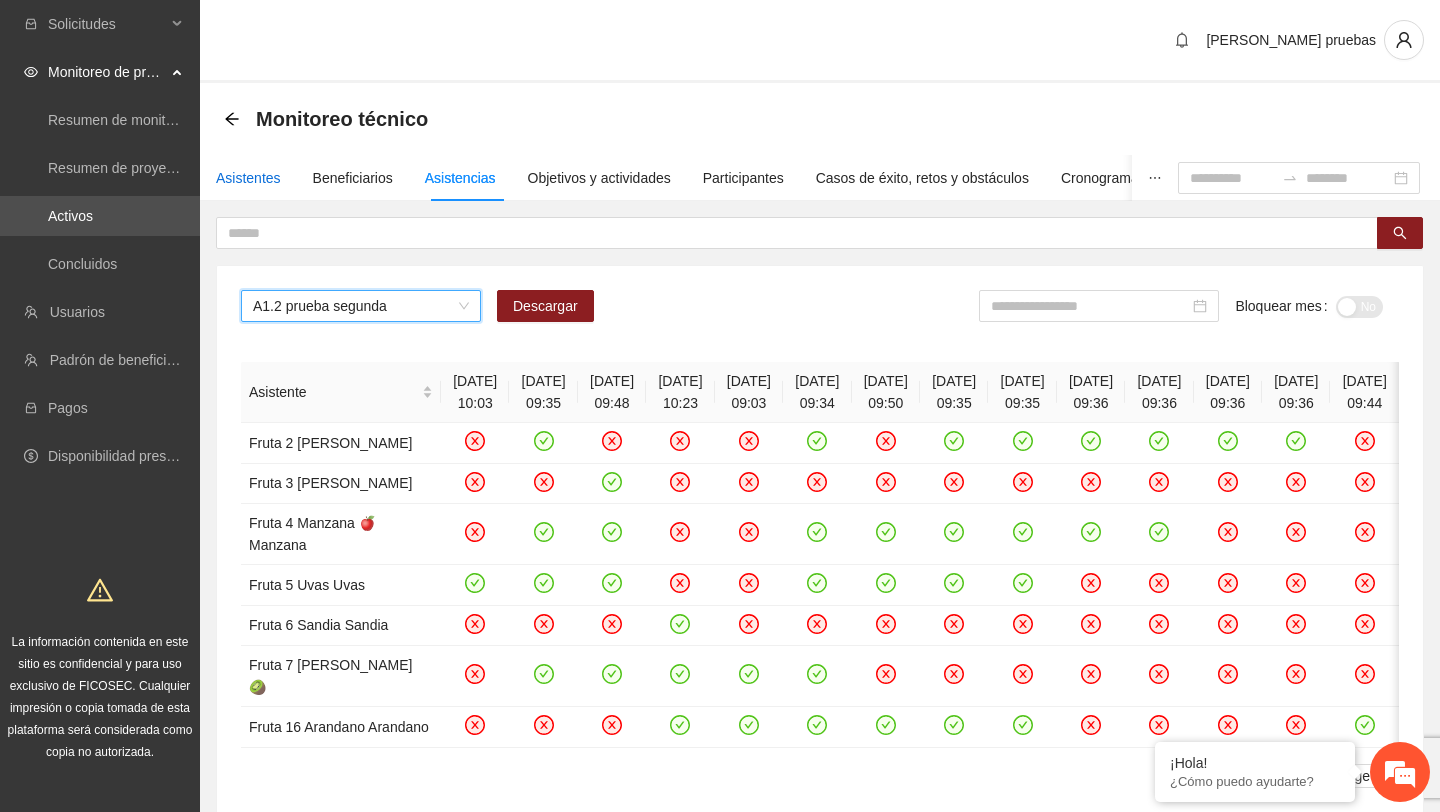 click on "Asistentes" at bounding box center [248, 178] 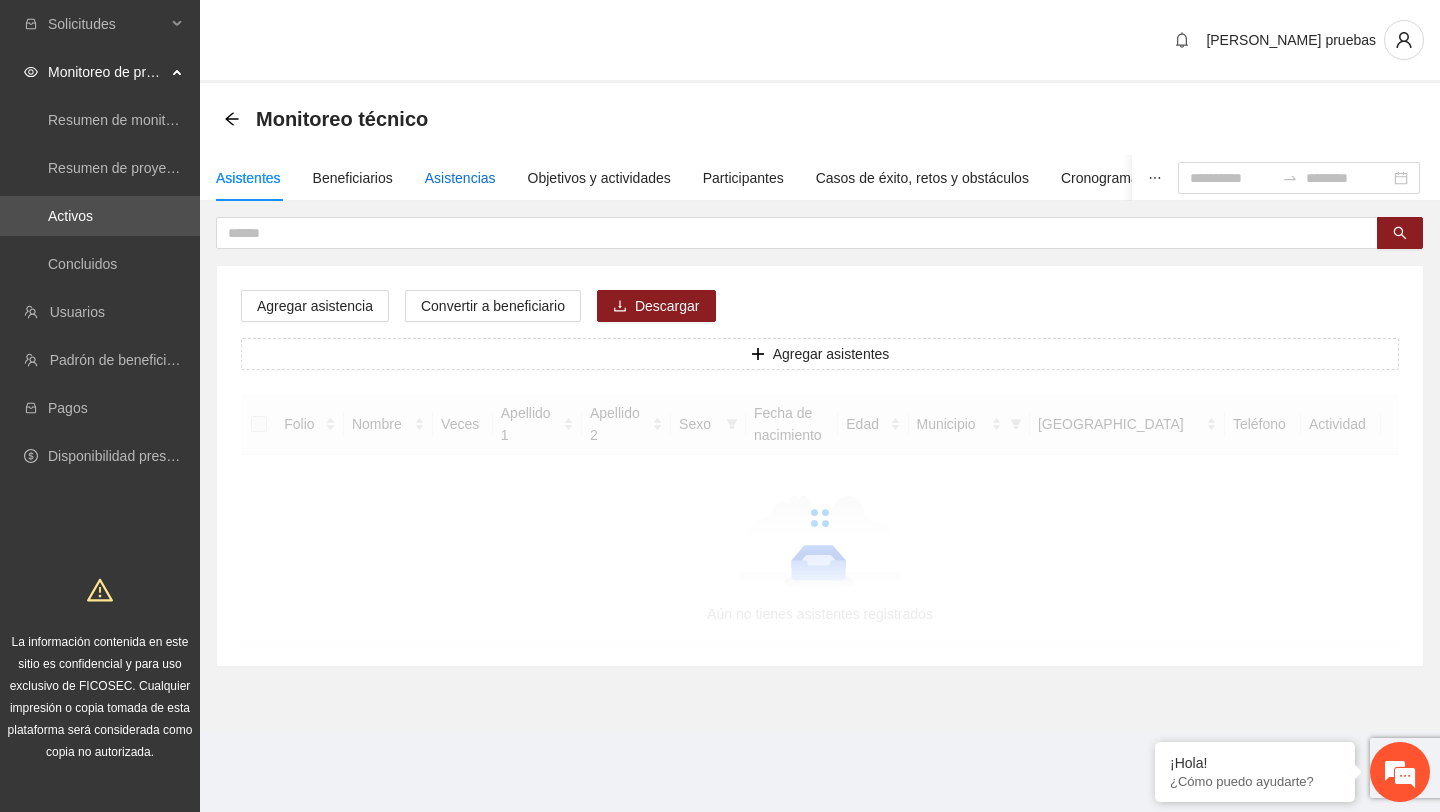click on "Asistencias" at bounding box center [460, 178] 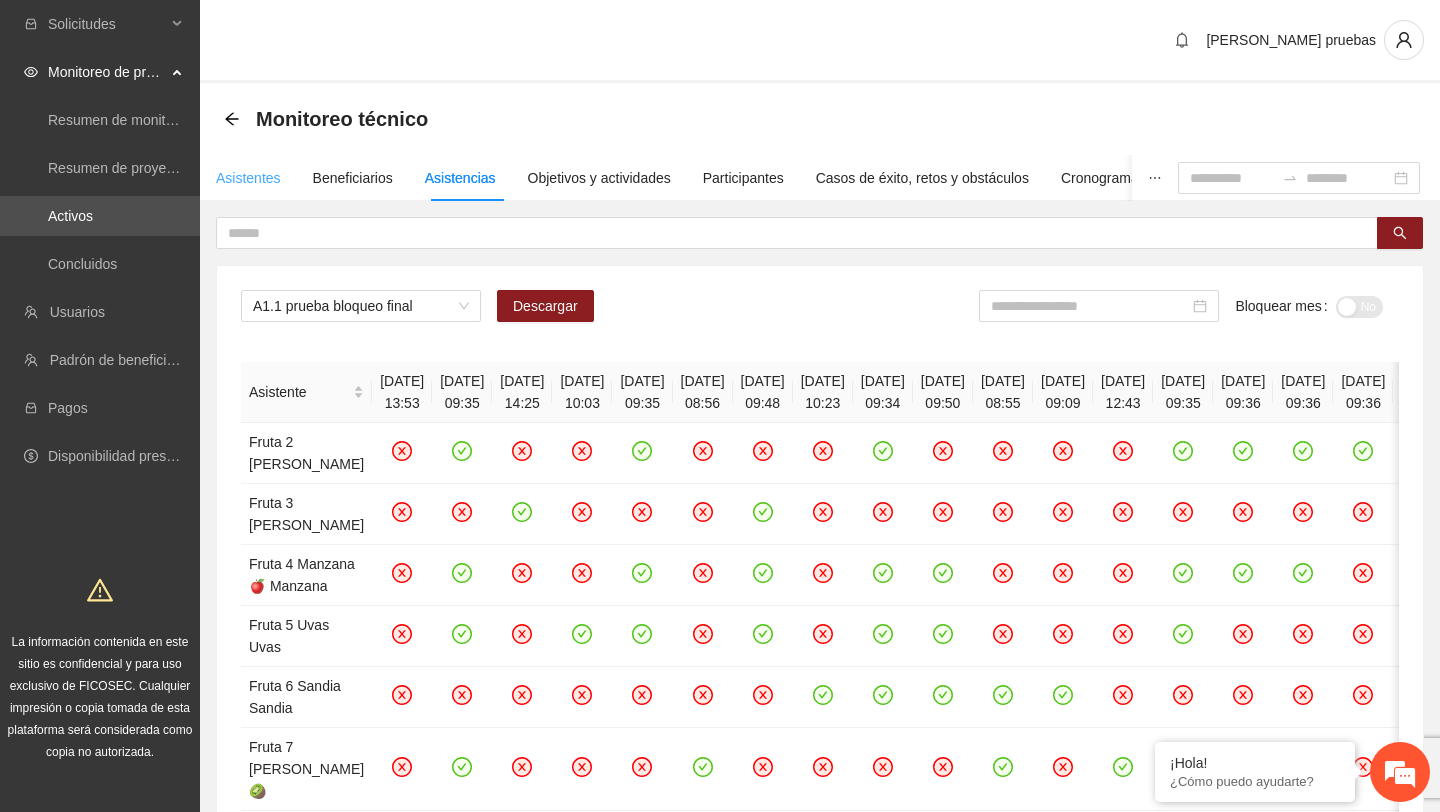 click on "Asistentes" at bounding box center [248, 178] 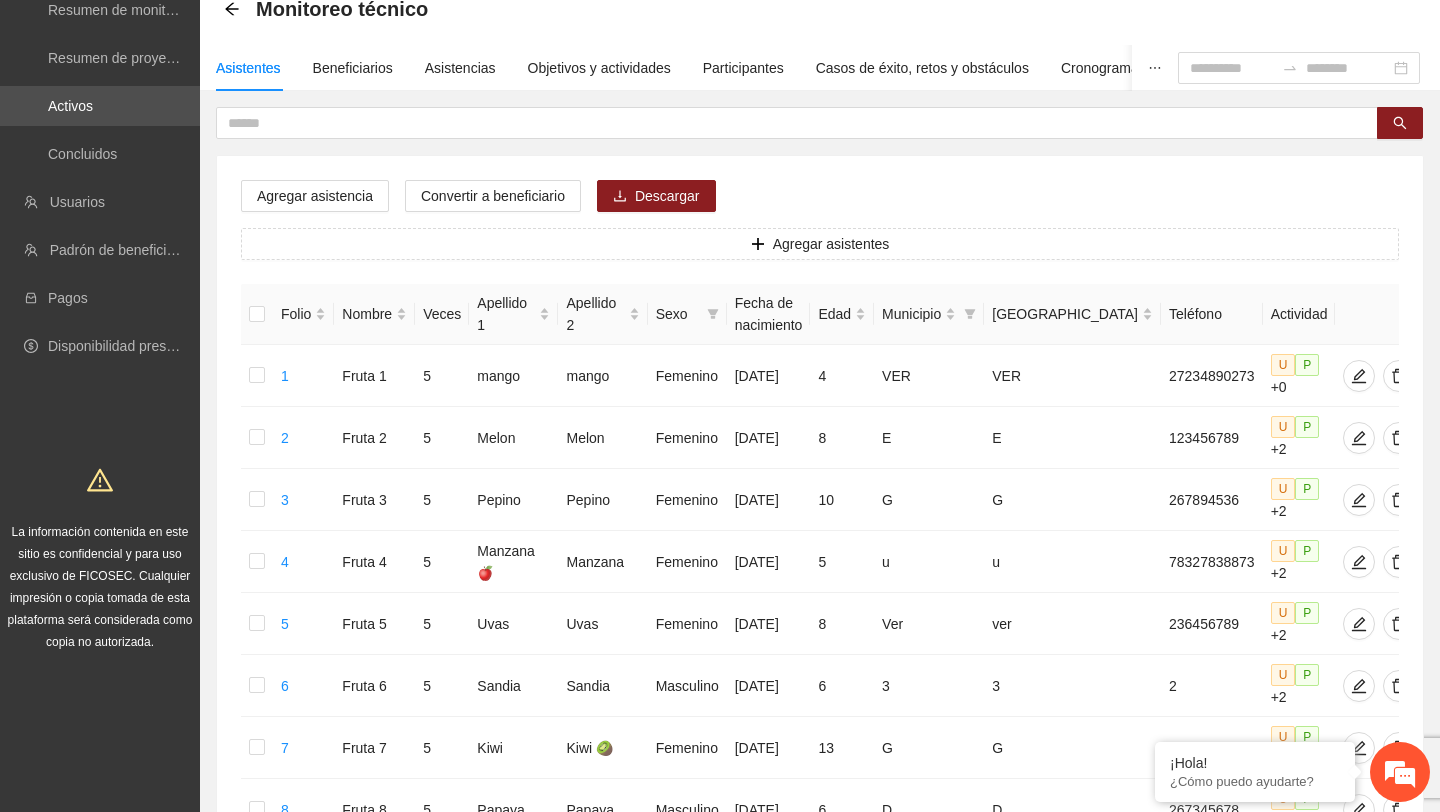 scroll, scrollTop: 0, scrollLeft: 0, axis: both 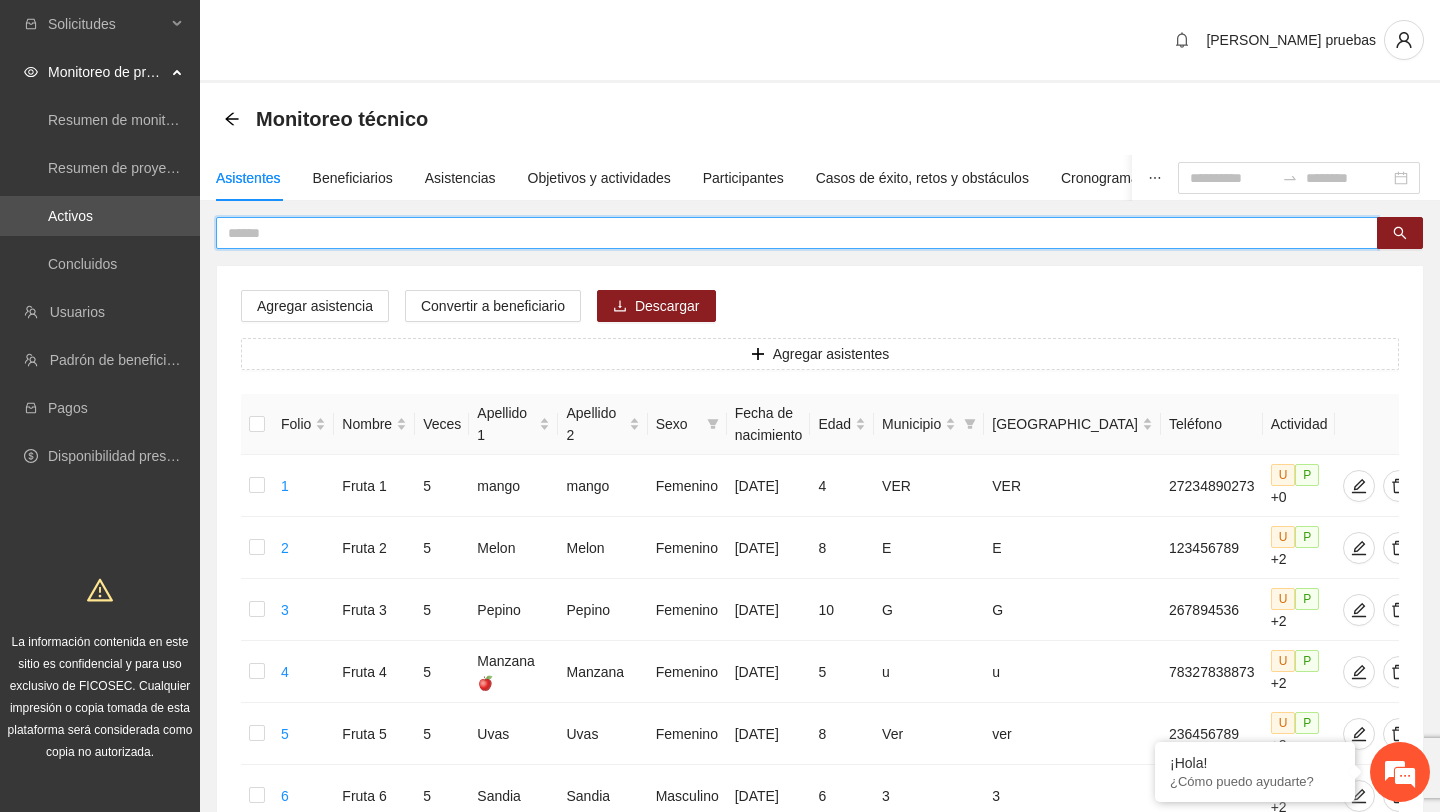 click at bounding box center [789, 233] 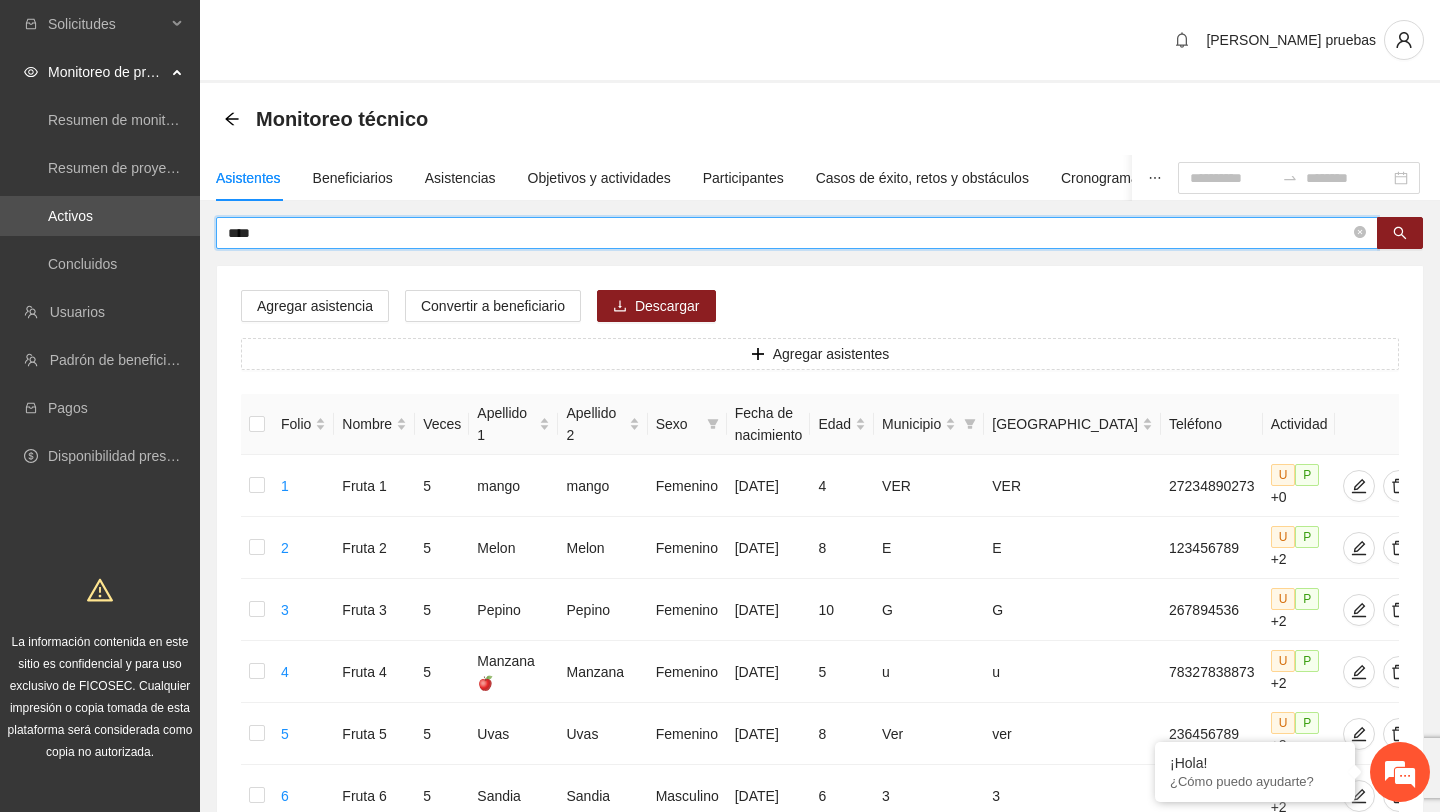 type on "****" 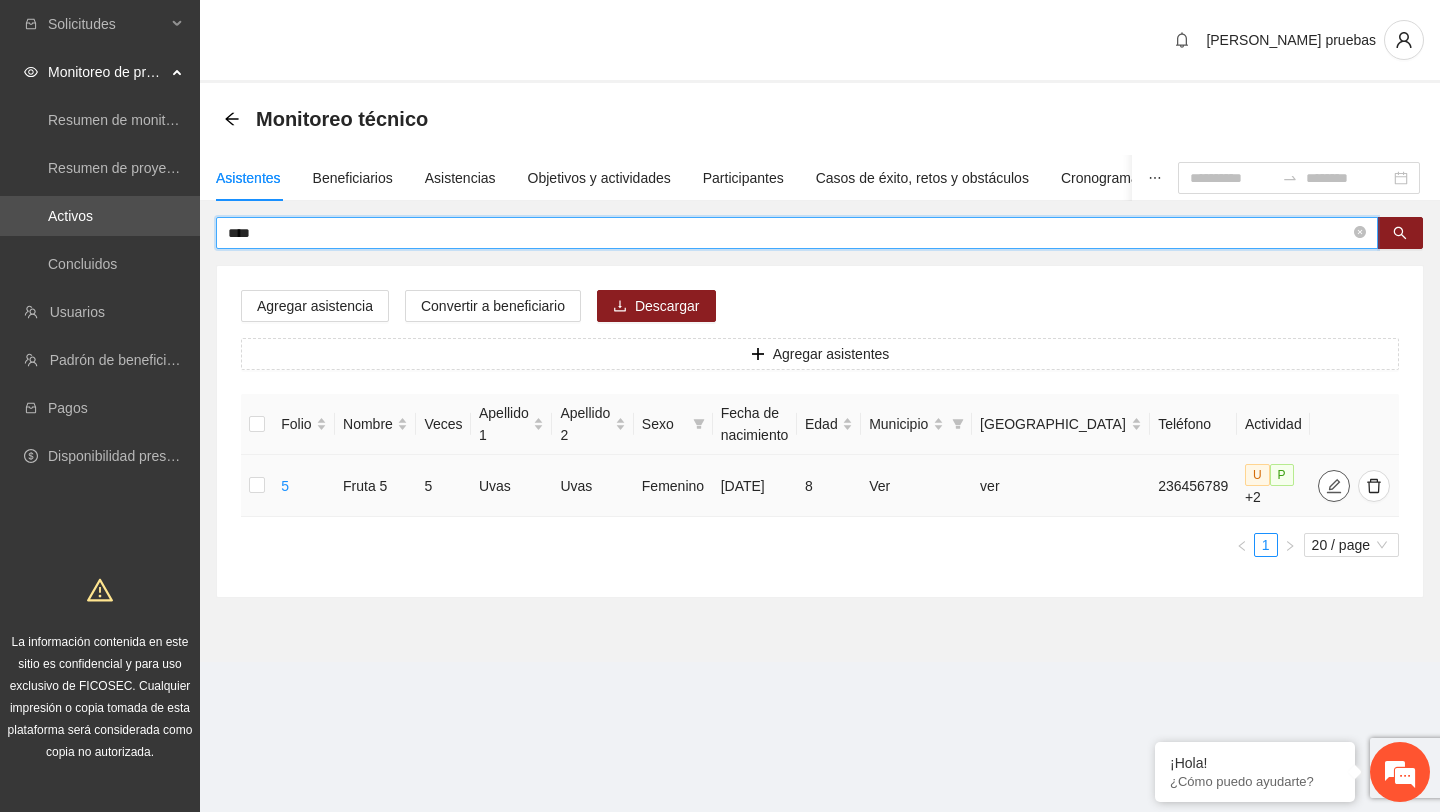 click 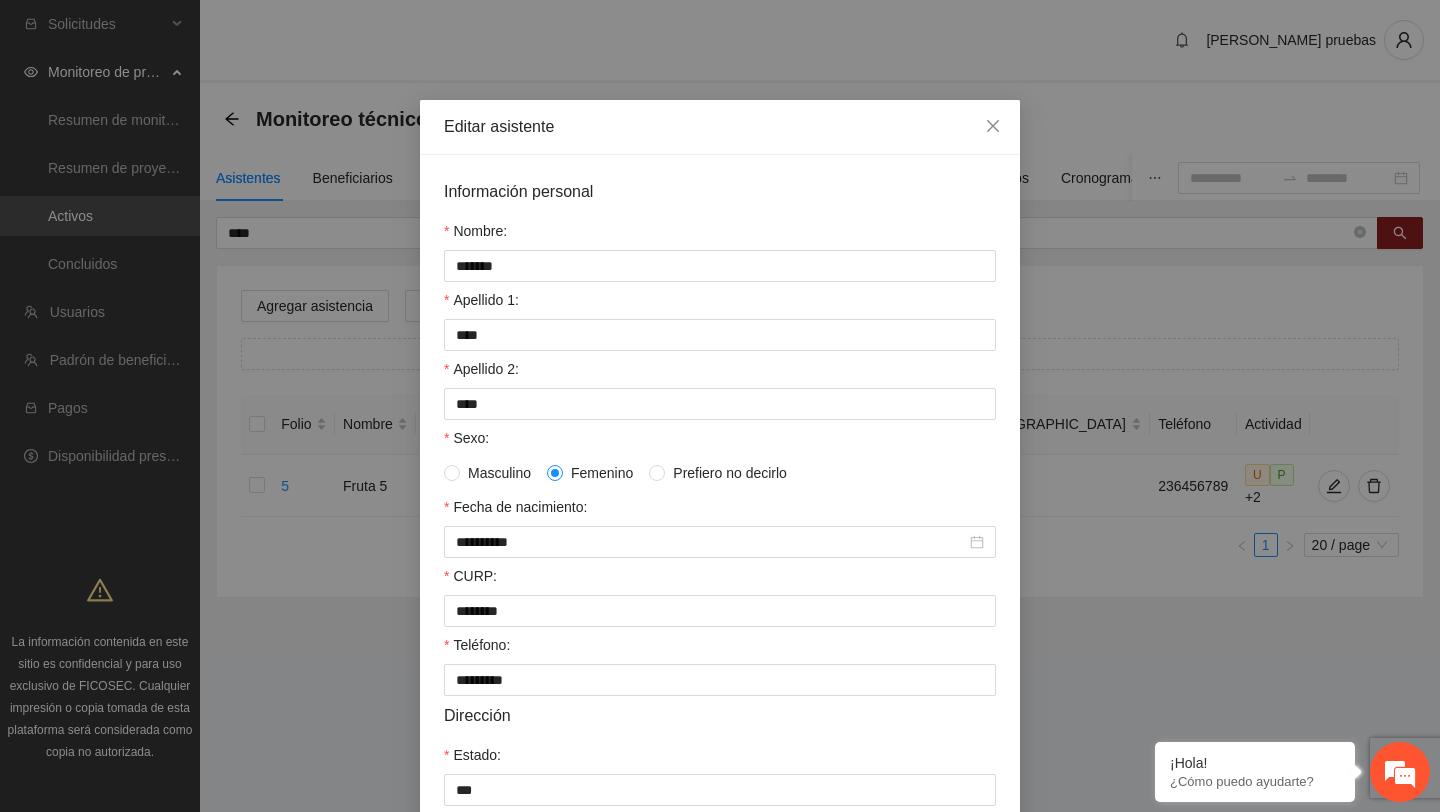 scroll, scrollTop: 350, scrollLeft: 0, axis: vertical 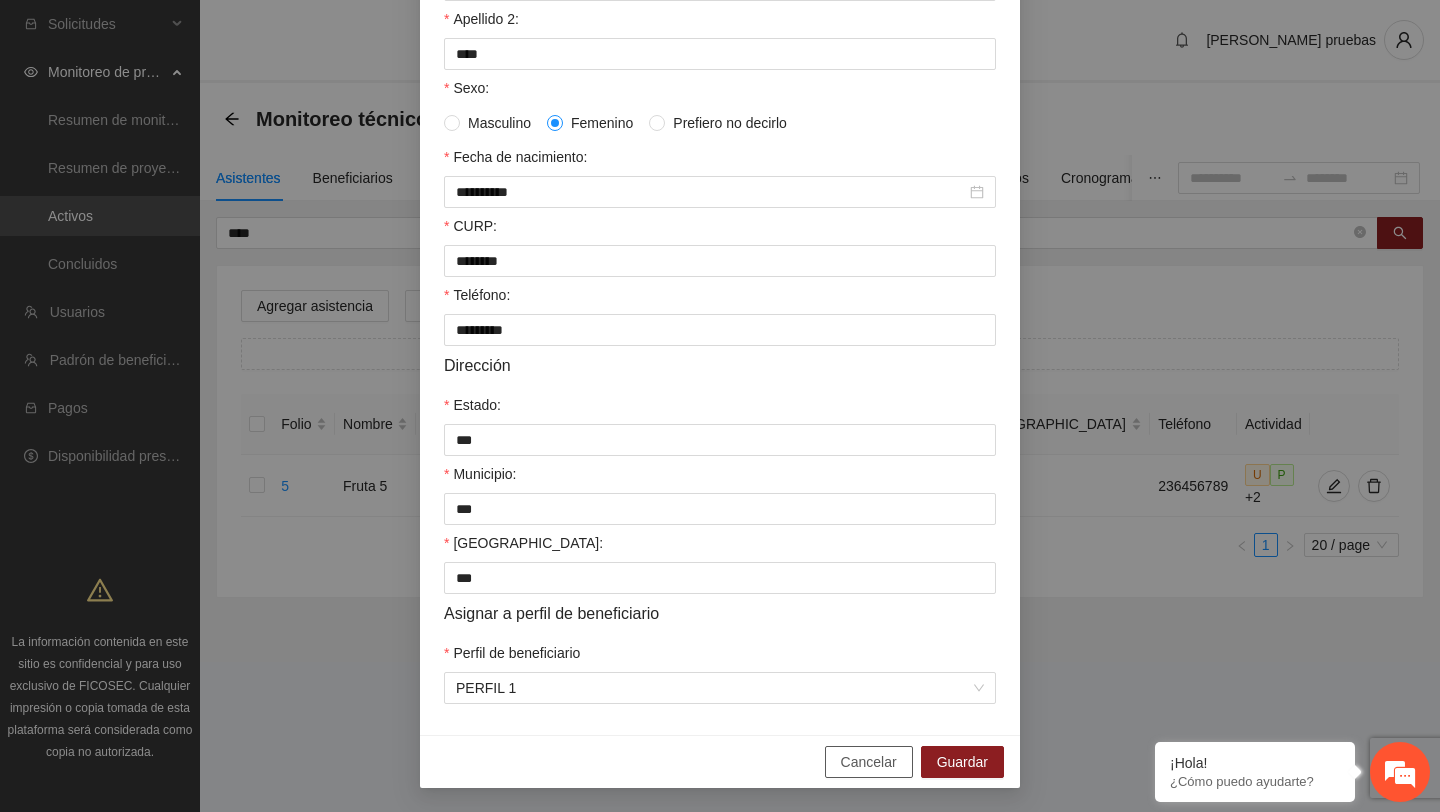 click on "Cancelar" at bounding box center (869, 762) 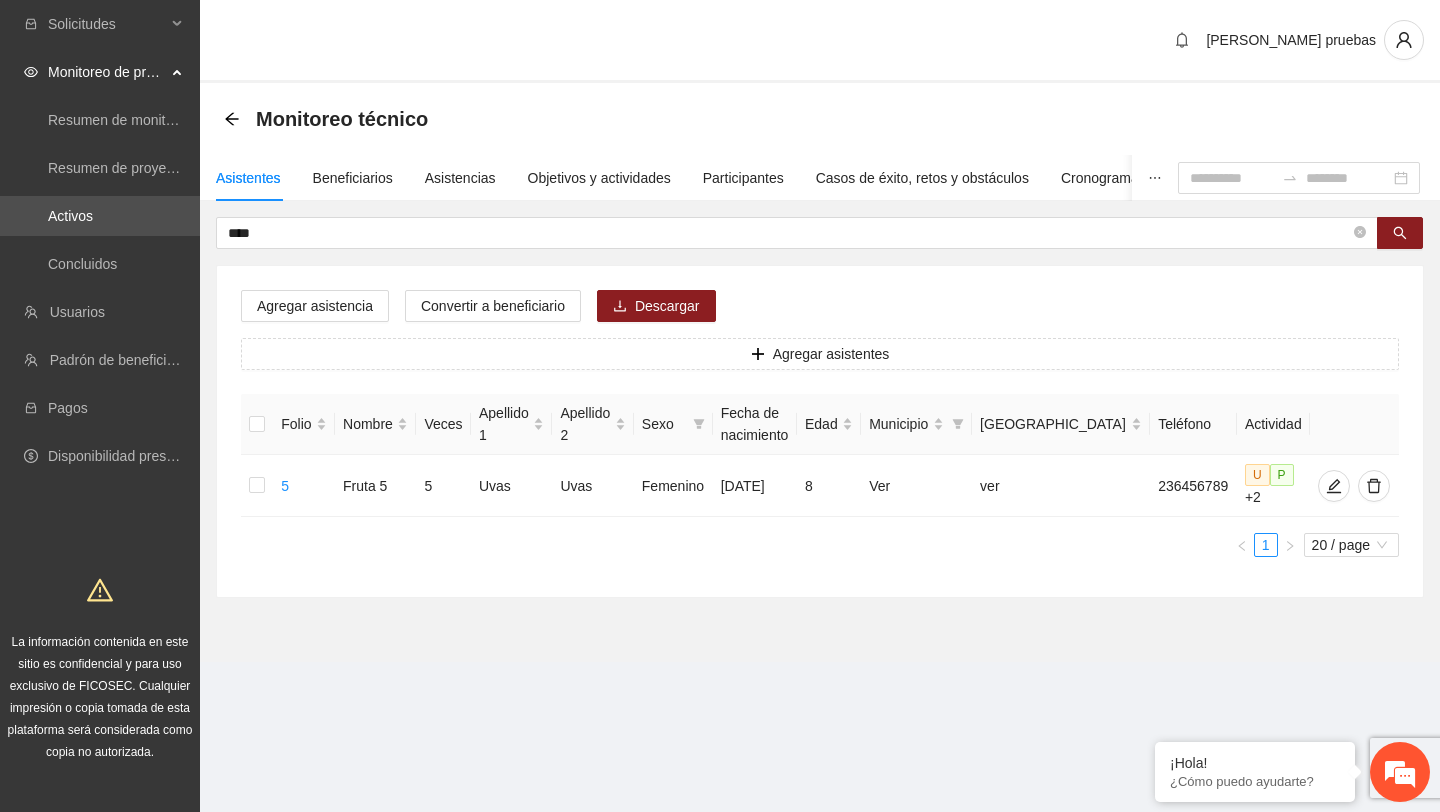 scroll, scrollTop: 250, scrollLeft: 0, axis: vertical 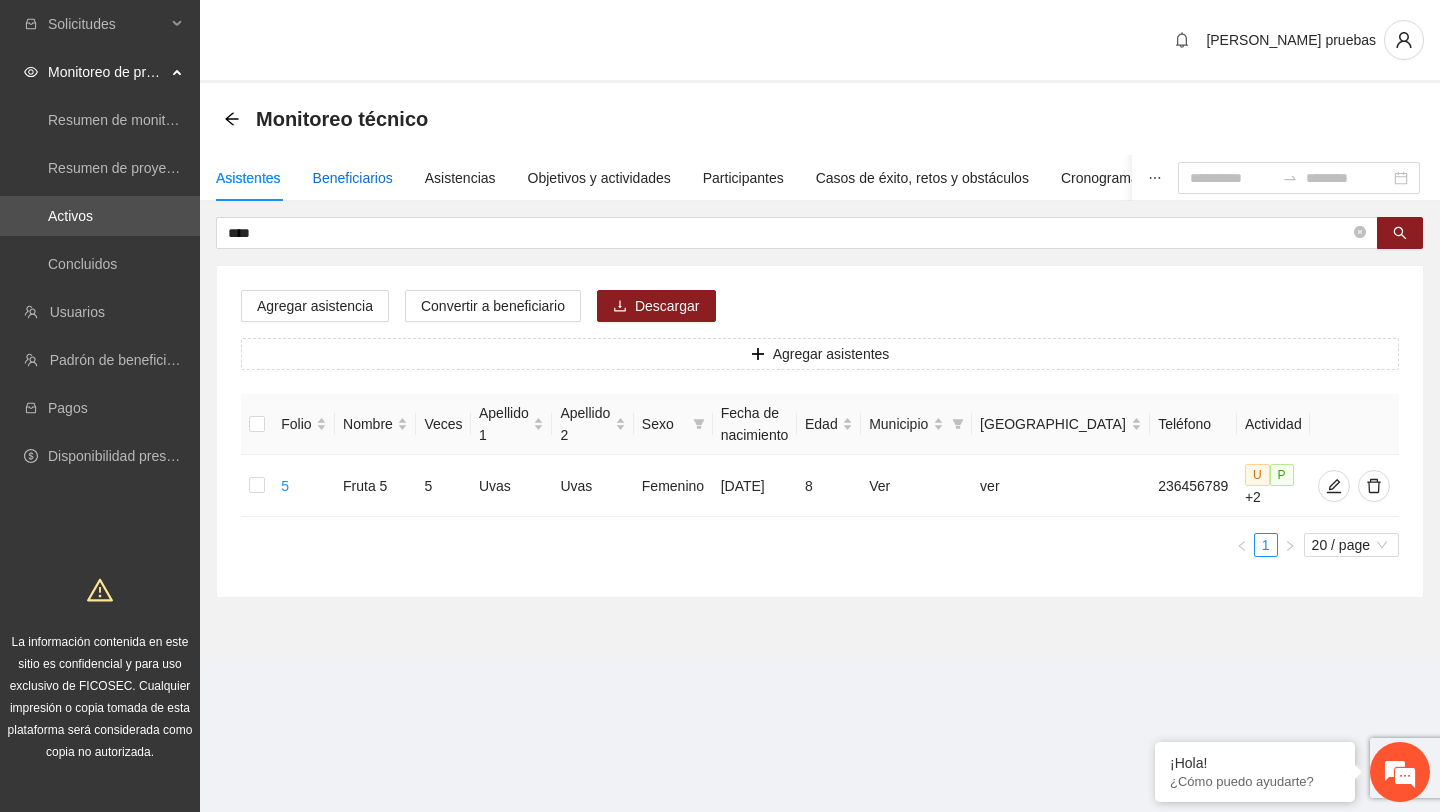 click on "Beneficiarios" at bounding box center (353, 178) 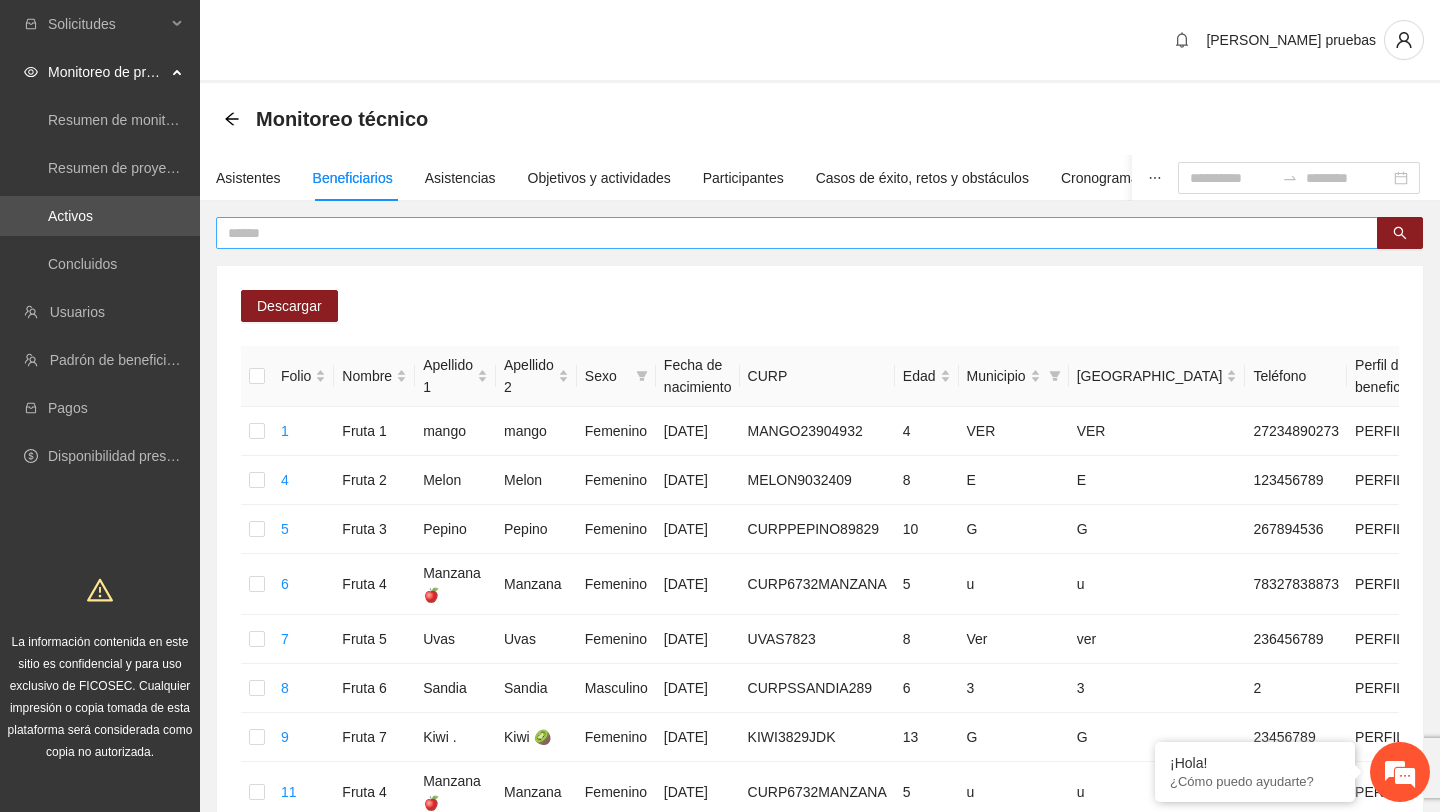 click at bounding box center [789, 233] 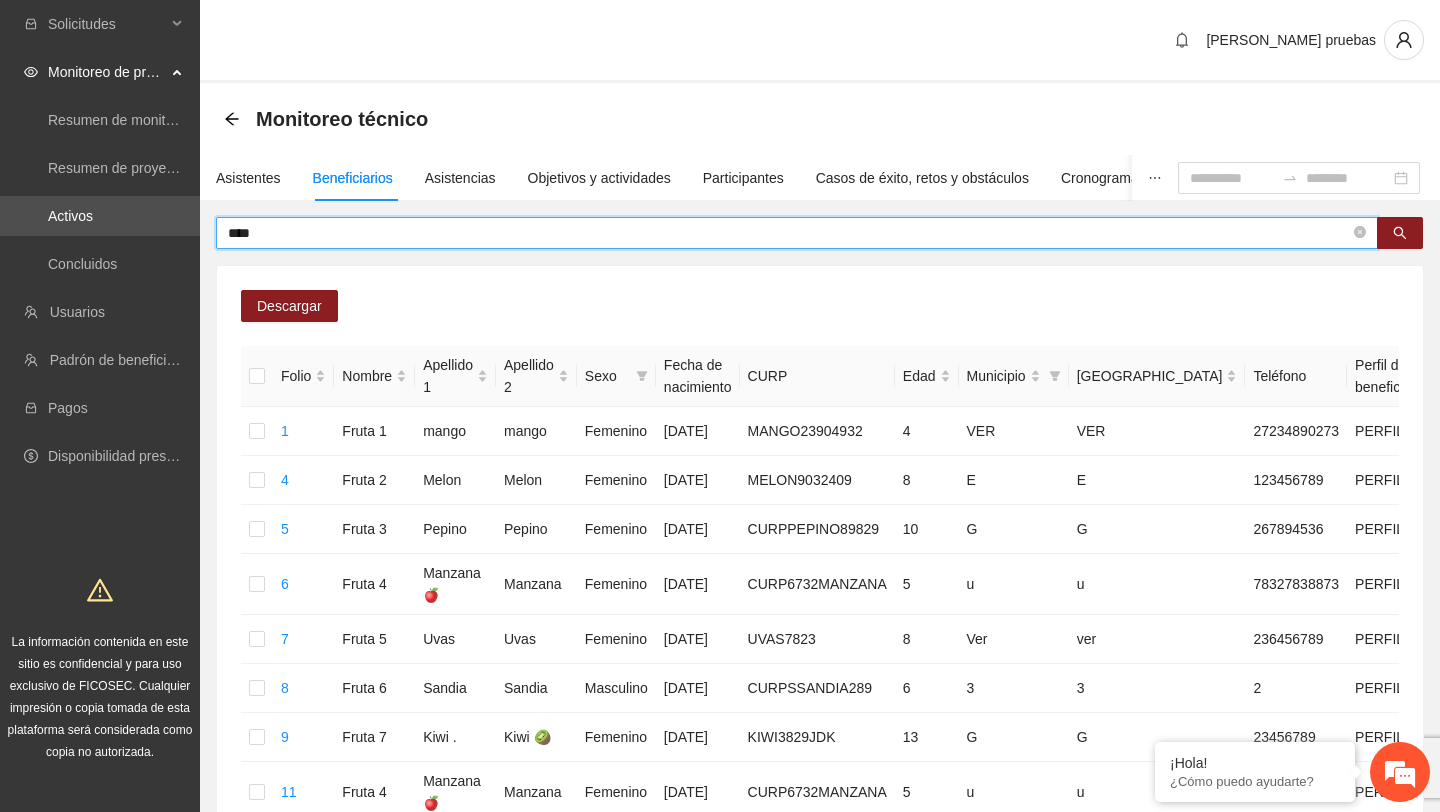type on "****" 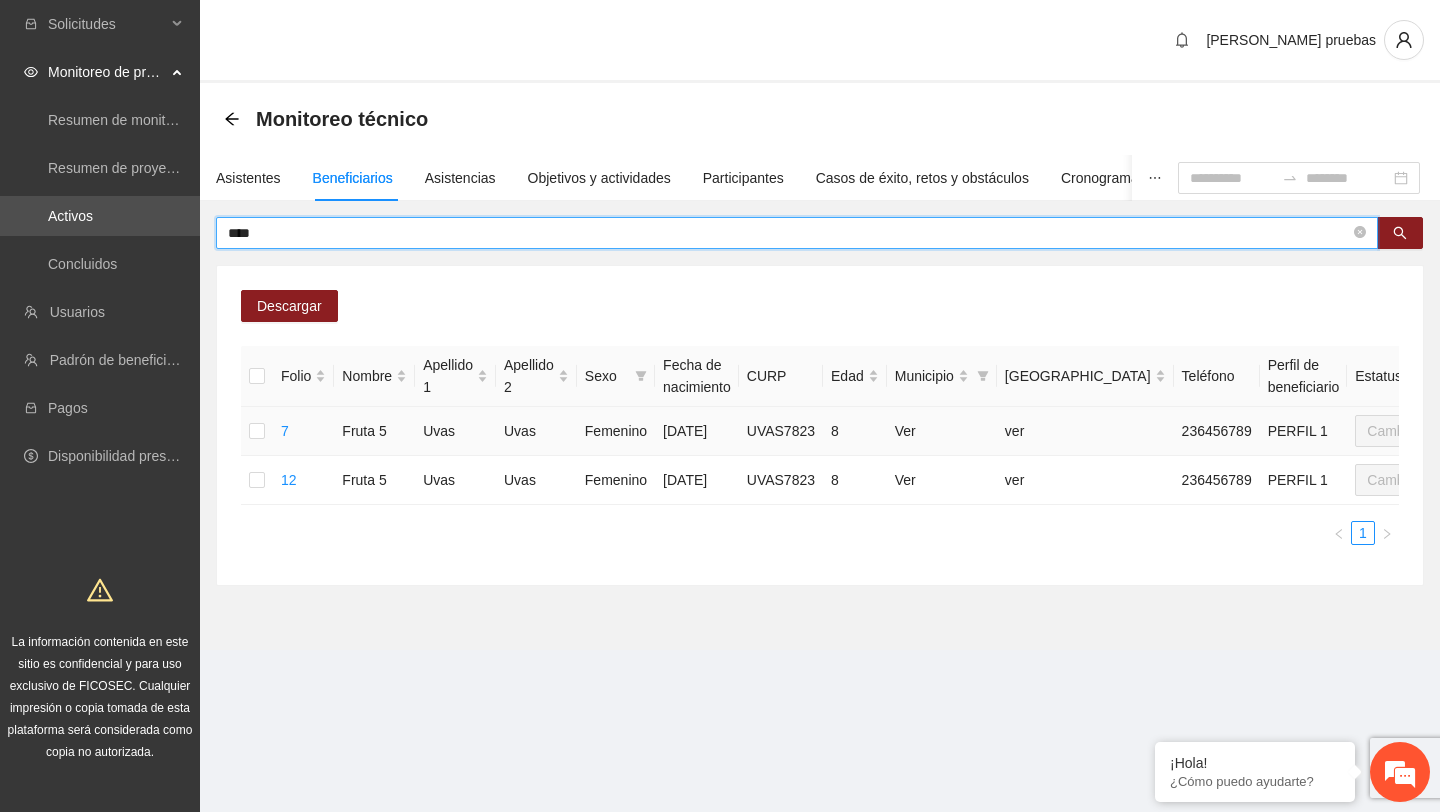 scroll, scrollTop: 0, scrollLeft: 205, axis: horizontal 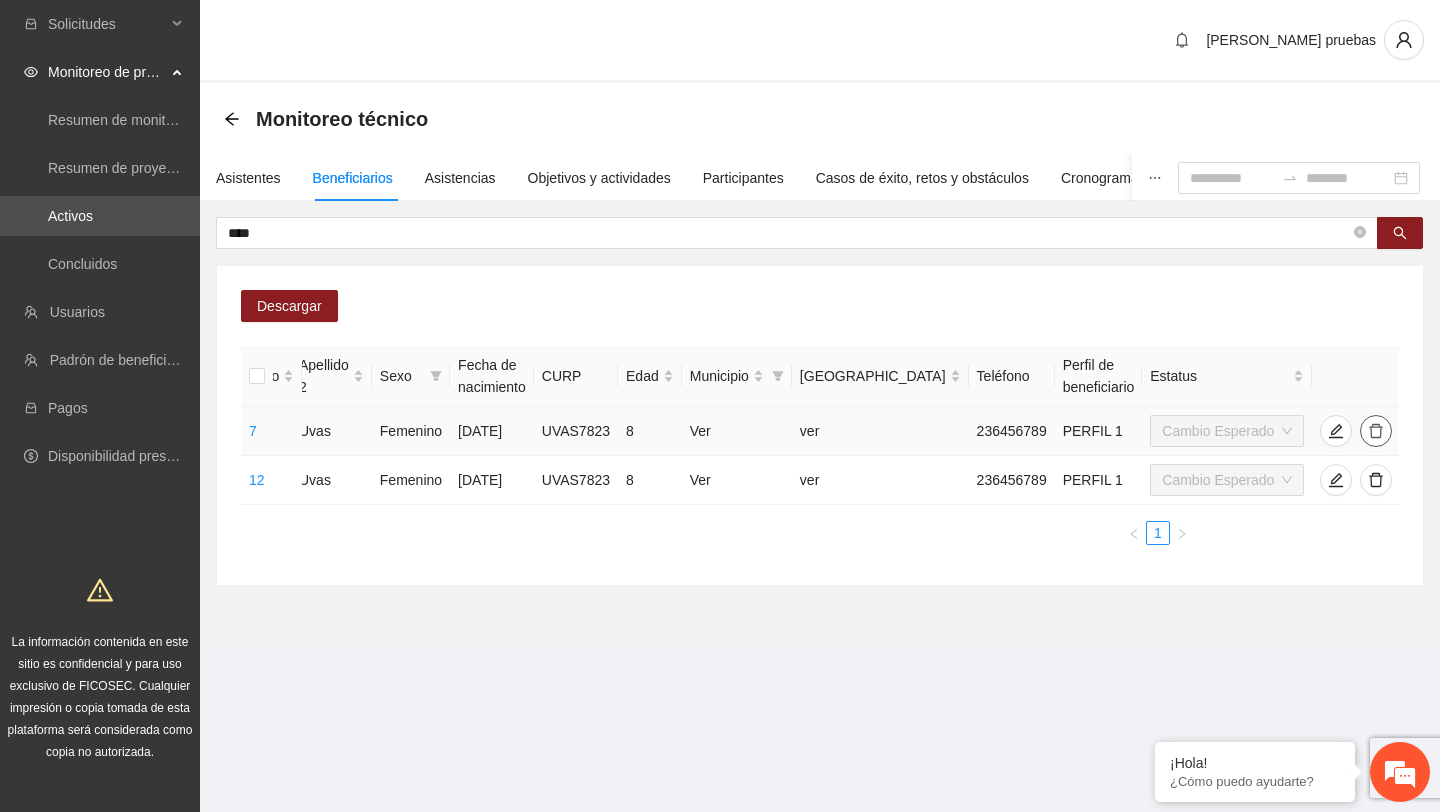 click at bounding box center [1376, 431] 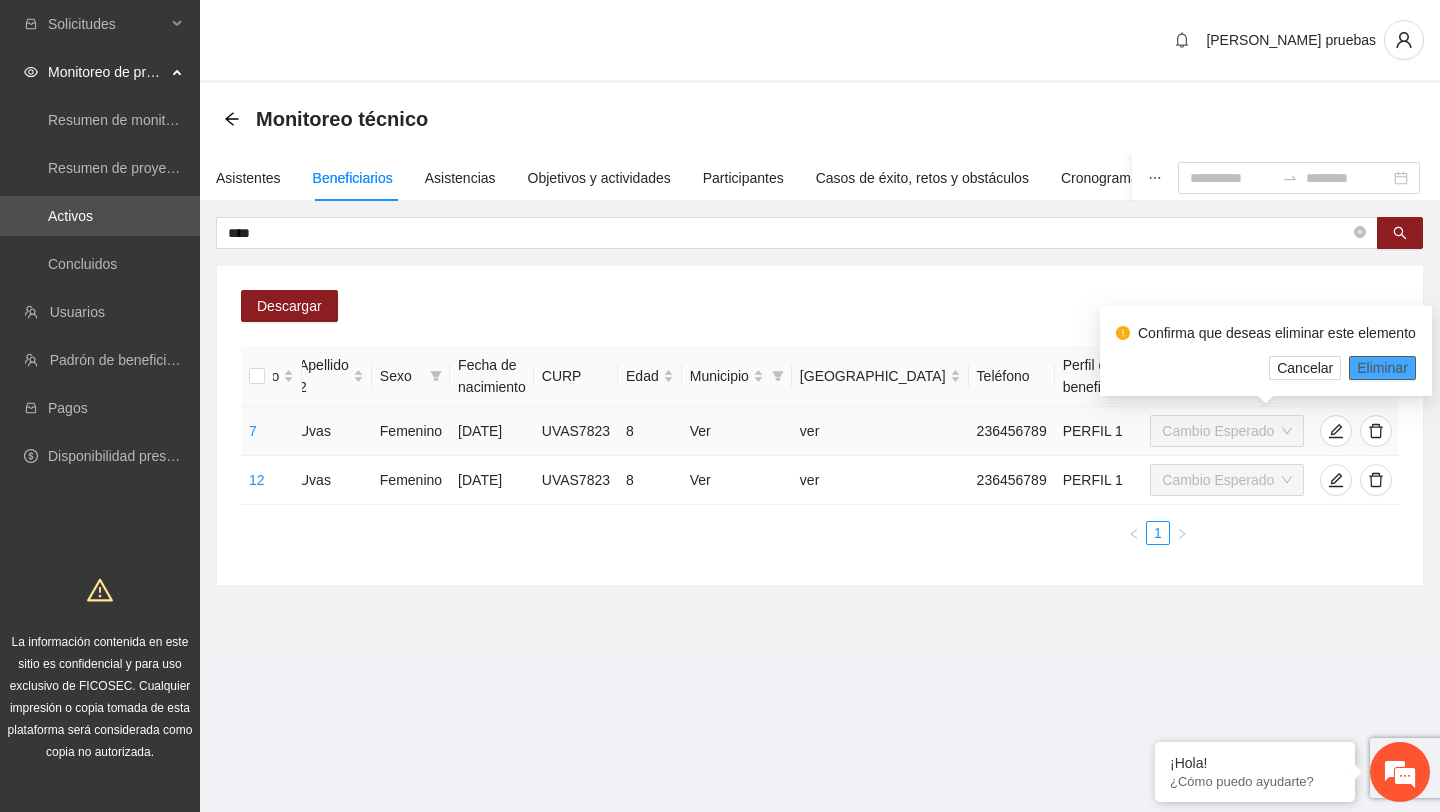 click on "Eliminar" at bounding box center (1382, 368) 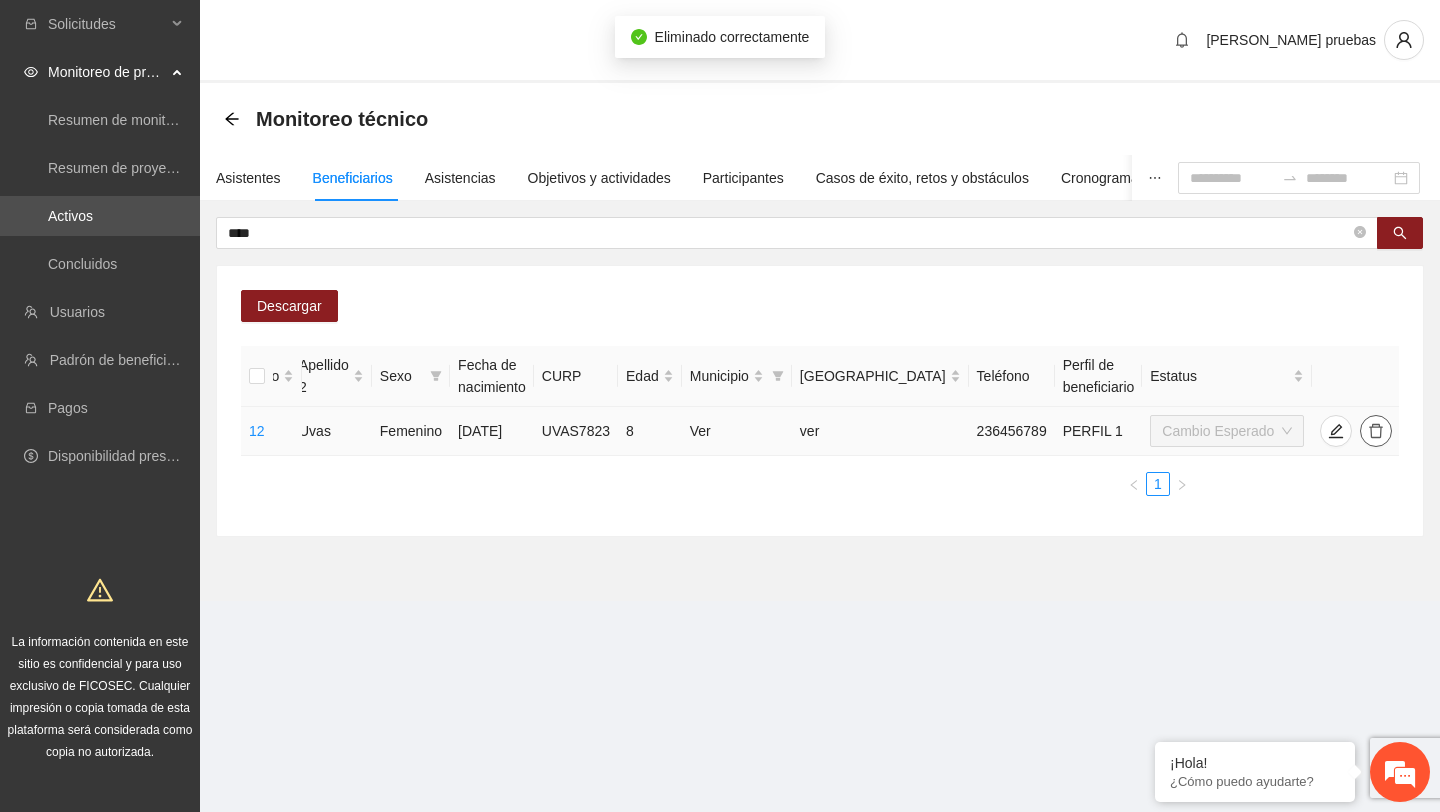 click 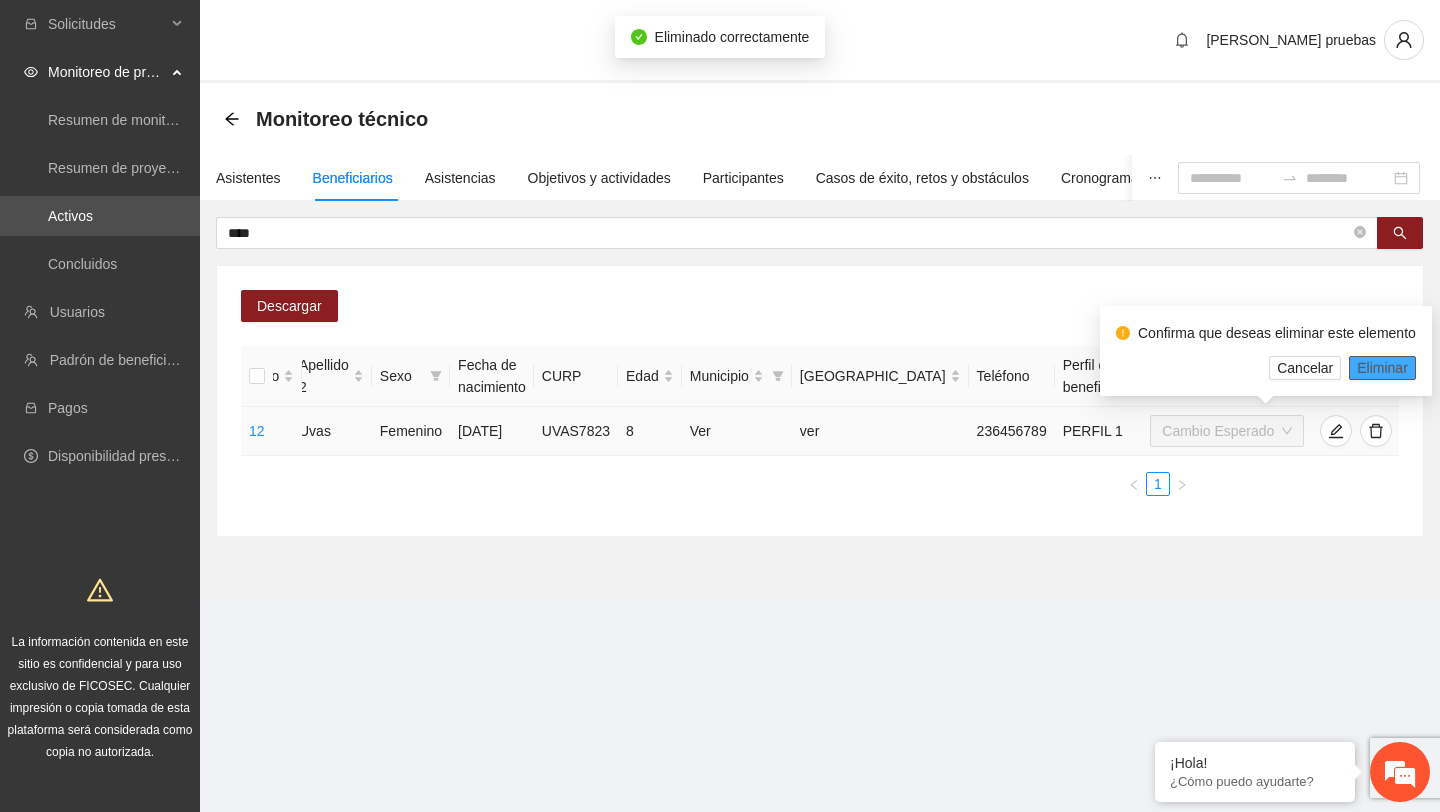 click on "Eliminar" at bounding box center [1382, 368] 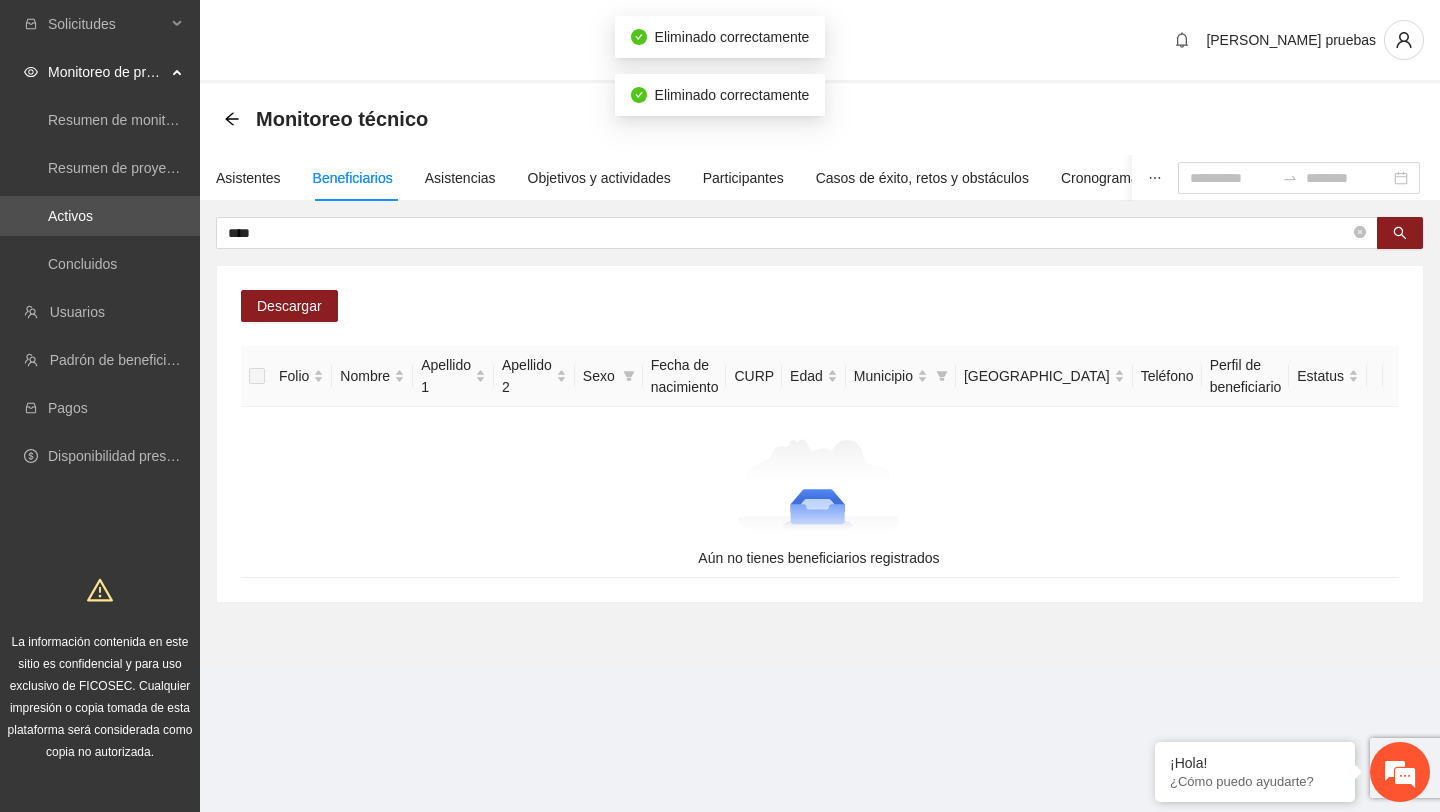 scroll, scrollTop: 0, scrollLeft: 0, axis: both 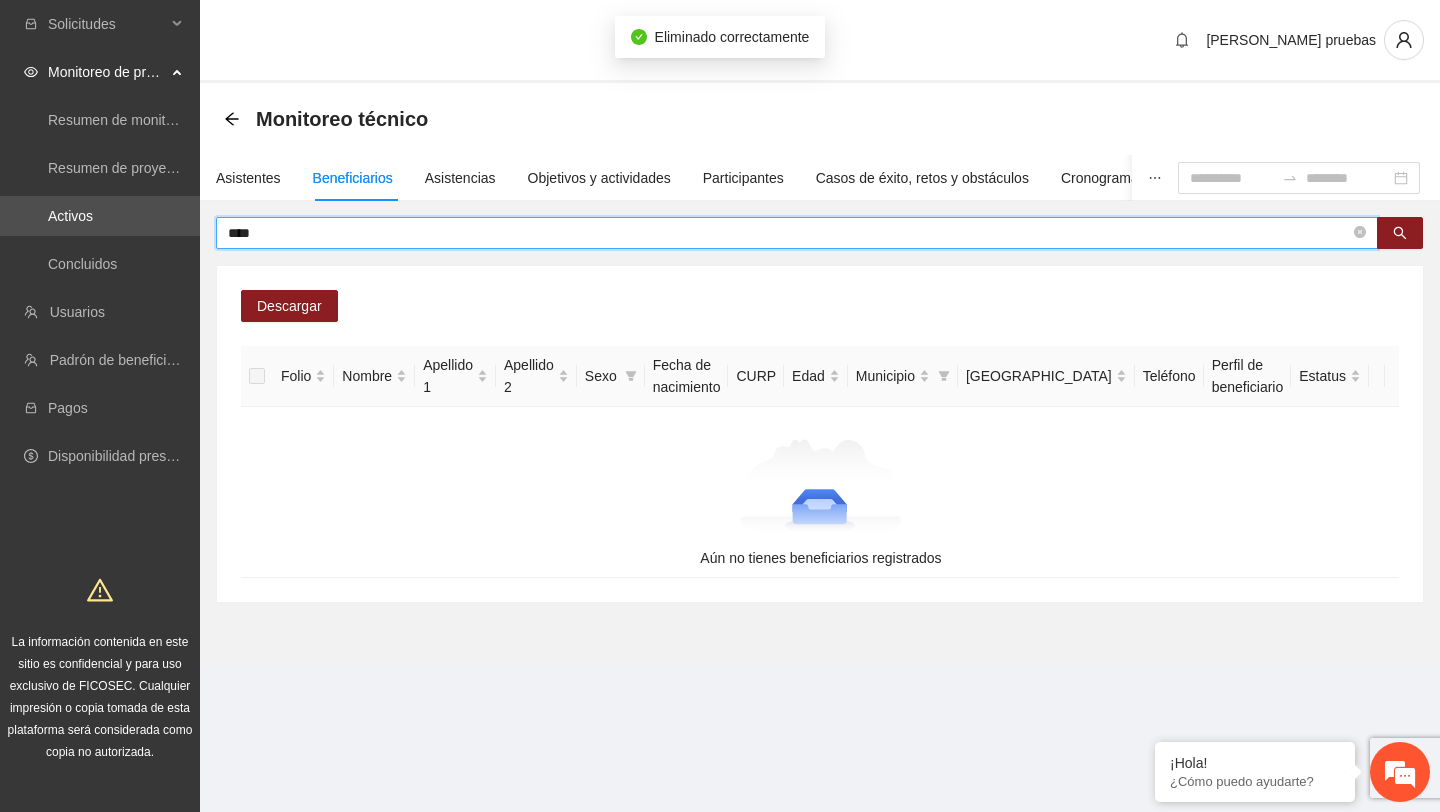 click on "****" at bounding box center [789, 233] 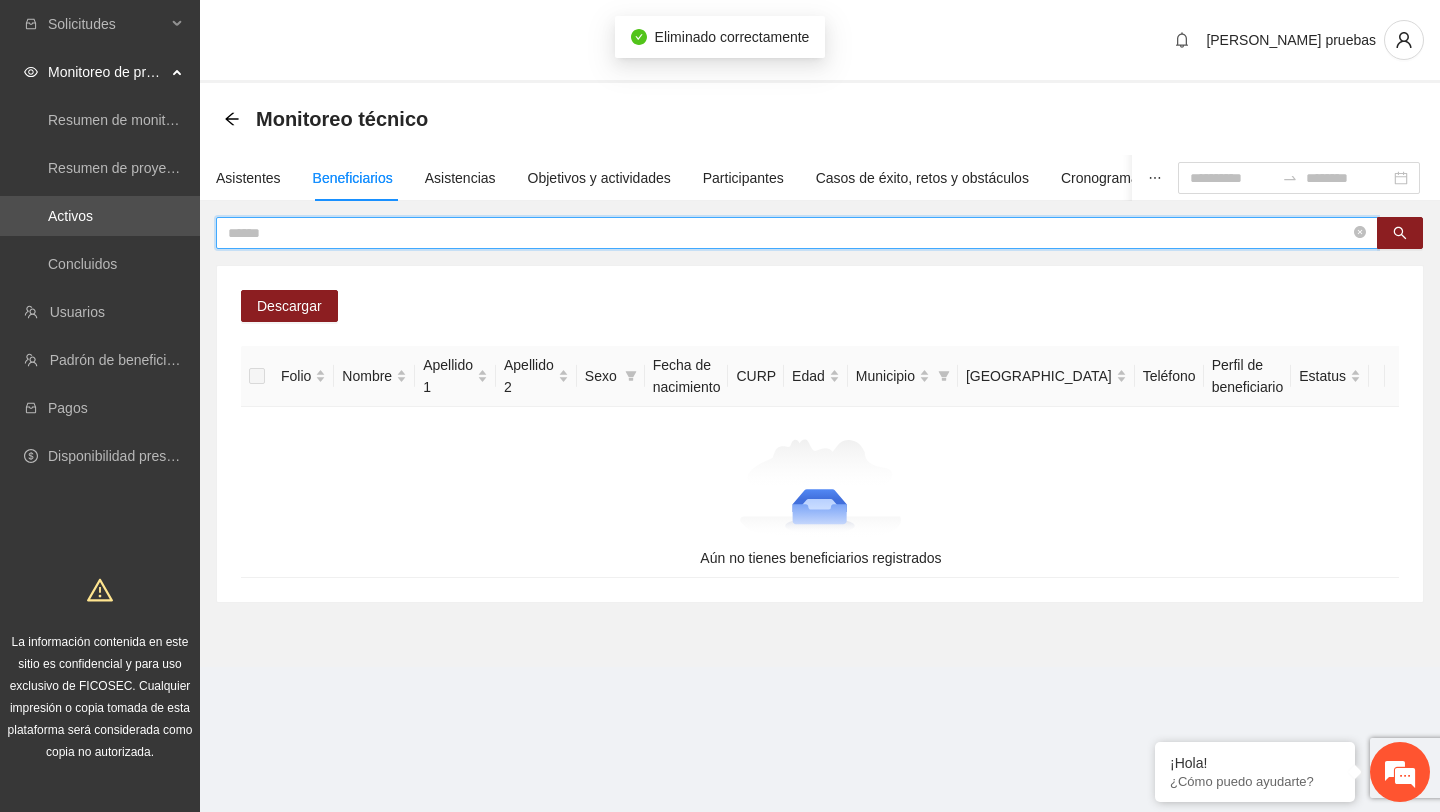 type 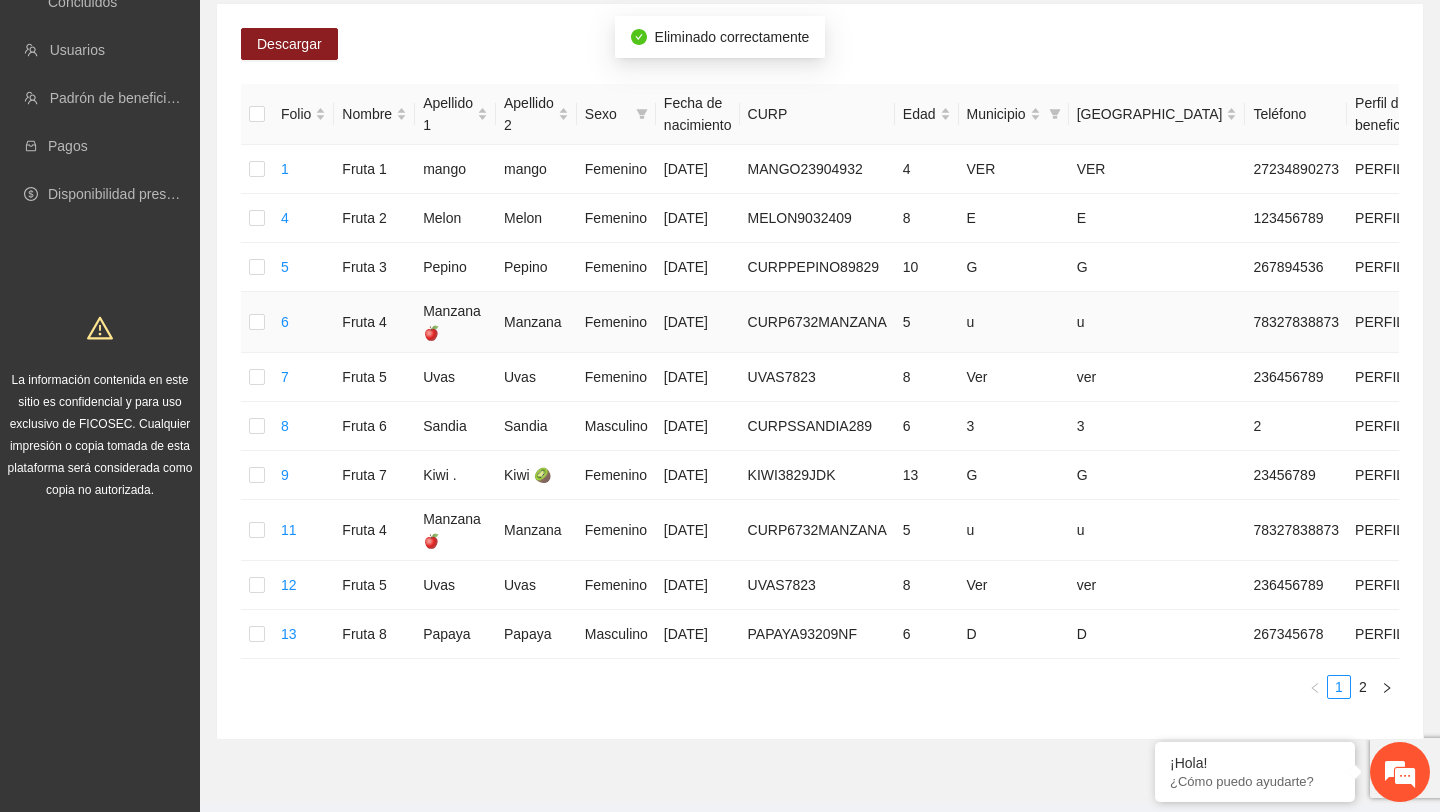 scroll, scrollTop: 310, scrollLeft: 0, axis: vertical 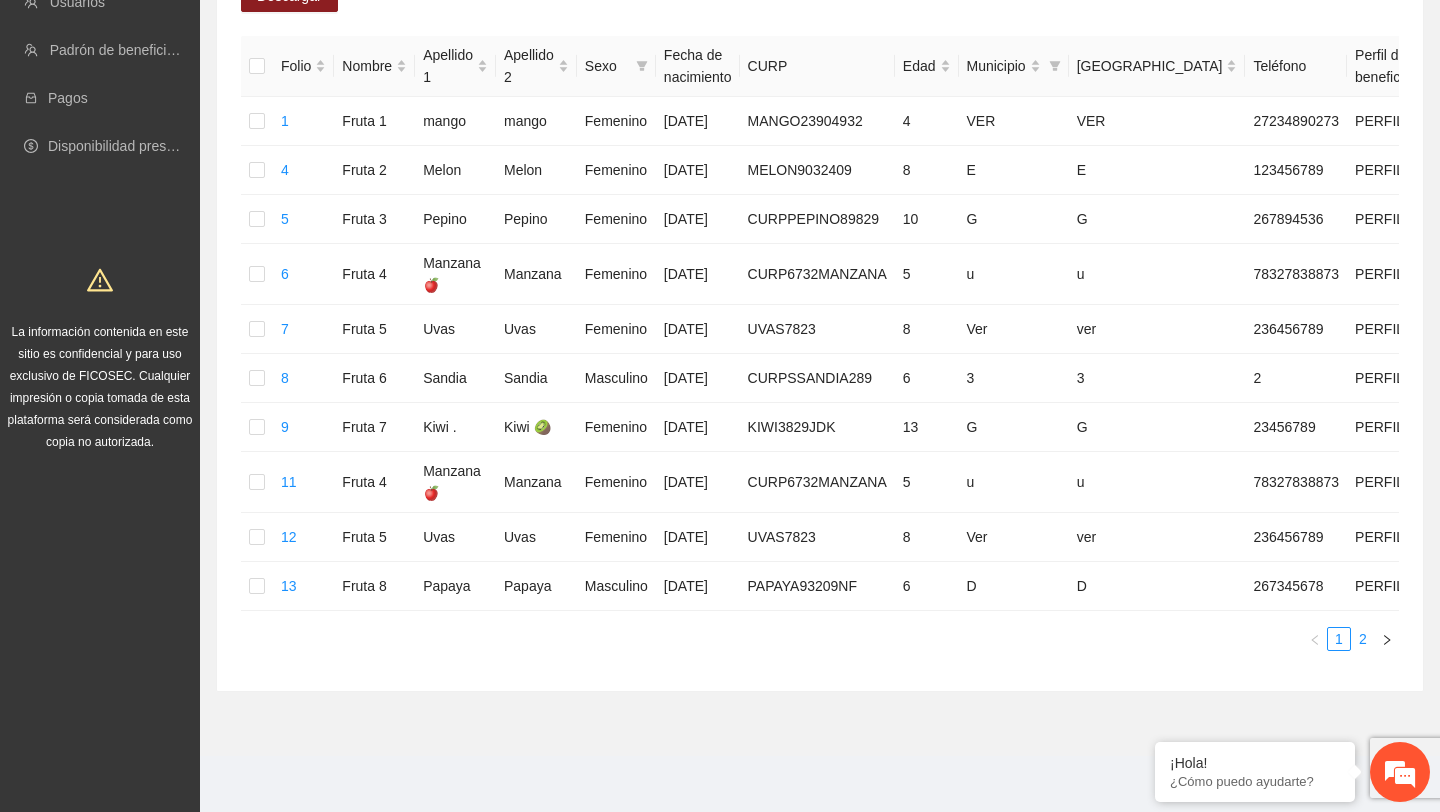 click on "2" at bounding box center (1363, 639) 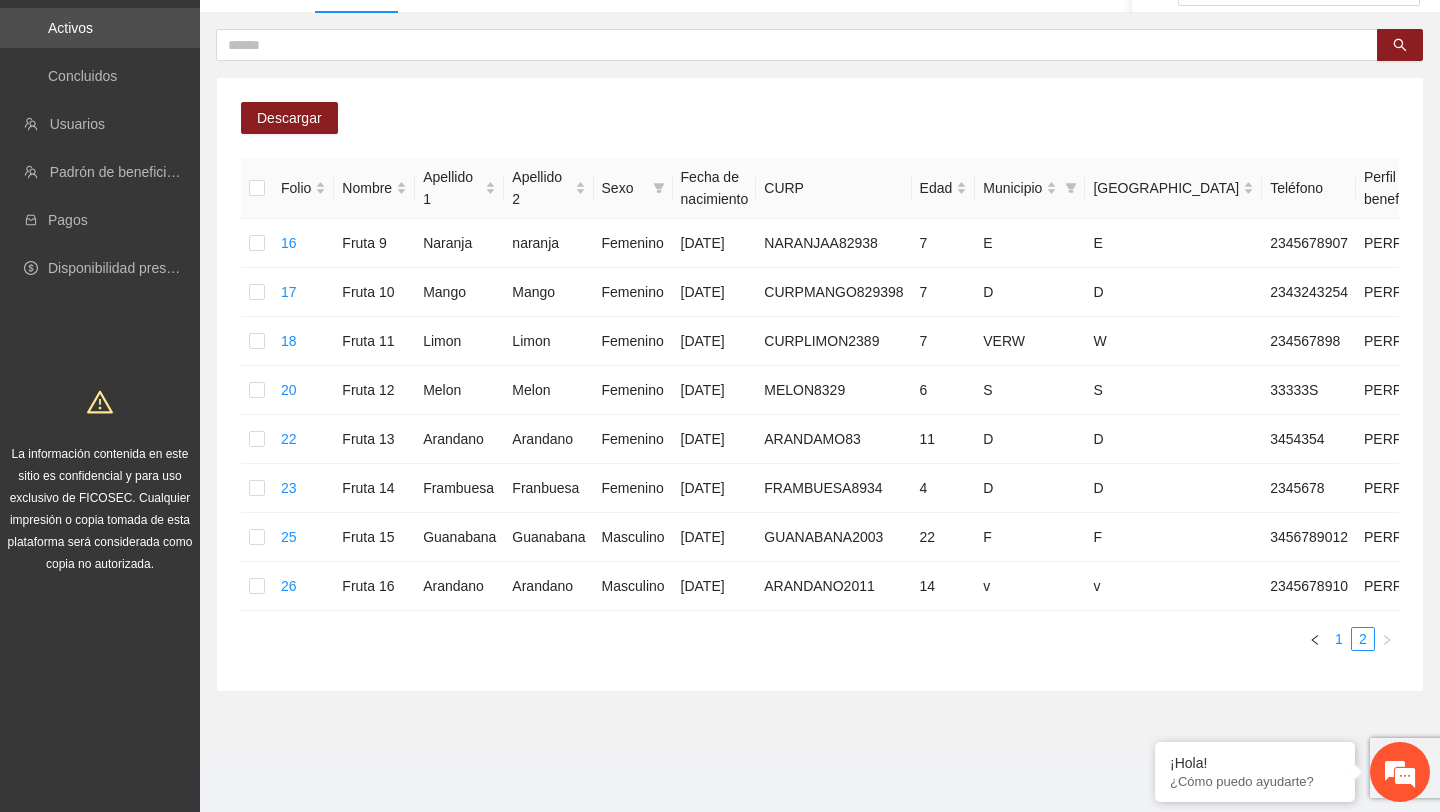 click on "1" at bounding box center [1339, 639] 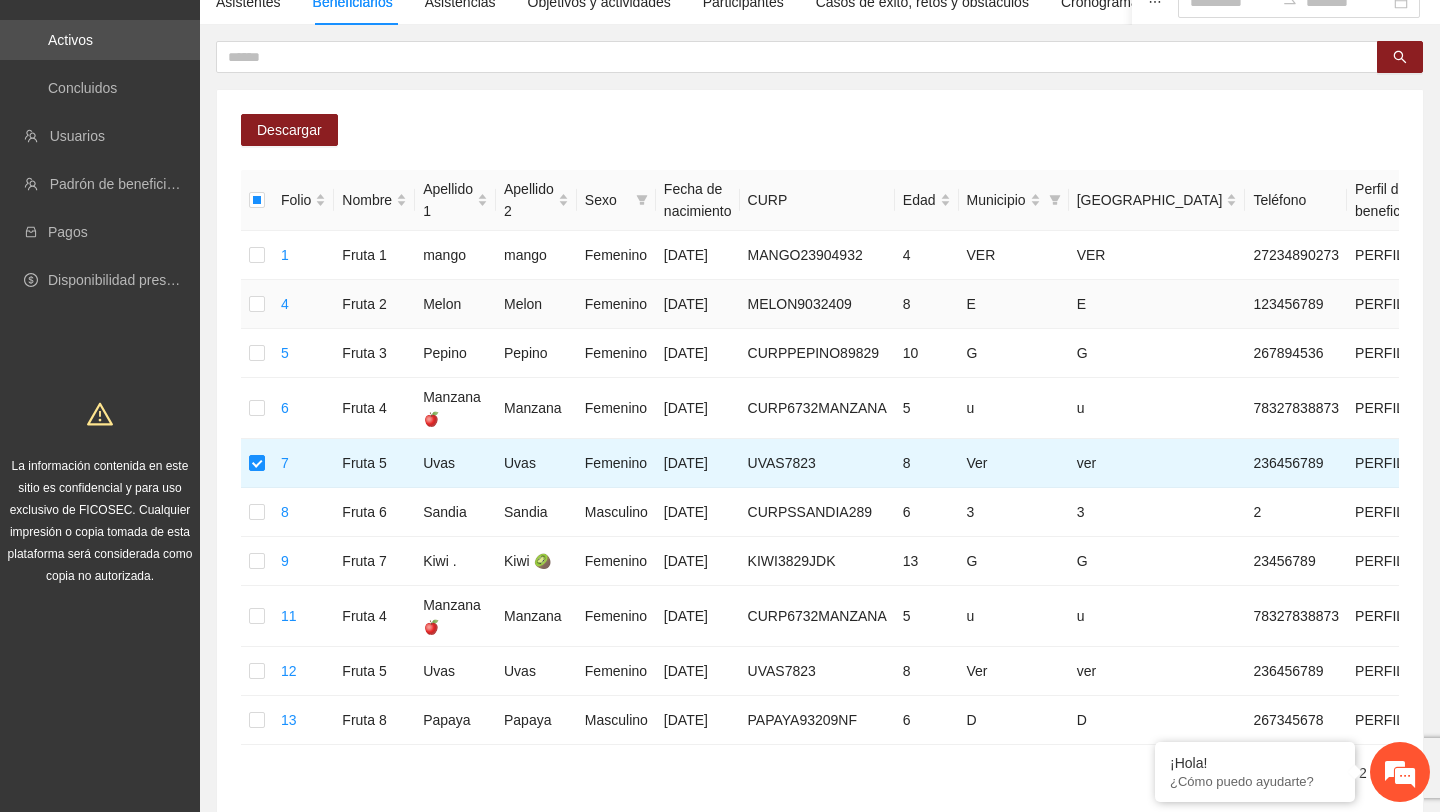 scroll, scrollTop: 174, scrollLeft: 0, axis: vertical 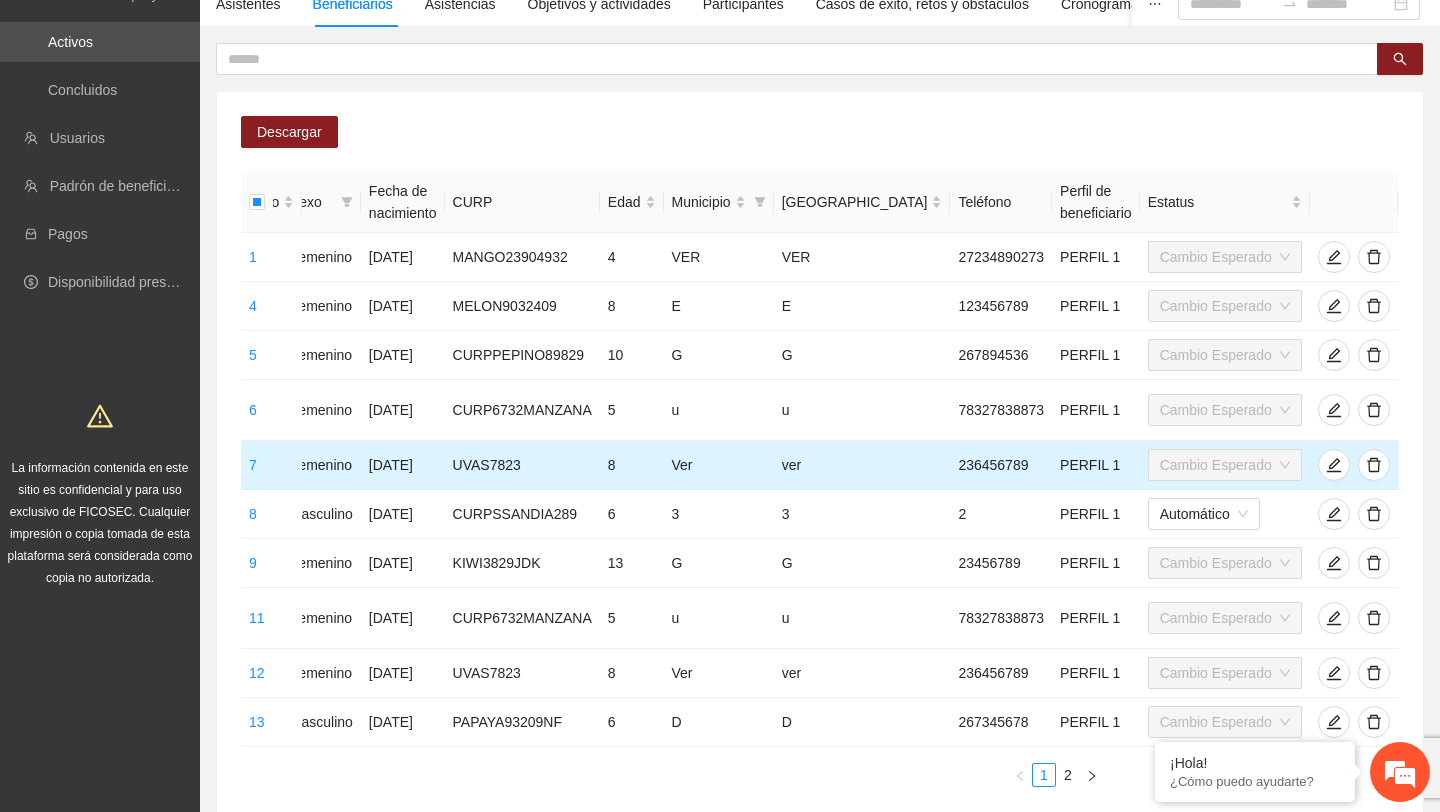 click 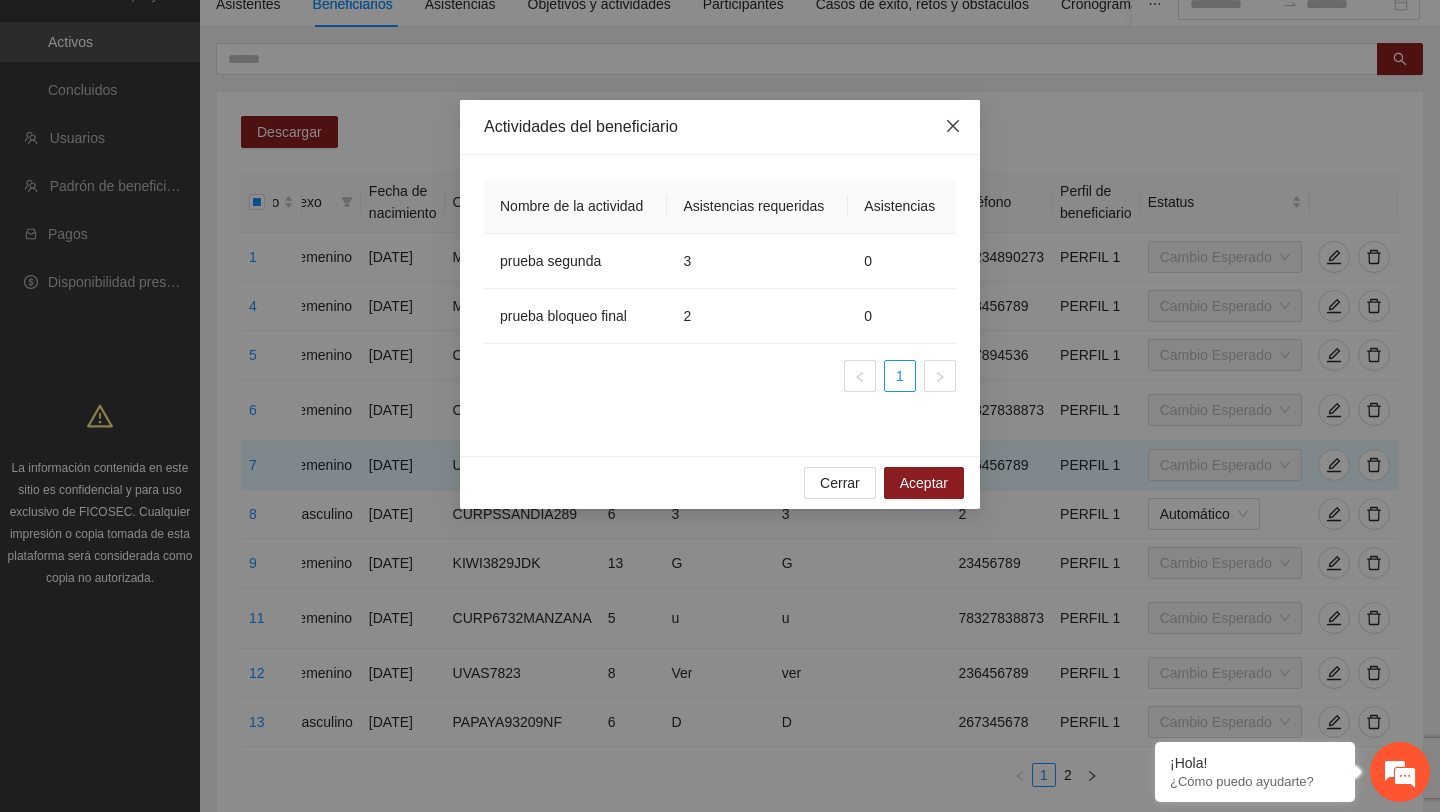 click 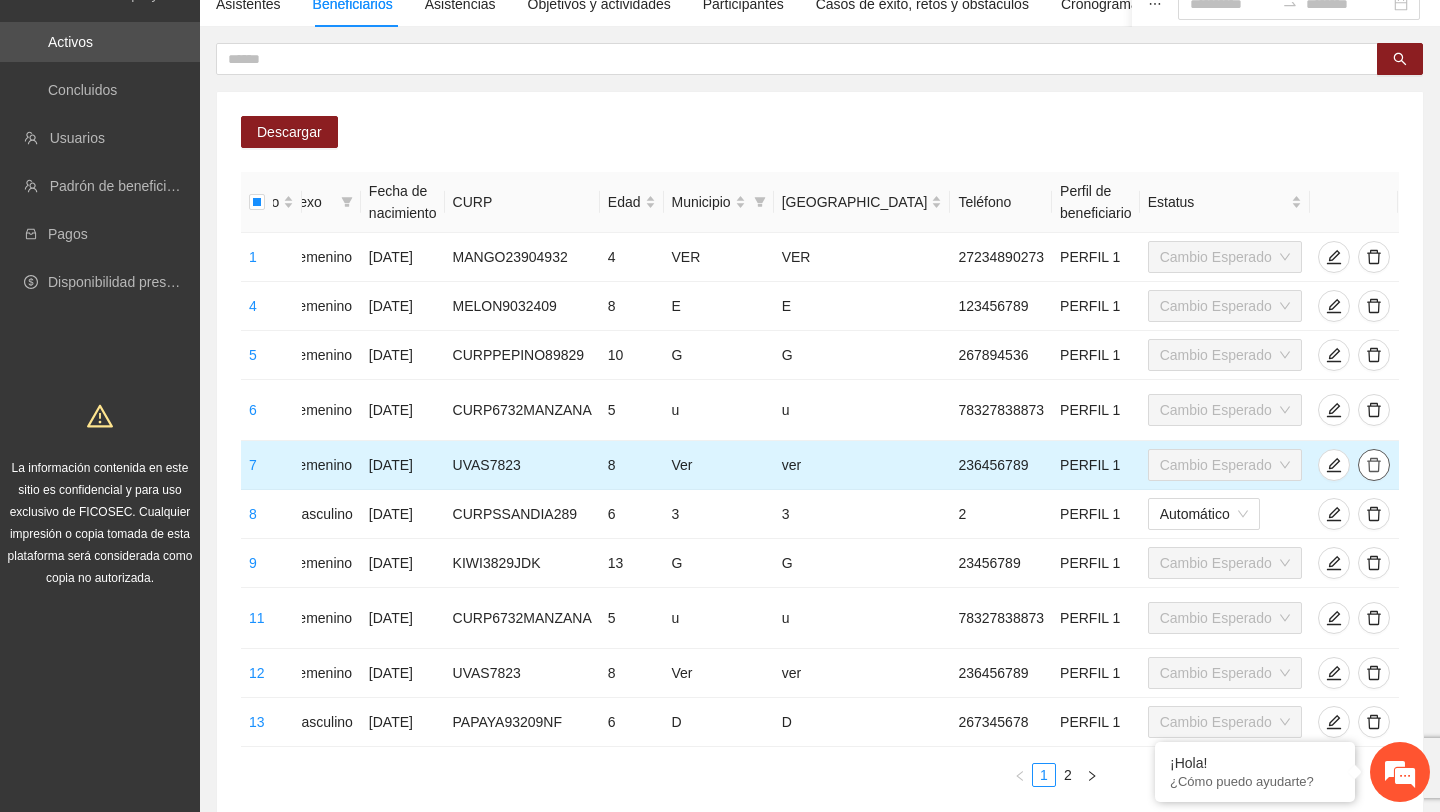 click at bounding box center [1374, 465] 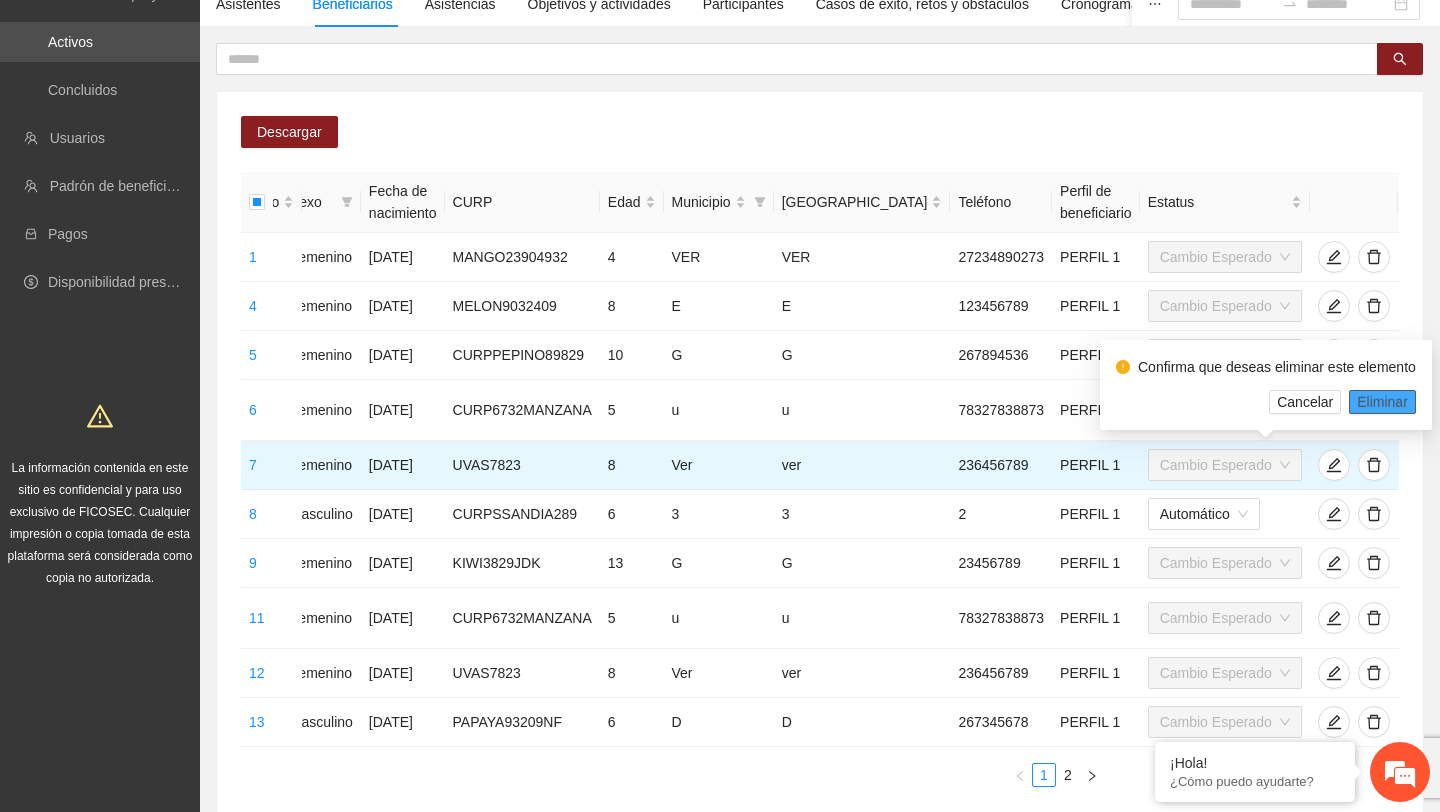 click on "Eliminar" at bounding box center [1382, 402] 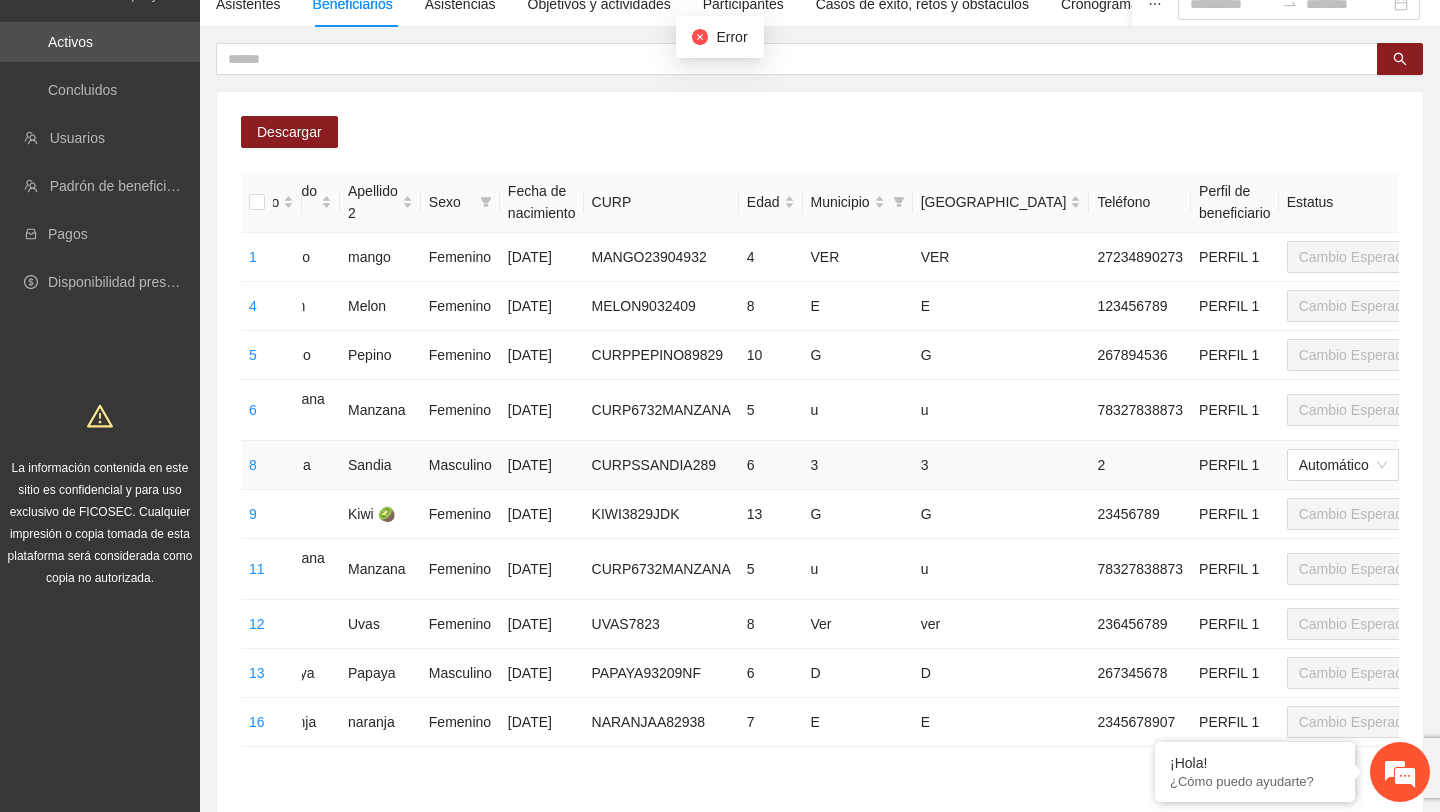 scroll, scrollTop: 0, scrollLeft: 0, axis: both 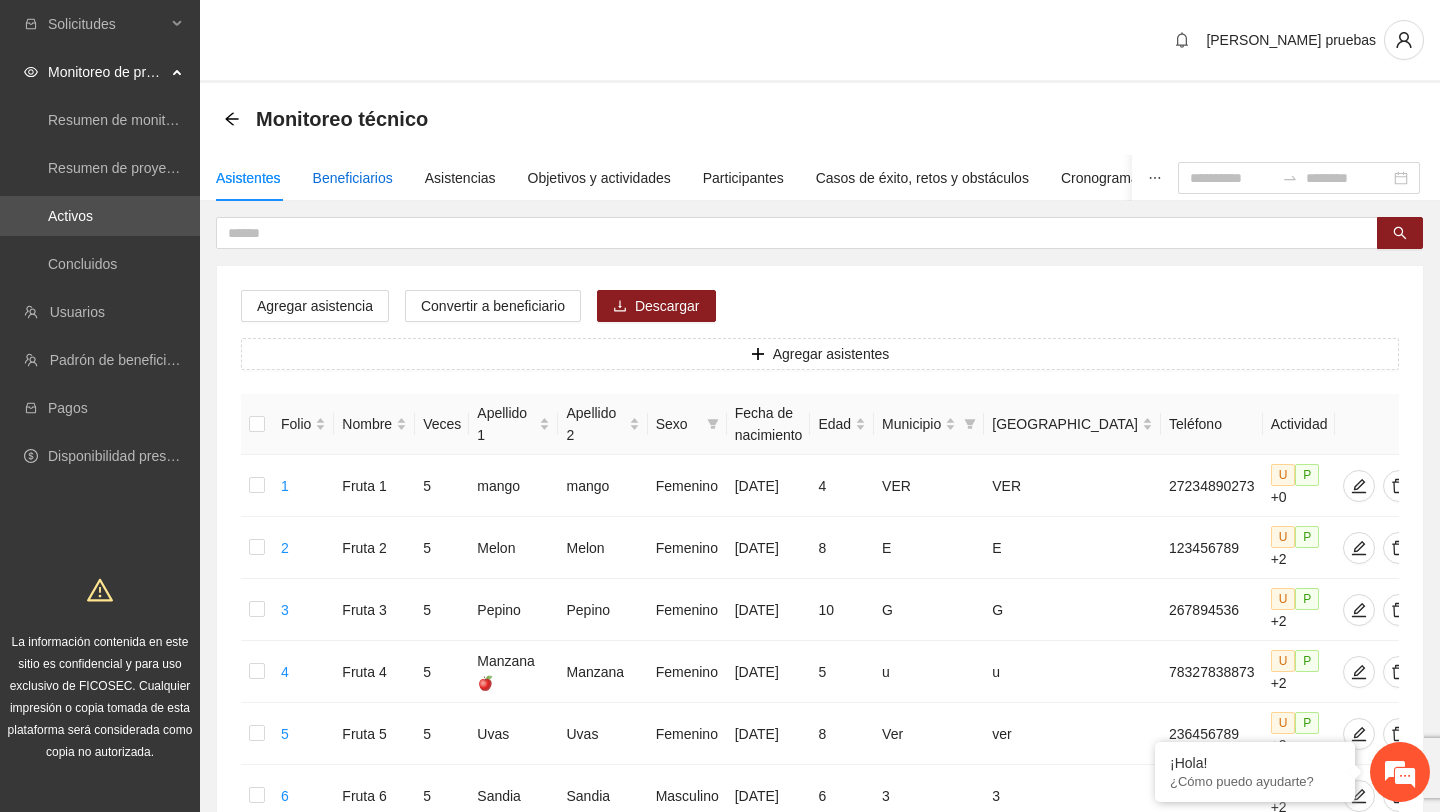 click on "Beneficiarios" at bounding box center [353, 178] 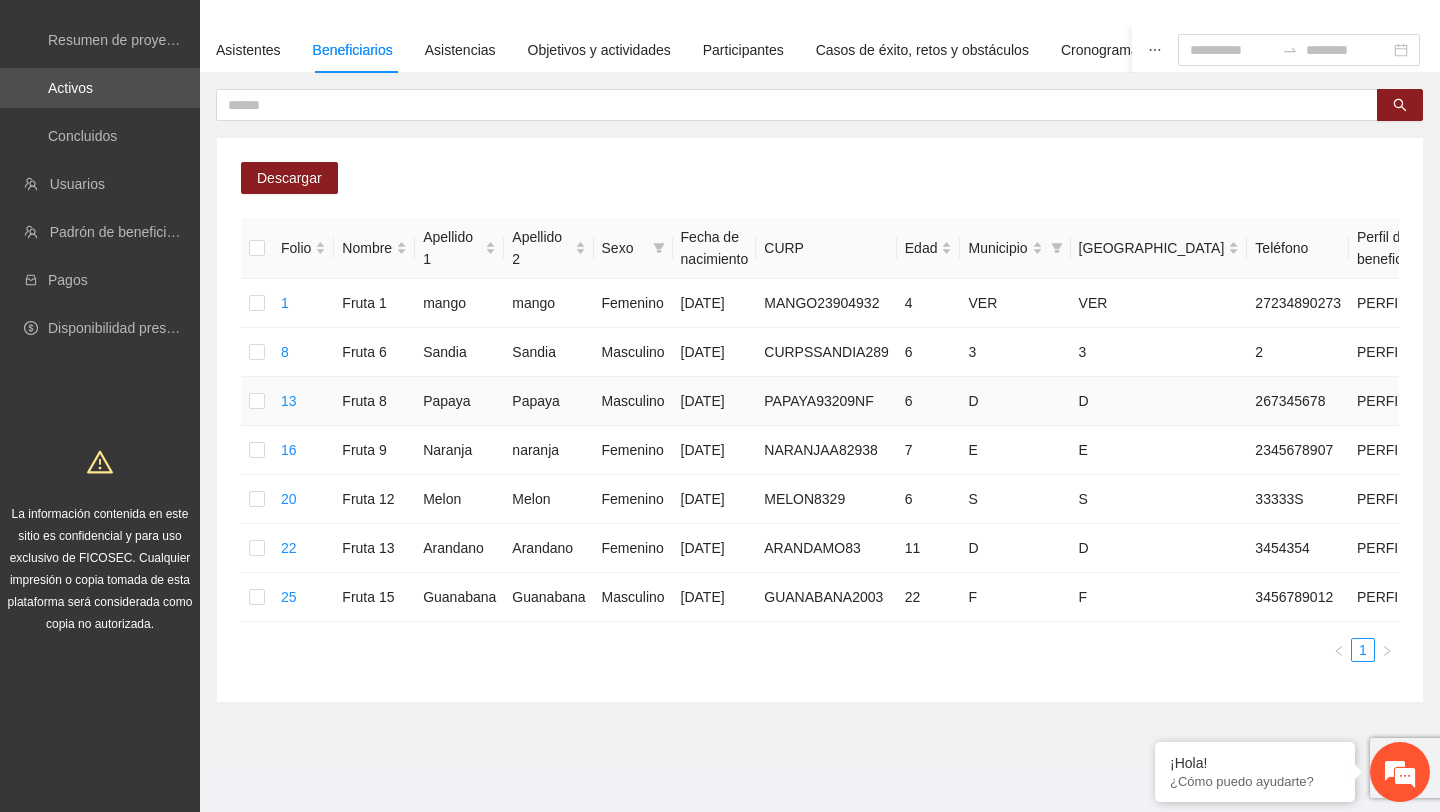 scroll, scrollTop: 139, scrollLeft: 0, axis: vertical 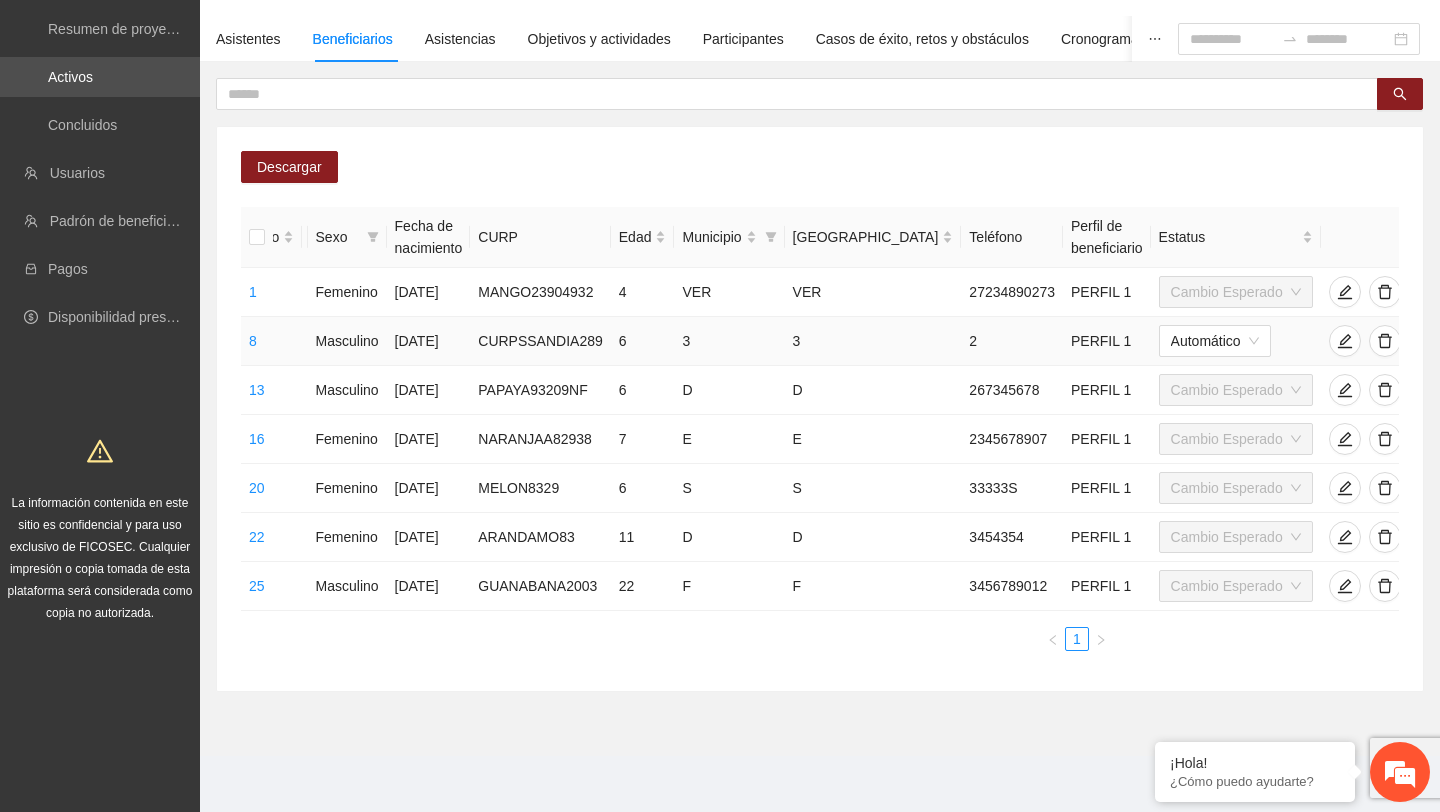 click 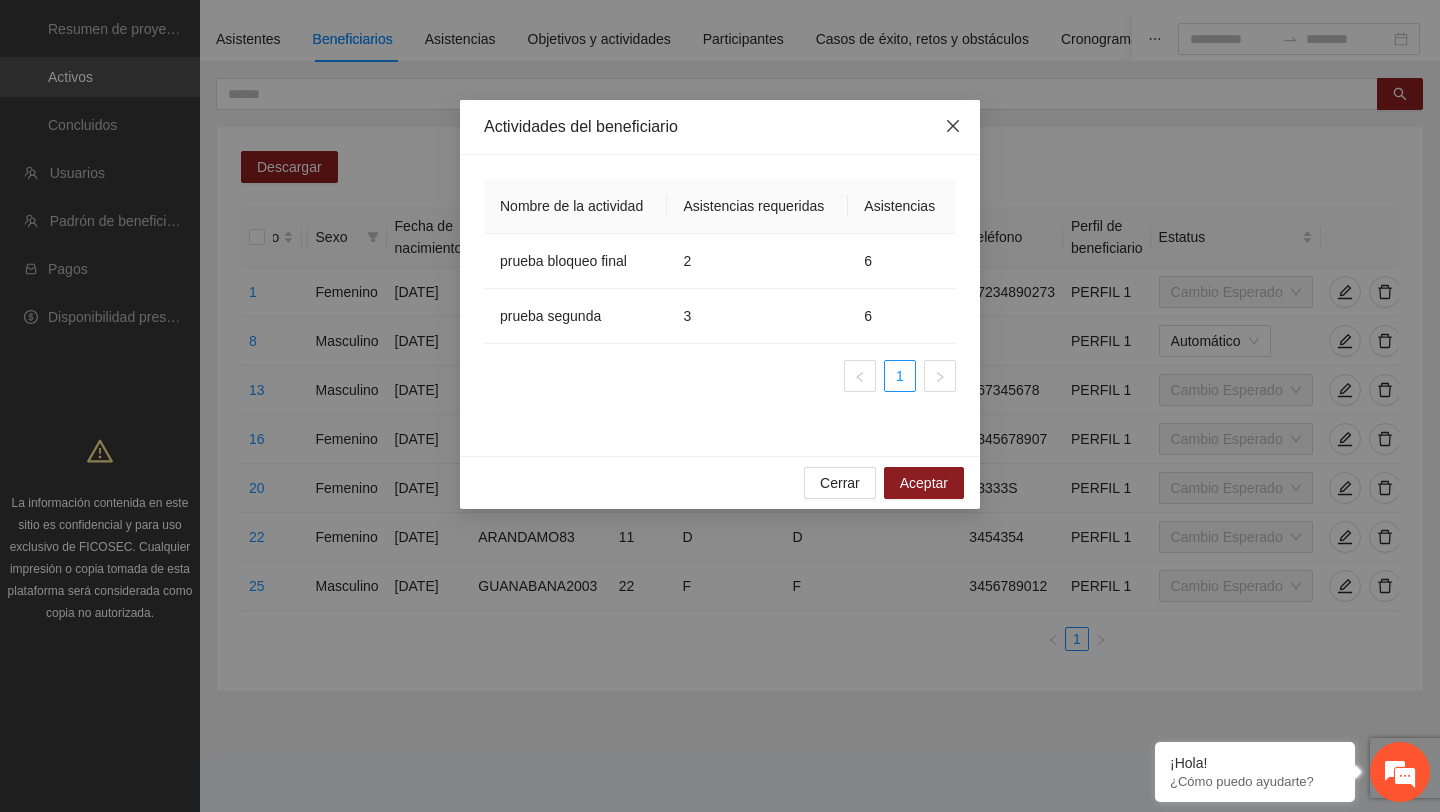 click 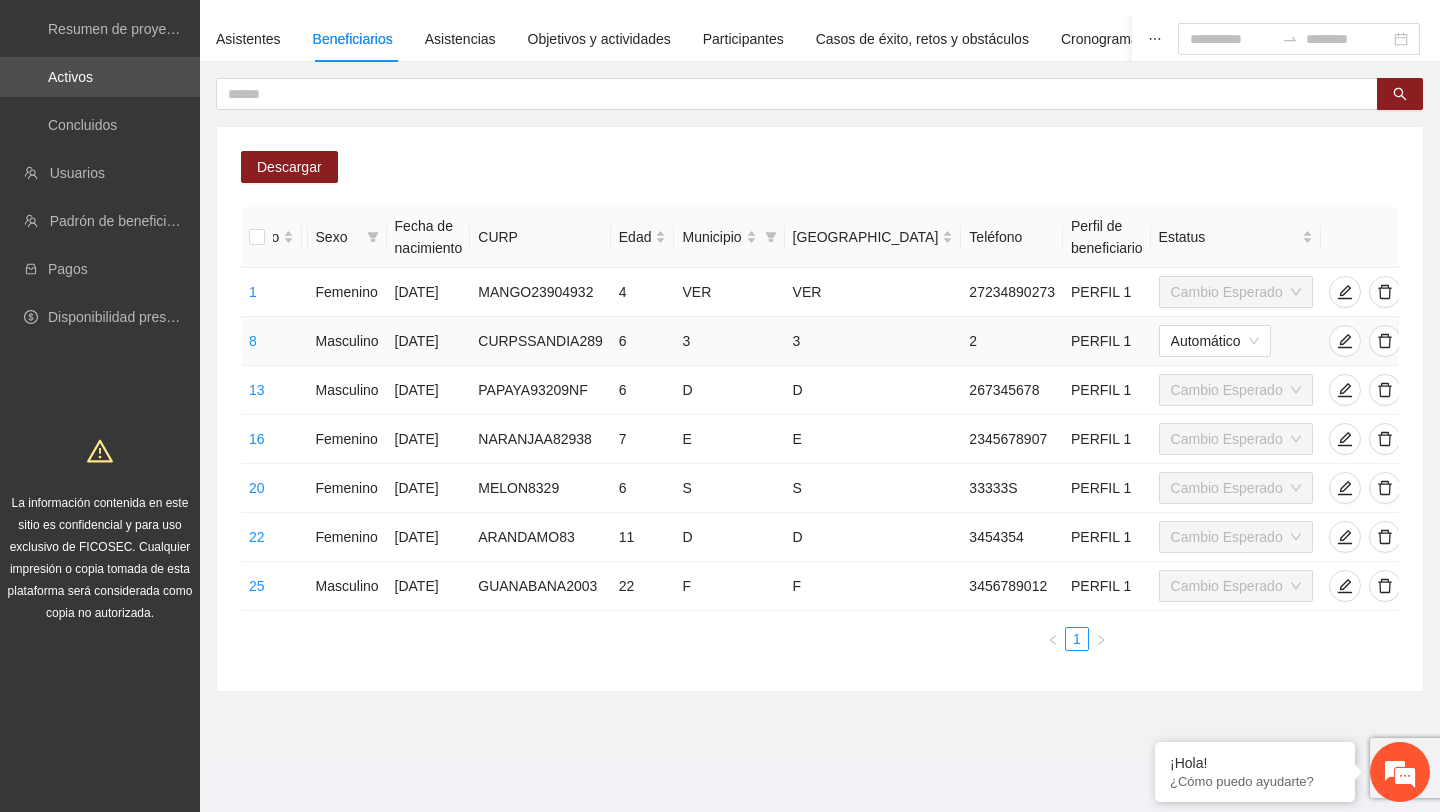 click 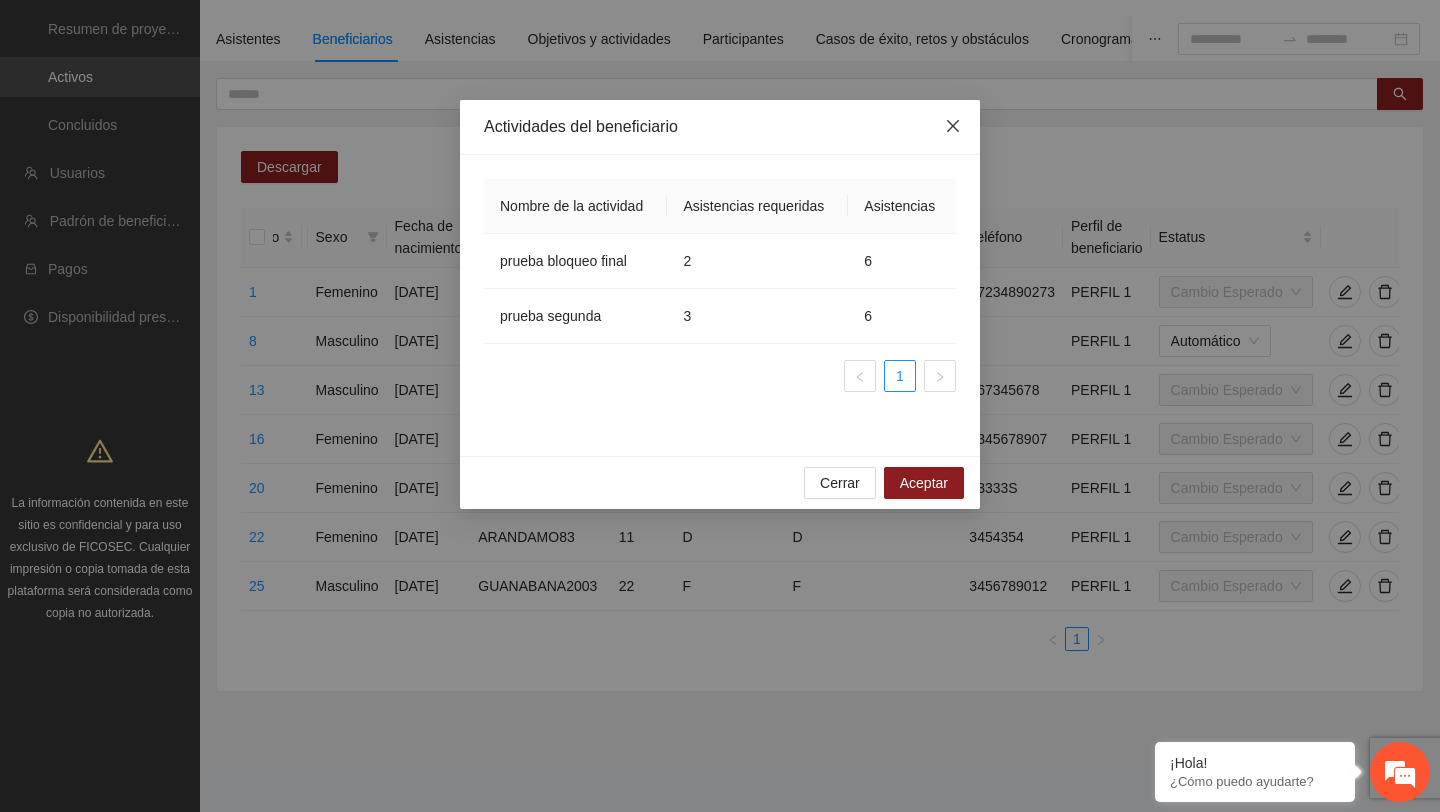 click 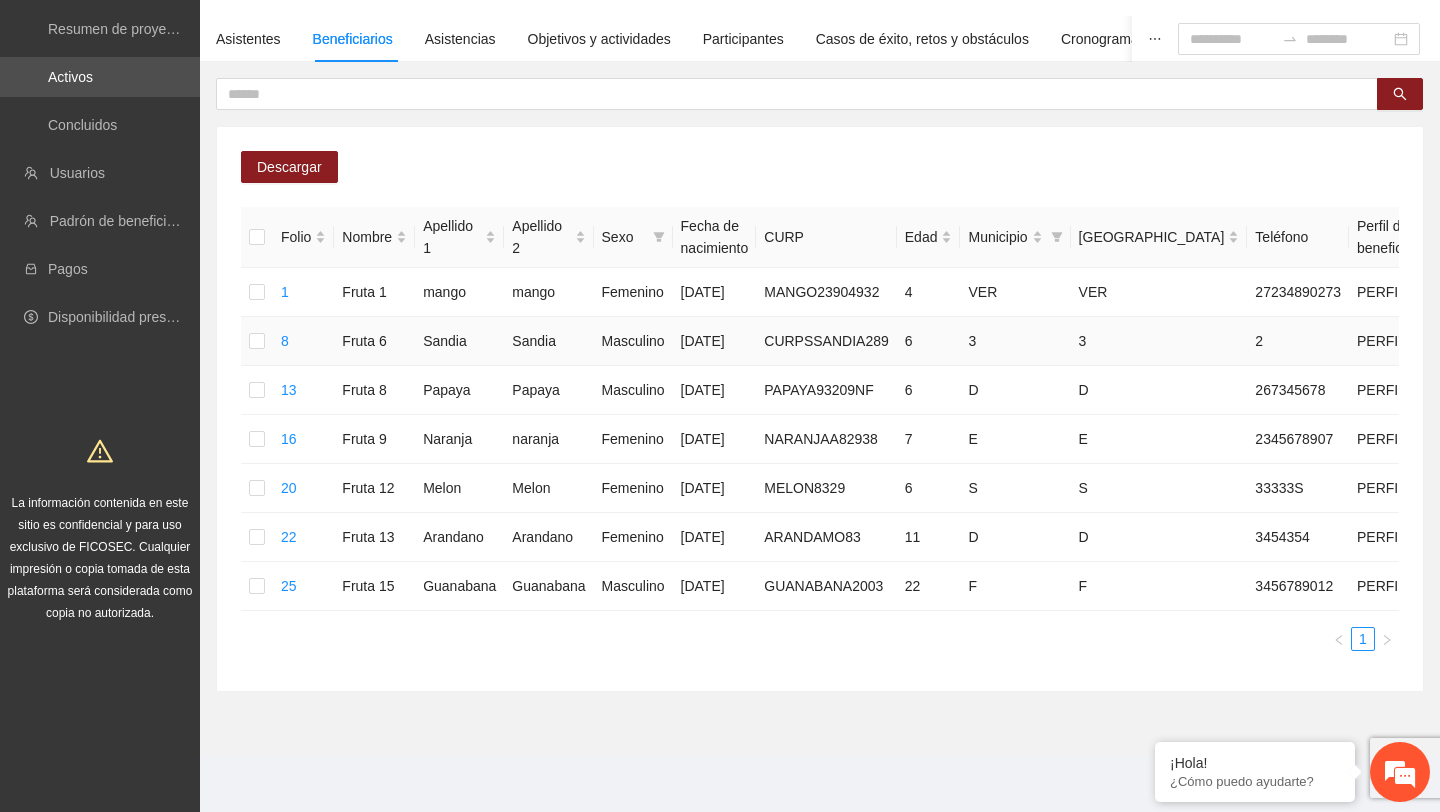 scroll, scrollTop: 0, scrollLeft: 286, axis: horizontal 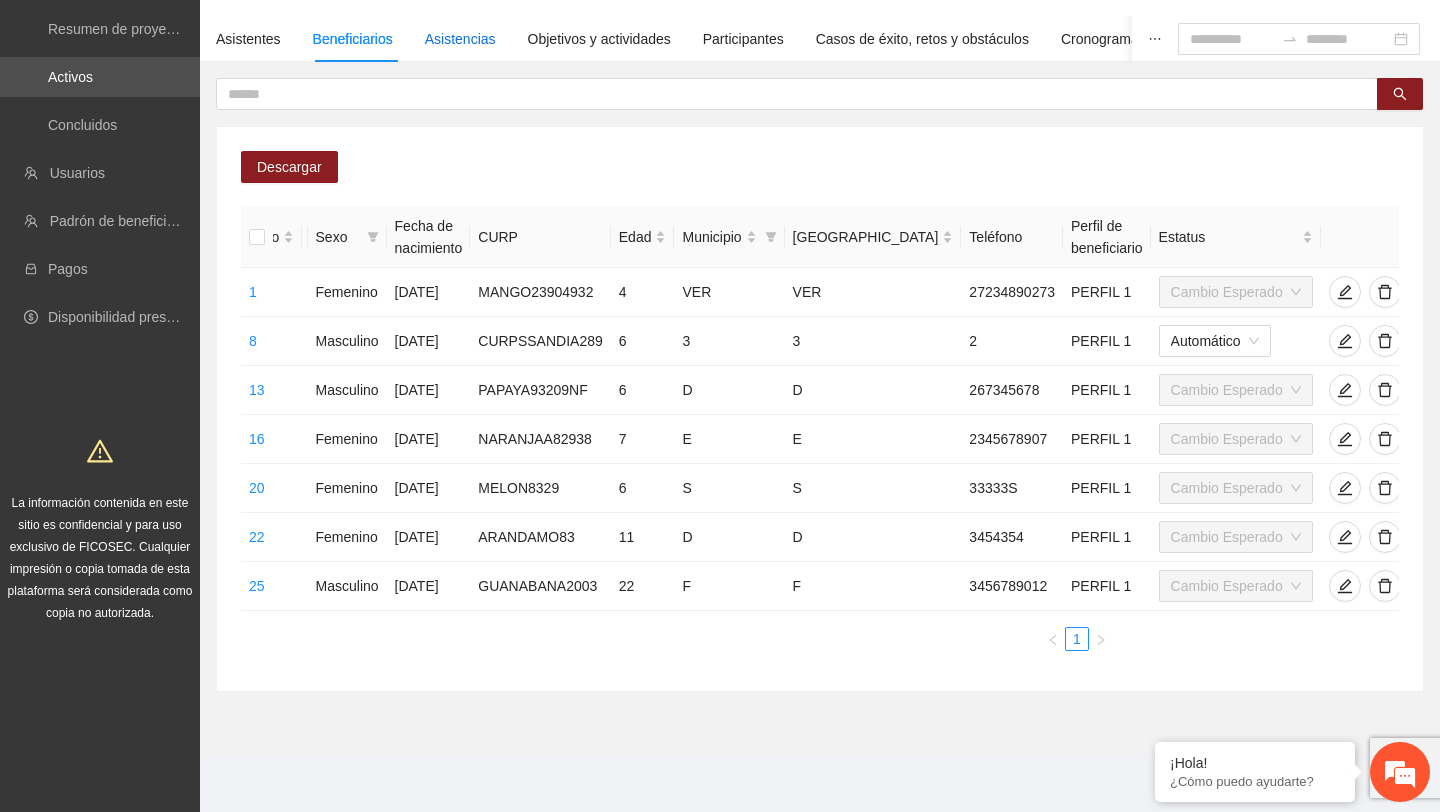 click on "Asistencias" at bounding box center (460, 39) 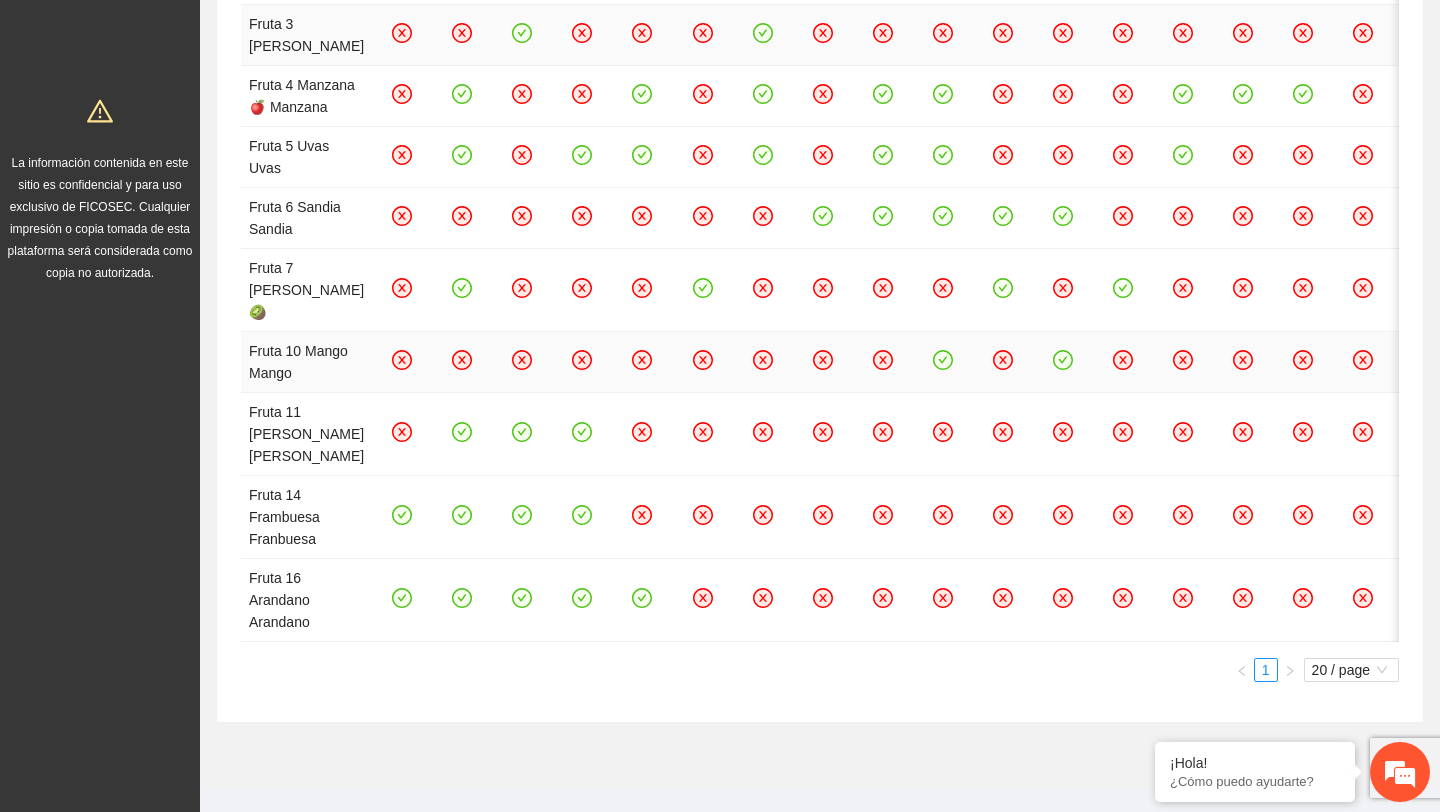 scroll, scrollTop: 490, scrollLeft: 0, axis: vertical 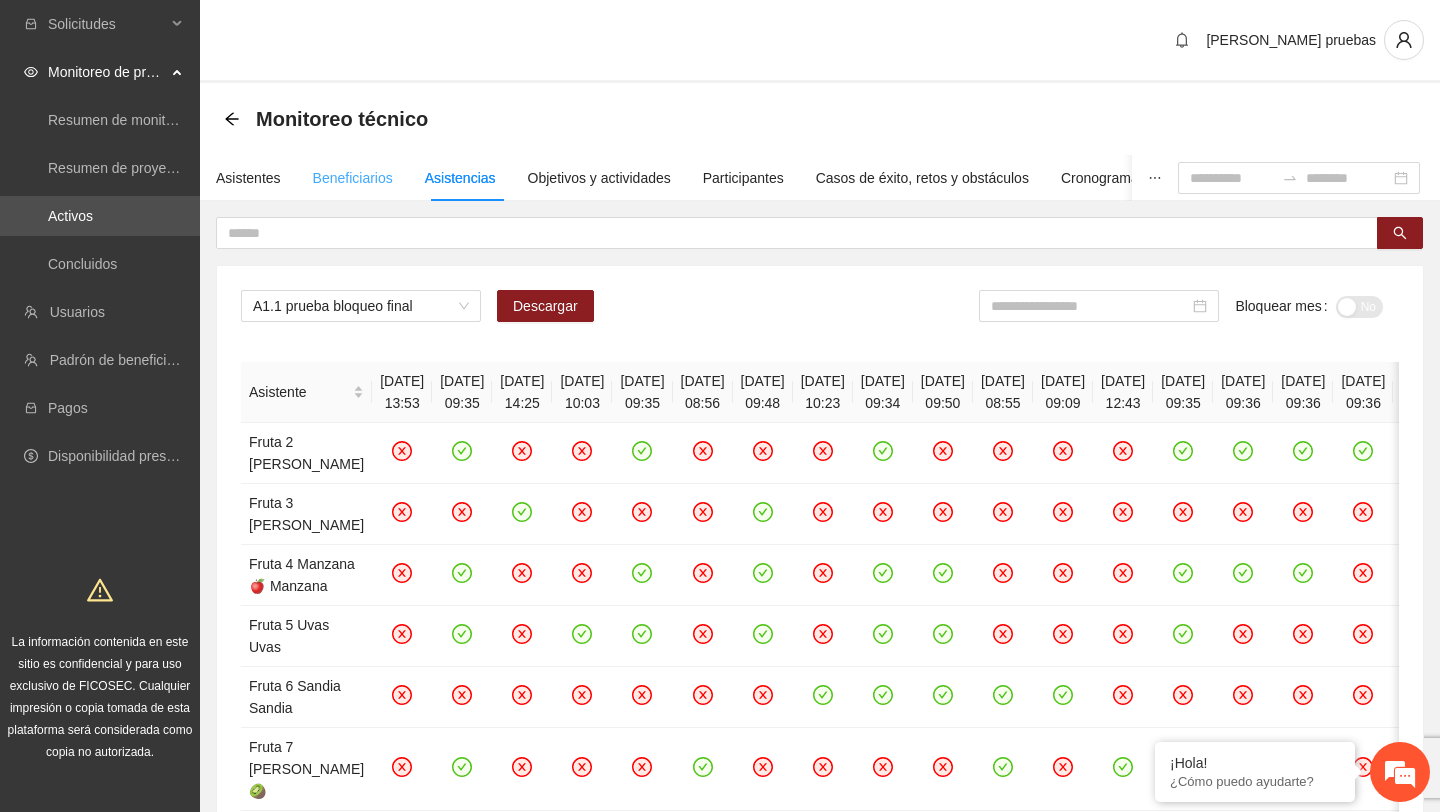 click on "Beneficiarios" at bounding box center [353, 178] 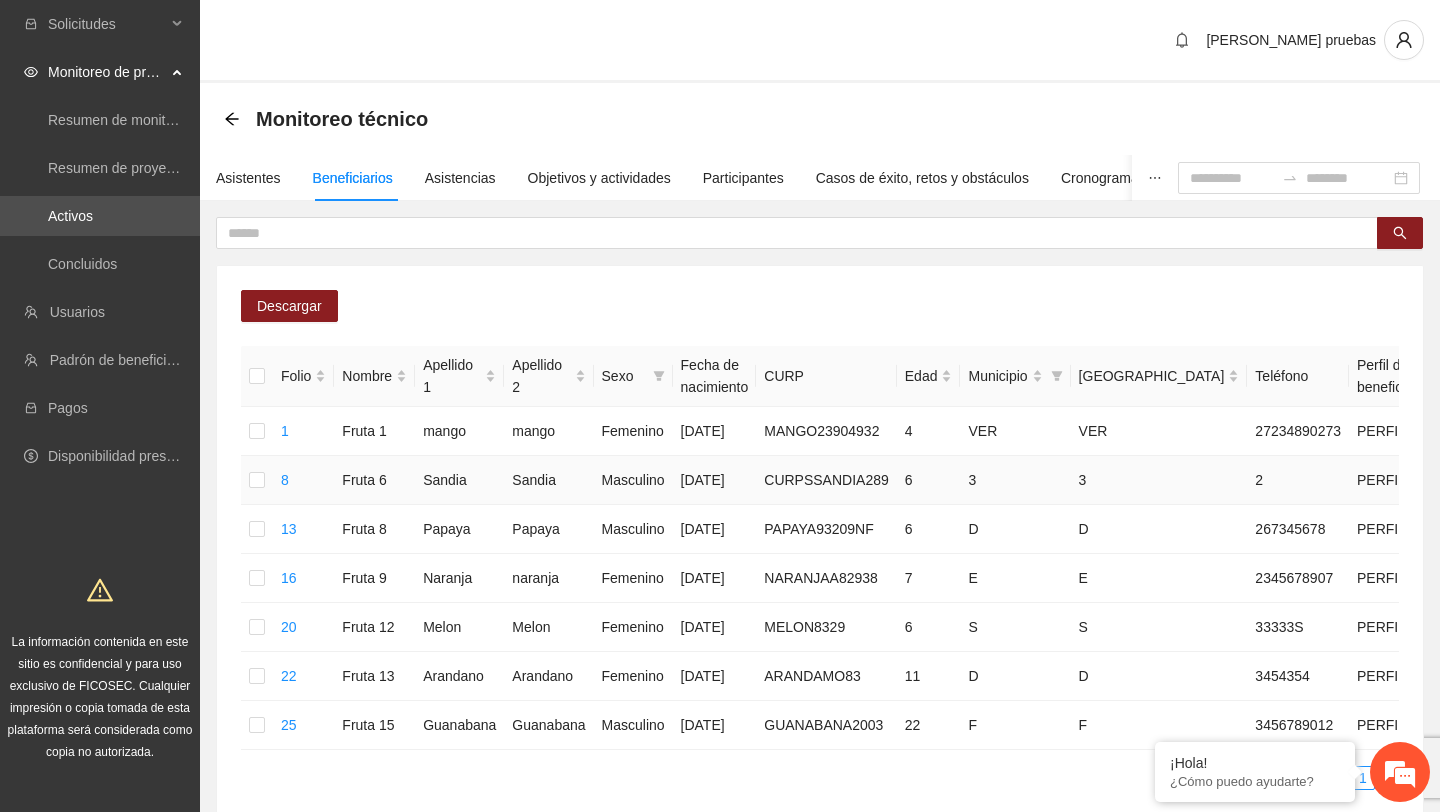 scroll, scrollTop: 0, scrollLeft: 286, axis: horizontal 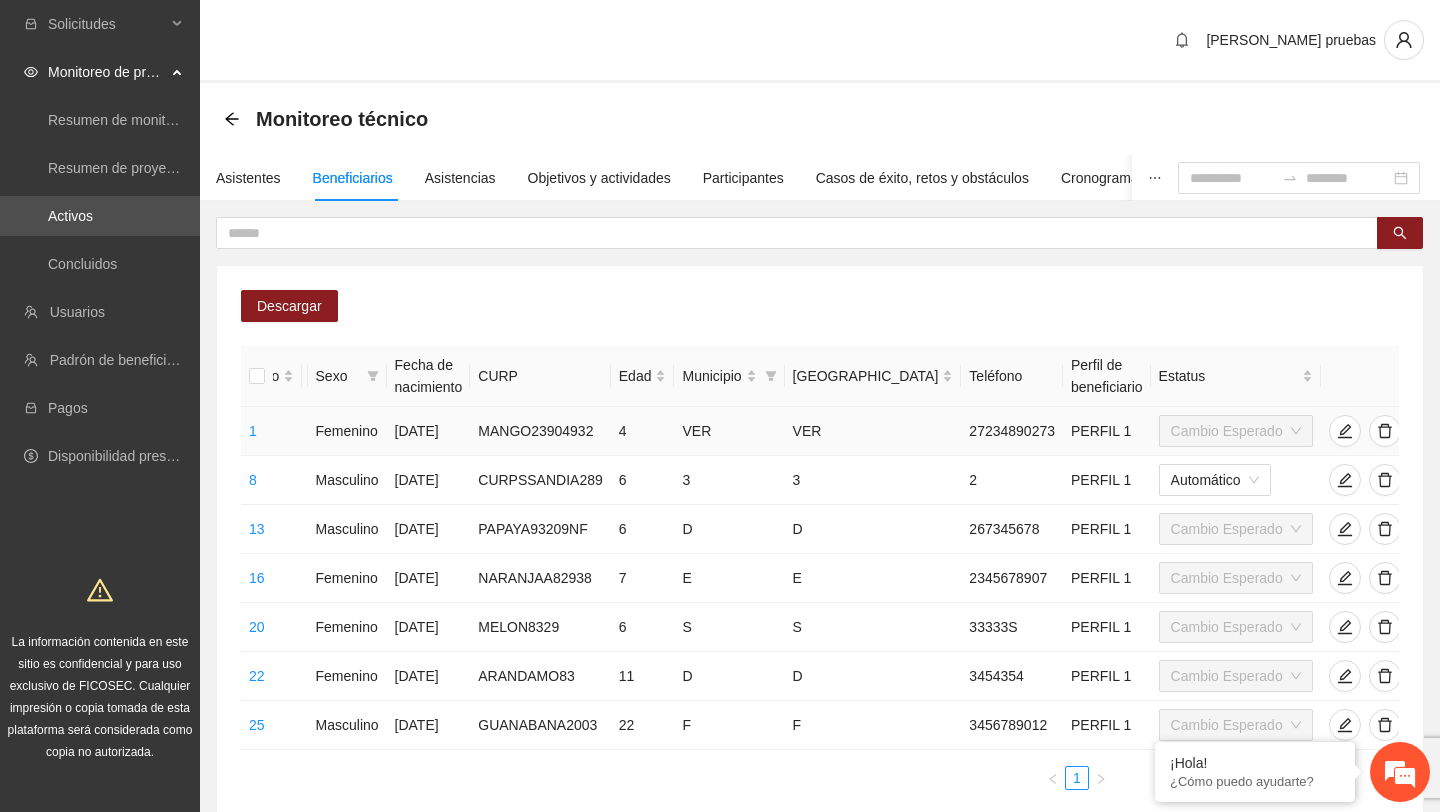 click 